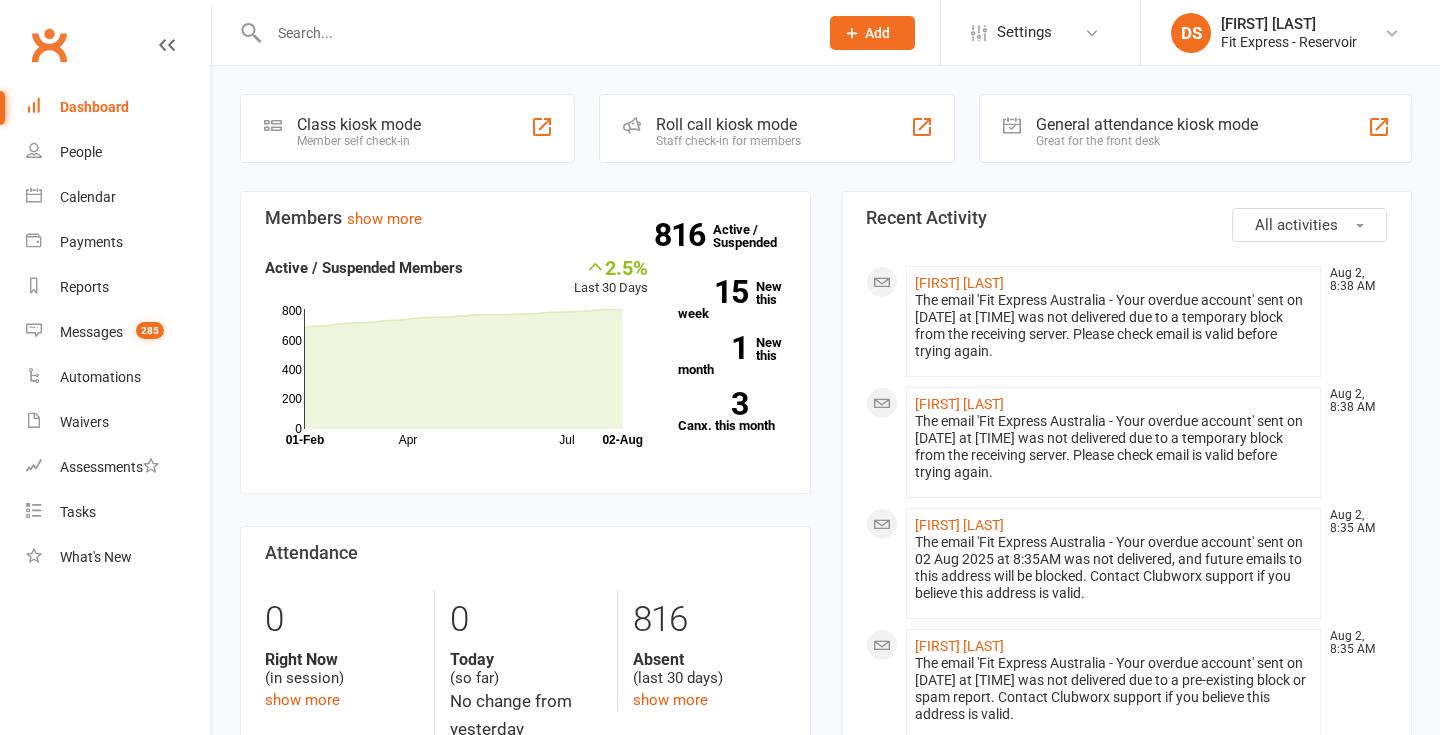 scroll, scrollTop: 0, scrollLeft: 0, axis: both 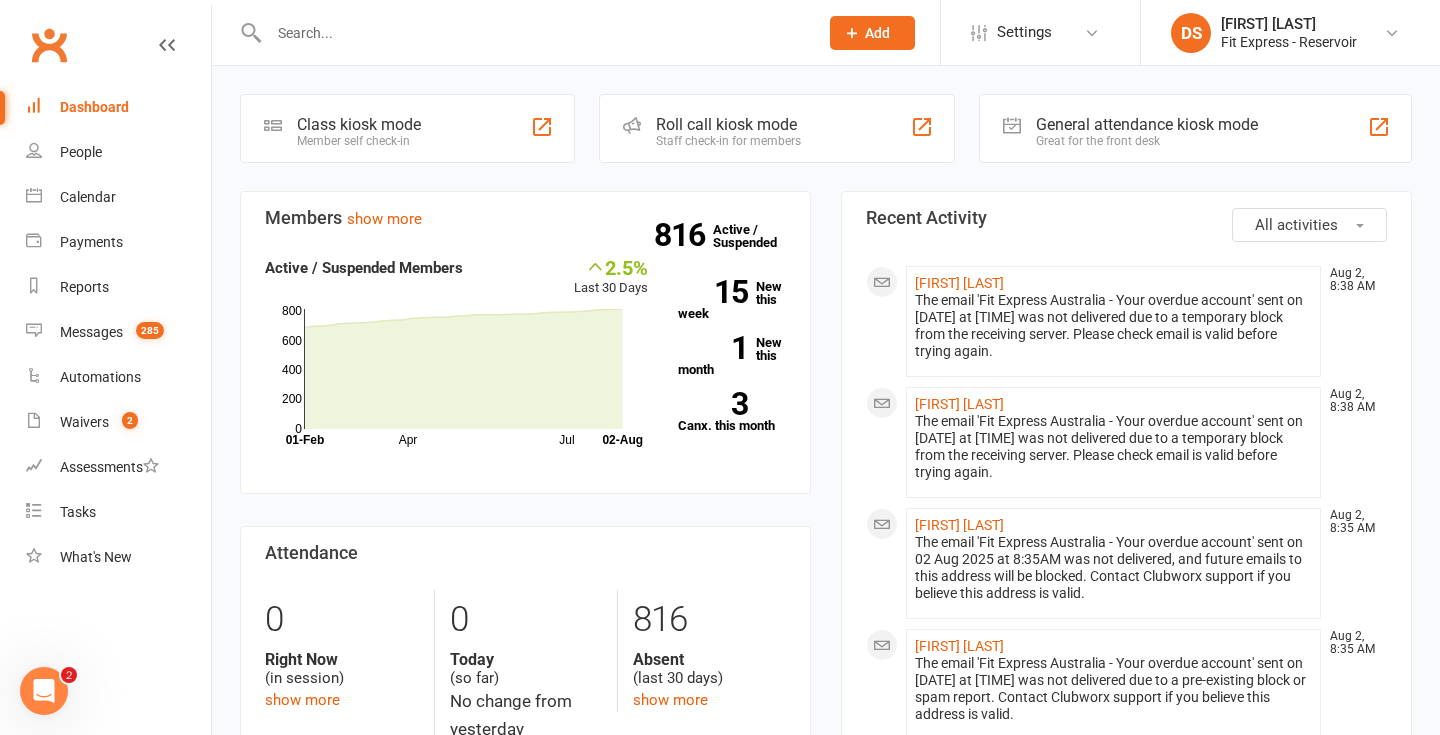 click on "Clubworx" at bounding box center [49, 45] 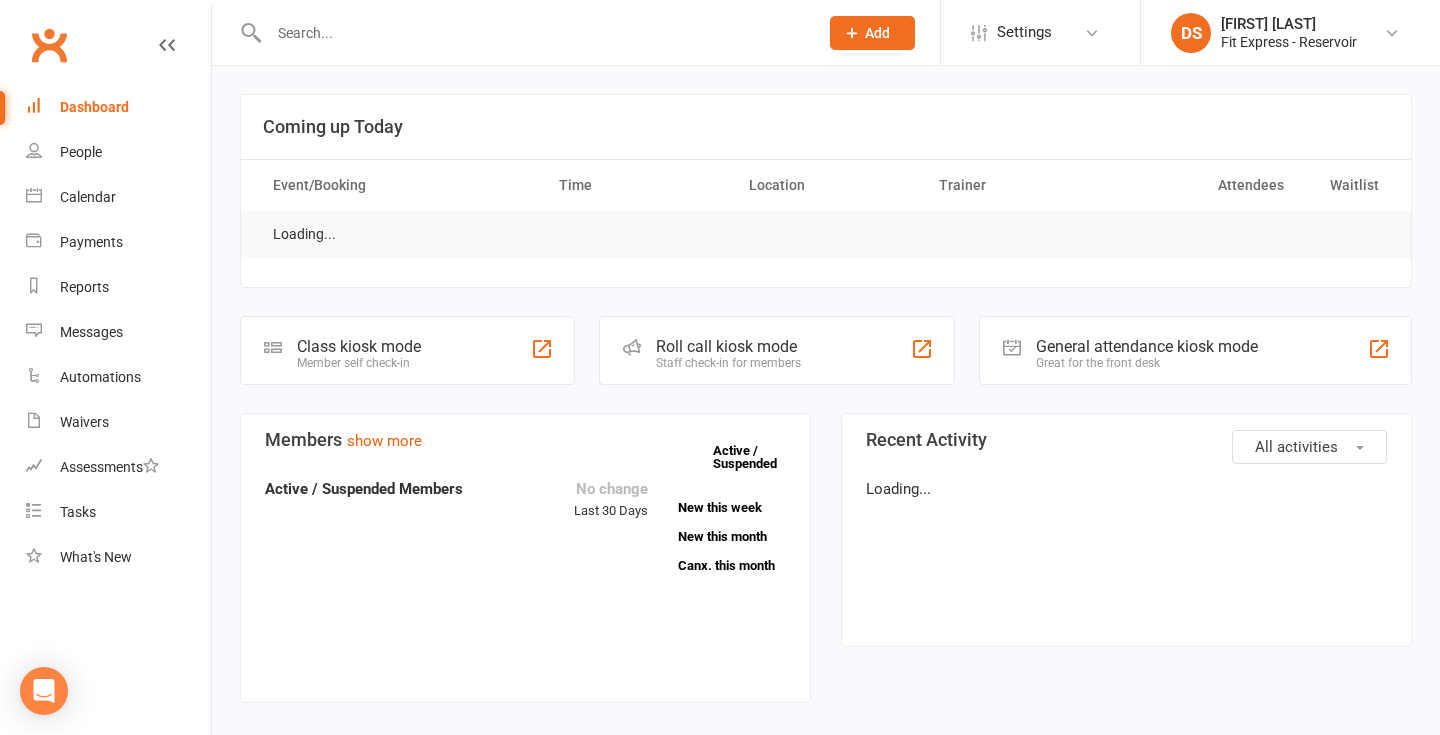 scroll, scrollTop: 0, scrollLeft: 0, axis: both 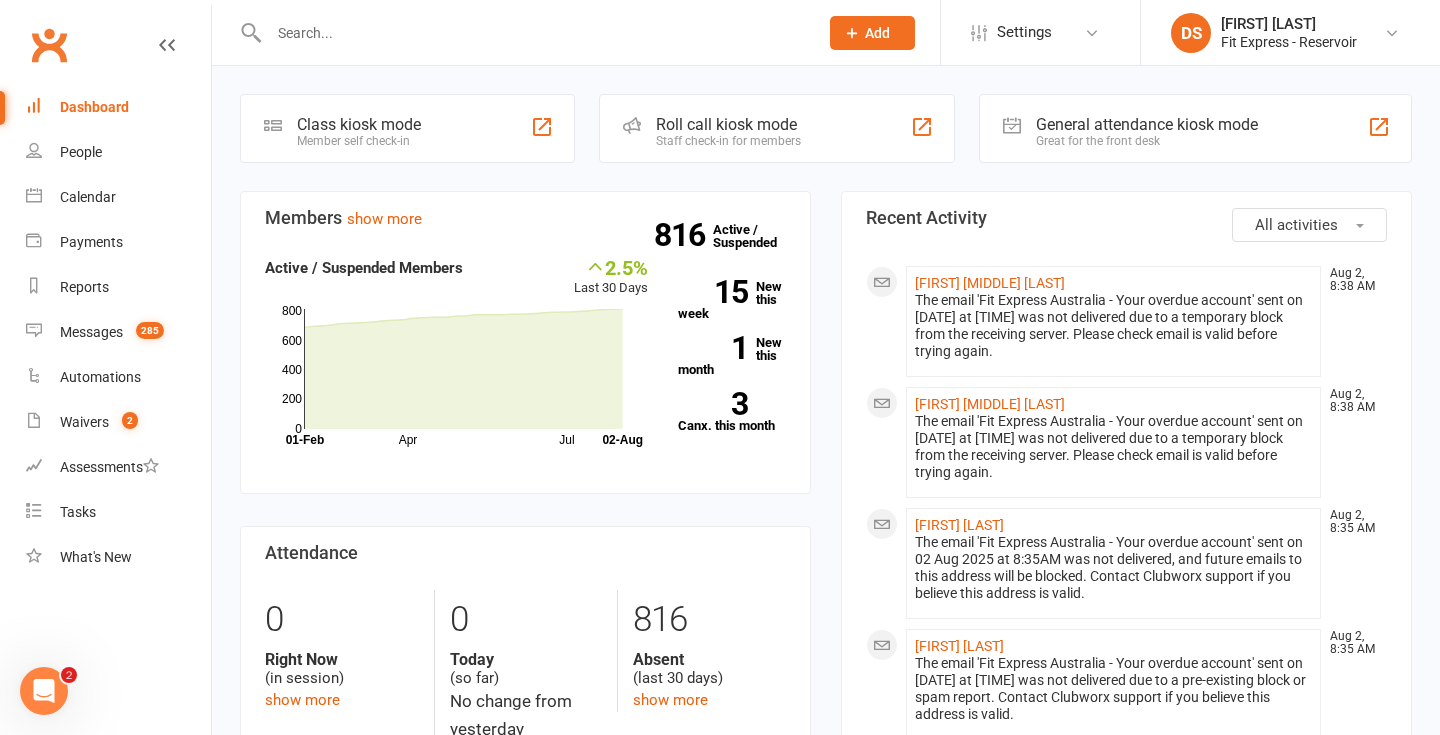 click on "Clubworx" at bounding box center [49, 45] 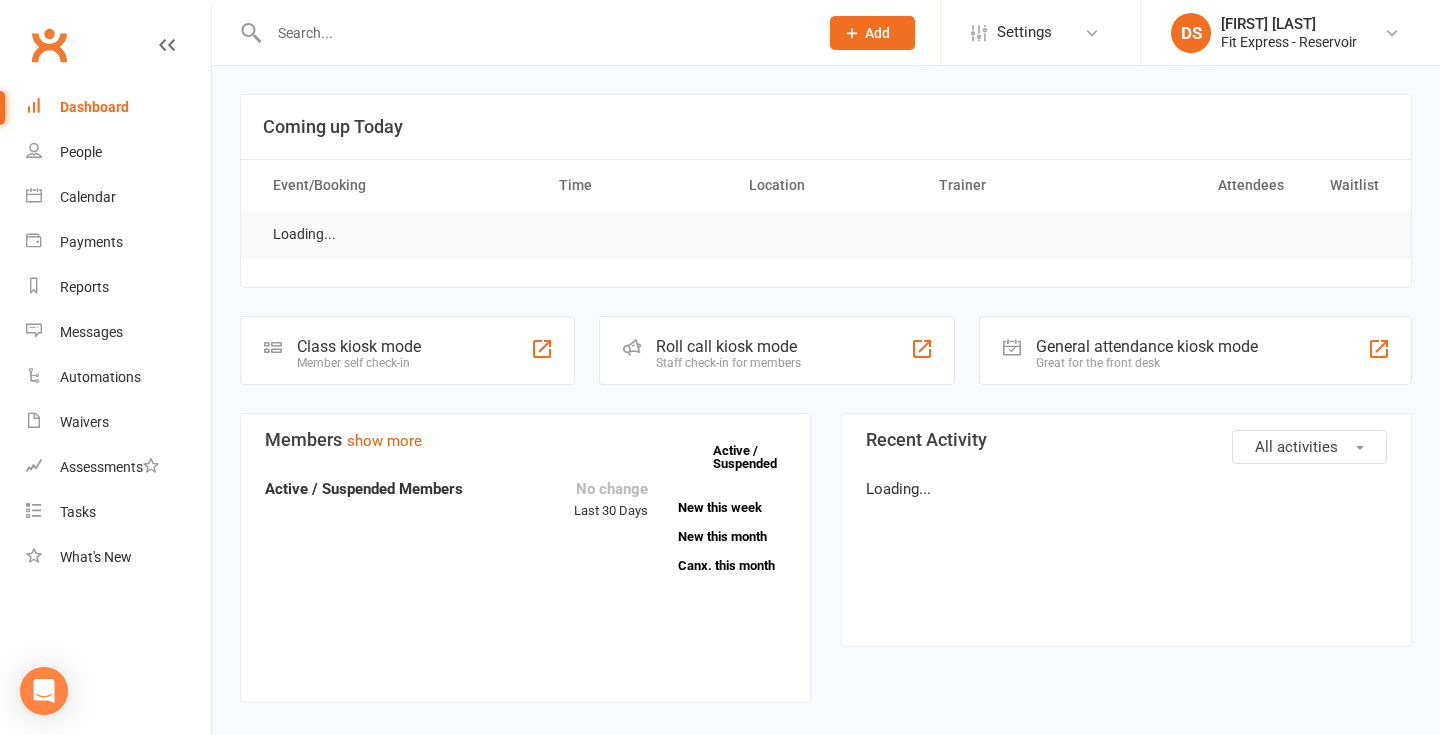 scroll, scrollTop: 0, scrollLeft: 0, axis: both 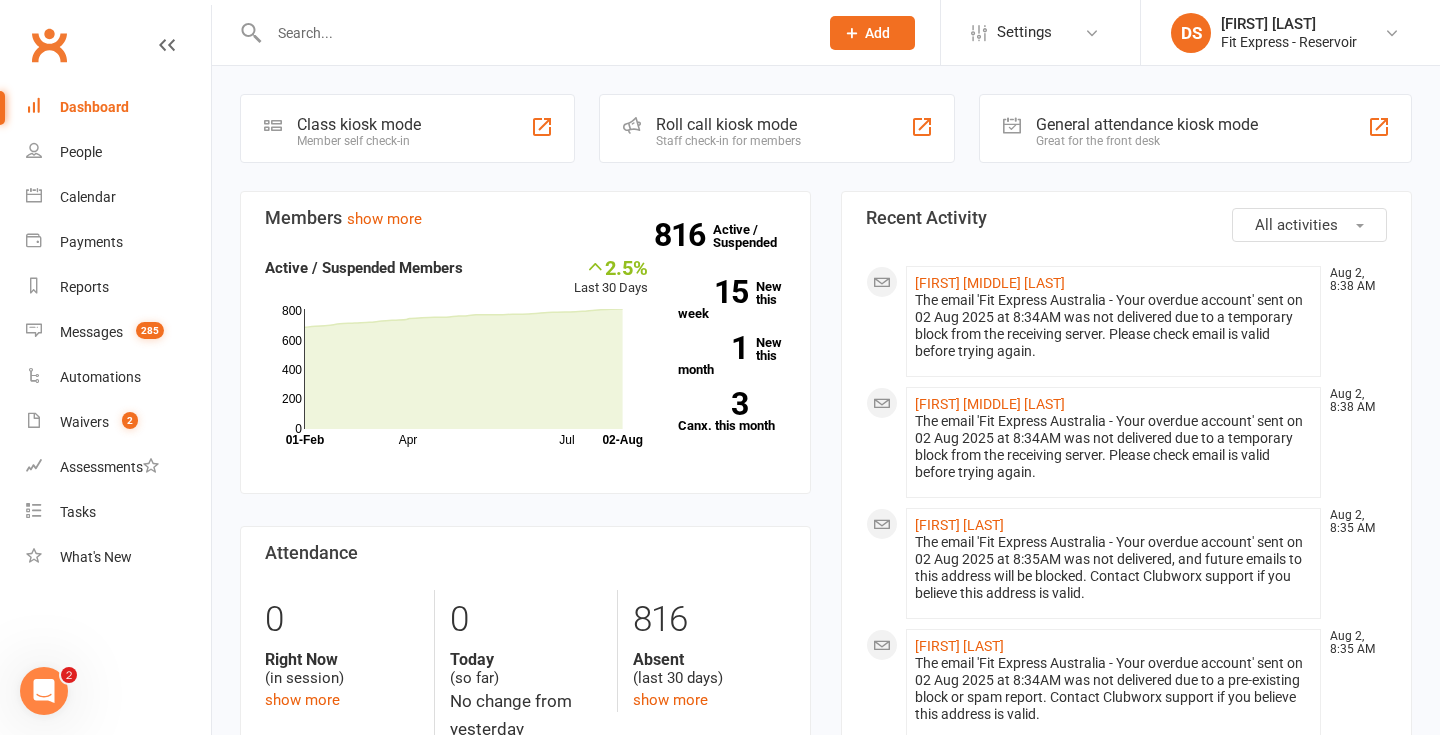 click on "DS Drew Stubbs Fit Express - Reservoir Signed in as: Fit Express - Reservoir Switch to: Fit Express - Eltham Switch to: Fit Express - Heidelberg My profile Help Terms & conditions  Privacy policy  Sign out" at bounding box center [1290, 32] 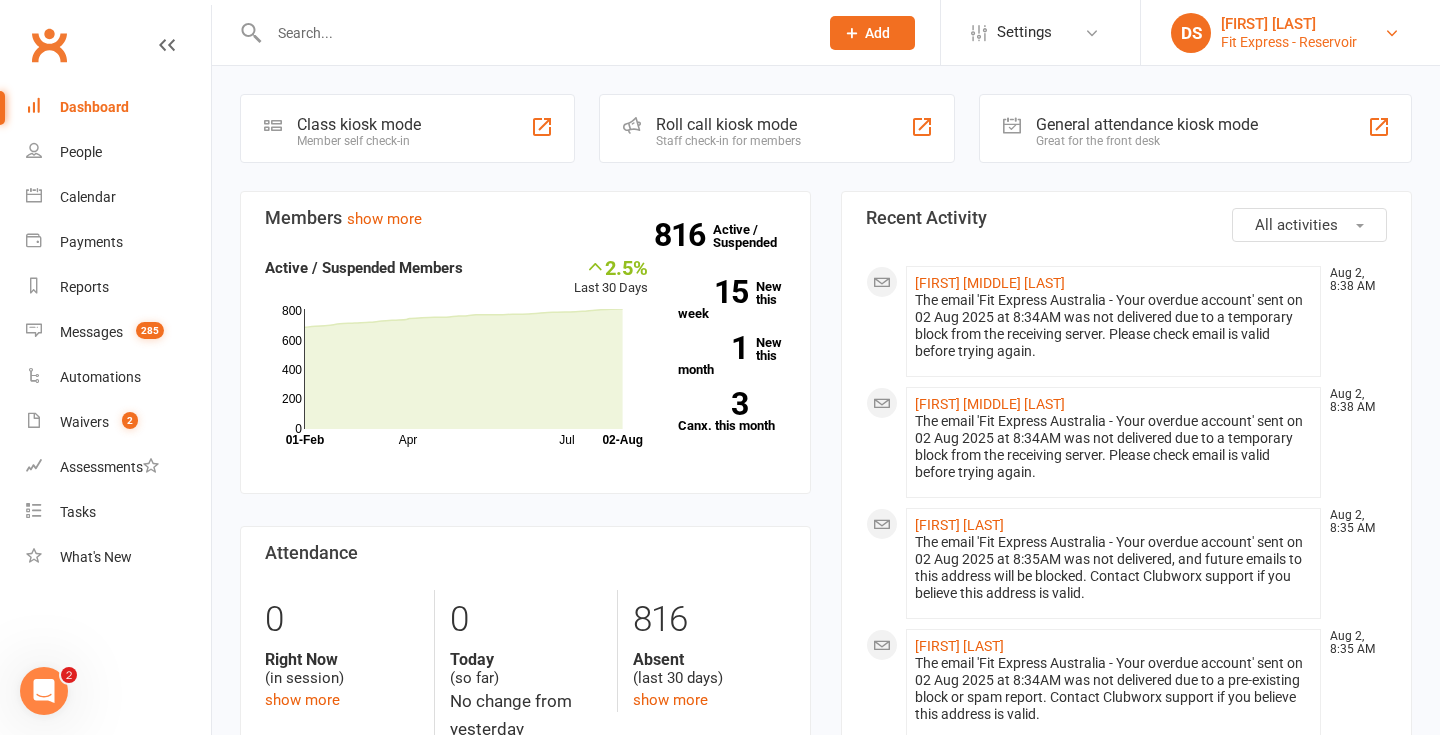 click on "Fit Express - Reservoir" at bounding box center [1289, 42] 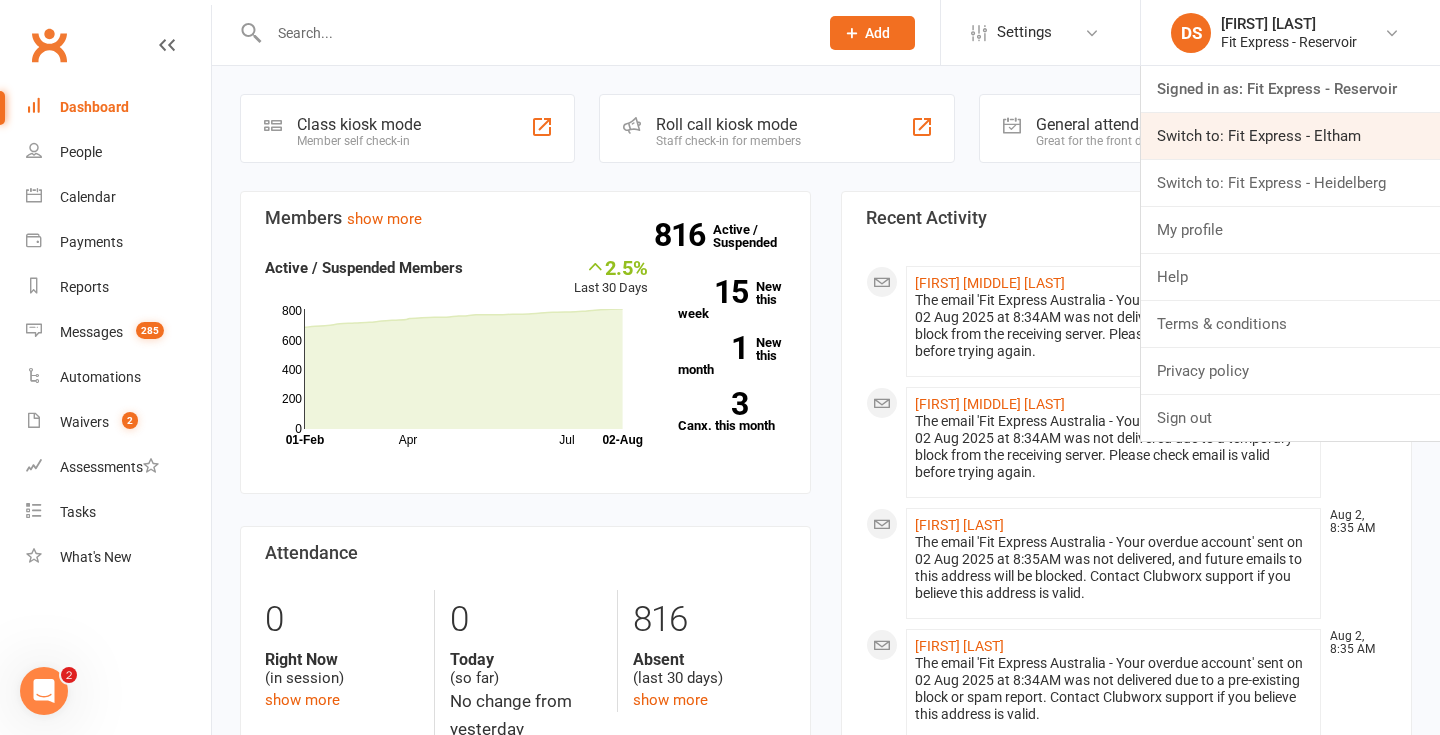 click on "Switch to: Fit Express - Eltham" at bounding box center (1290, 136) 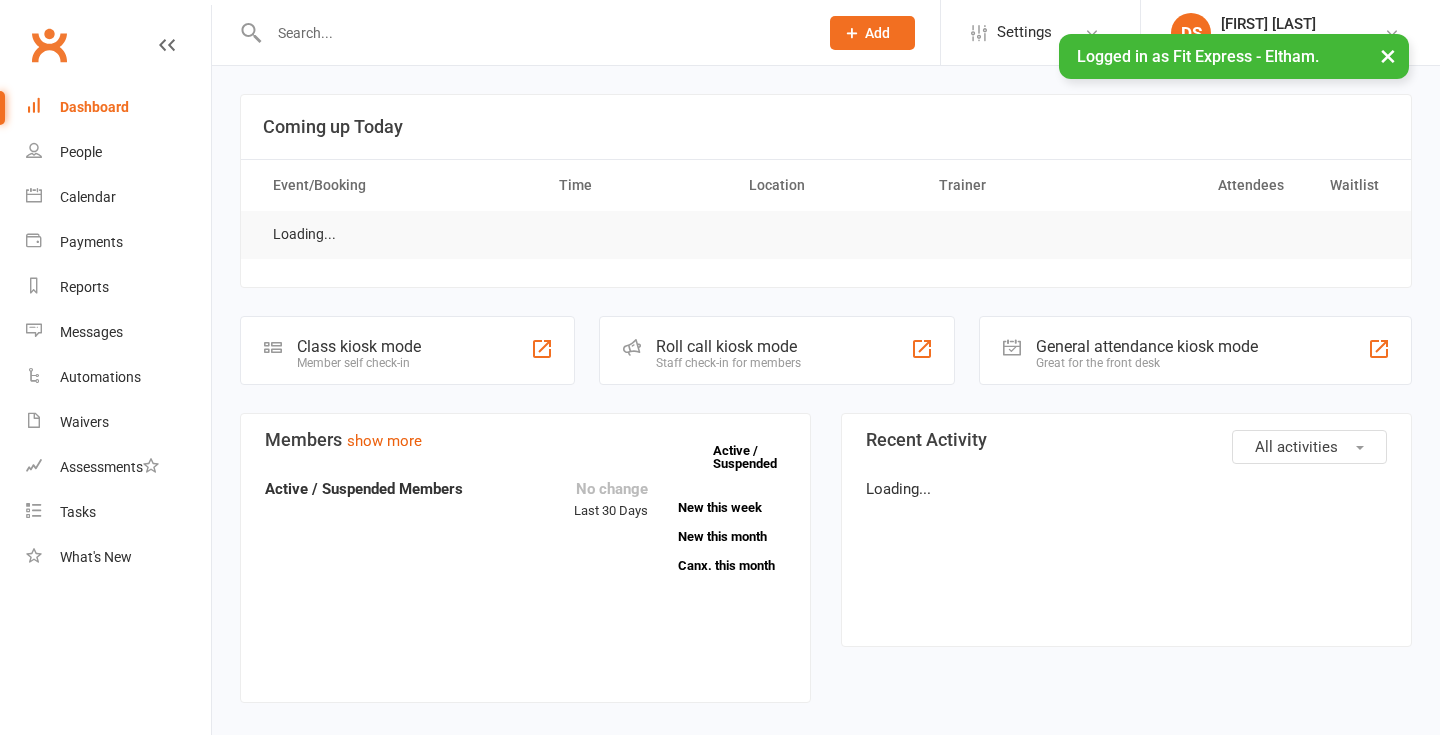 scroll, scrollTop: 0, scrollLeft: 0, axis: both 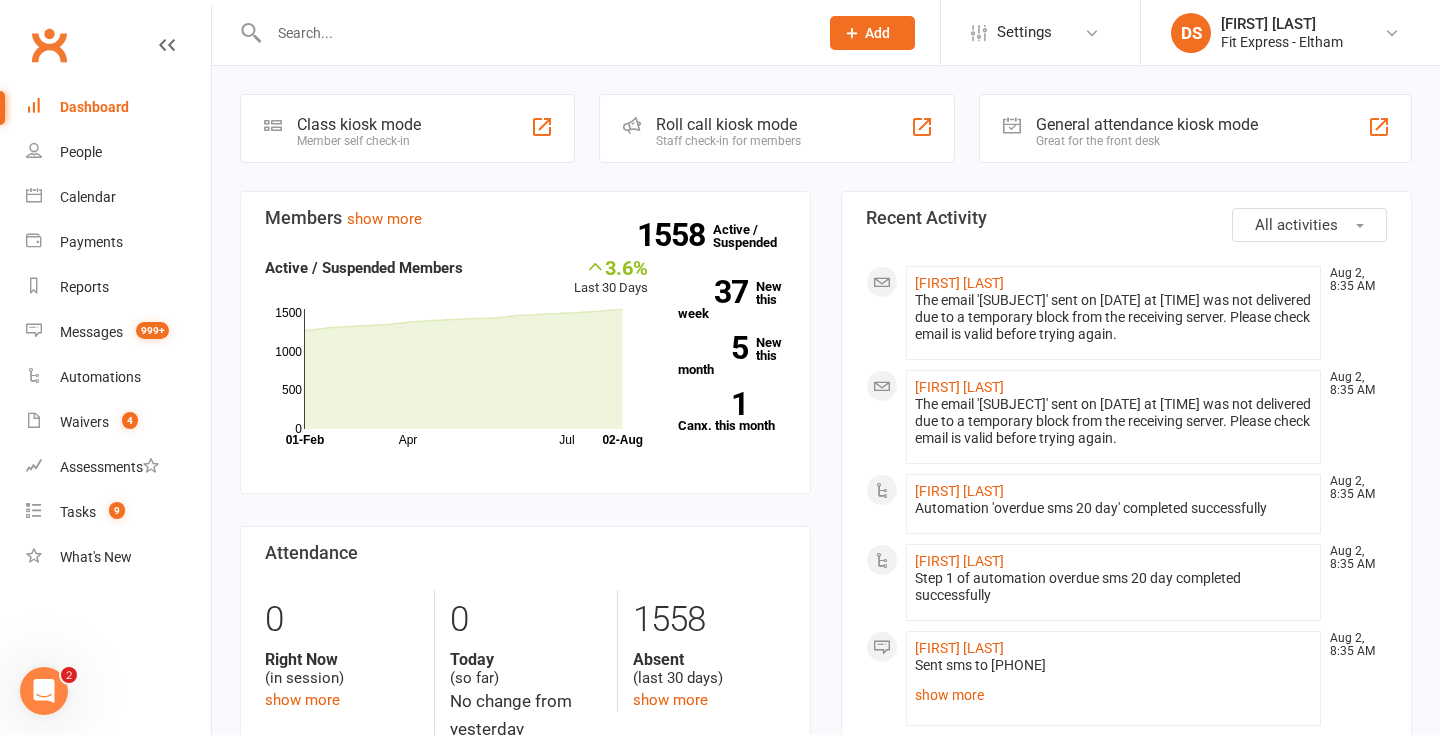click at bounding box center (522, 32) 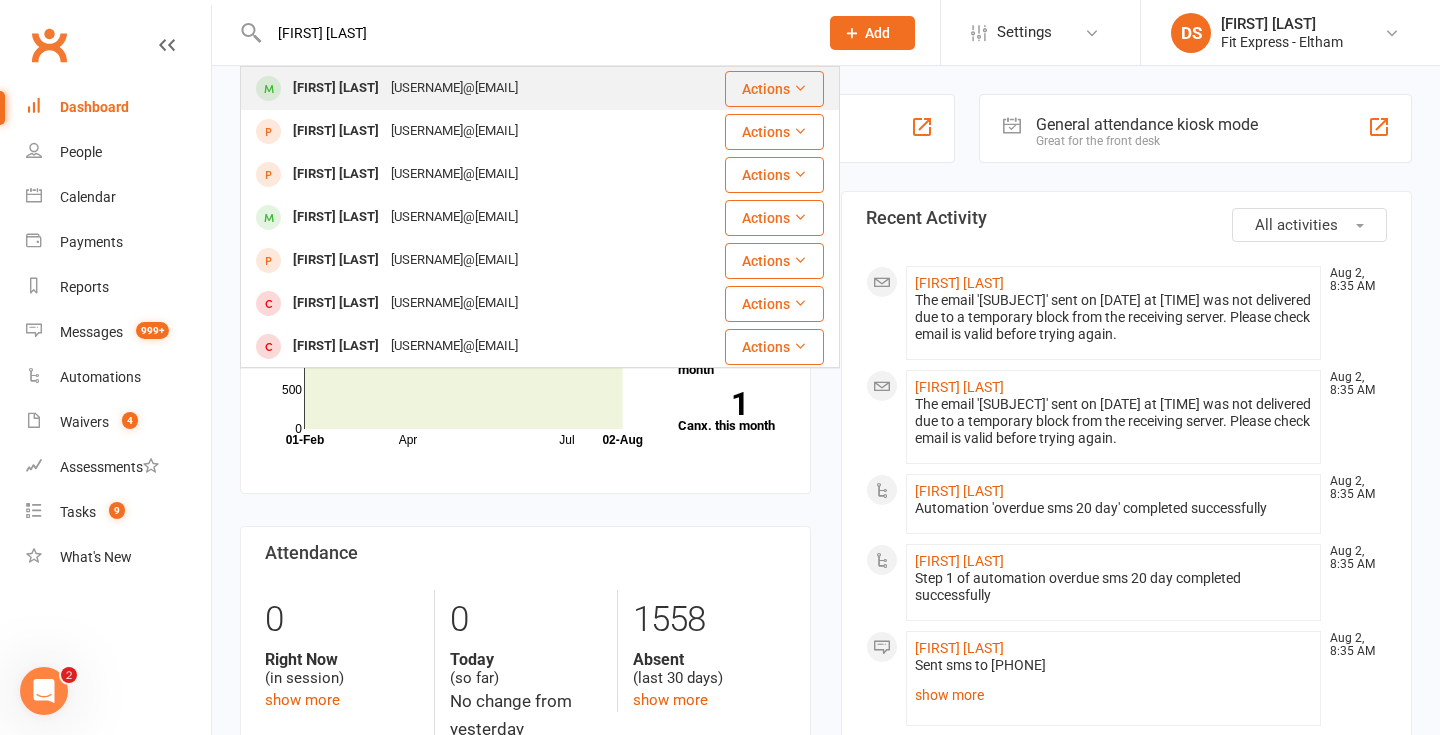 type on "[FIRST] [LAST]" 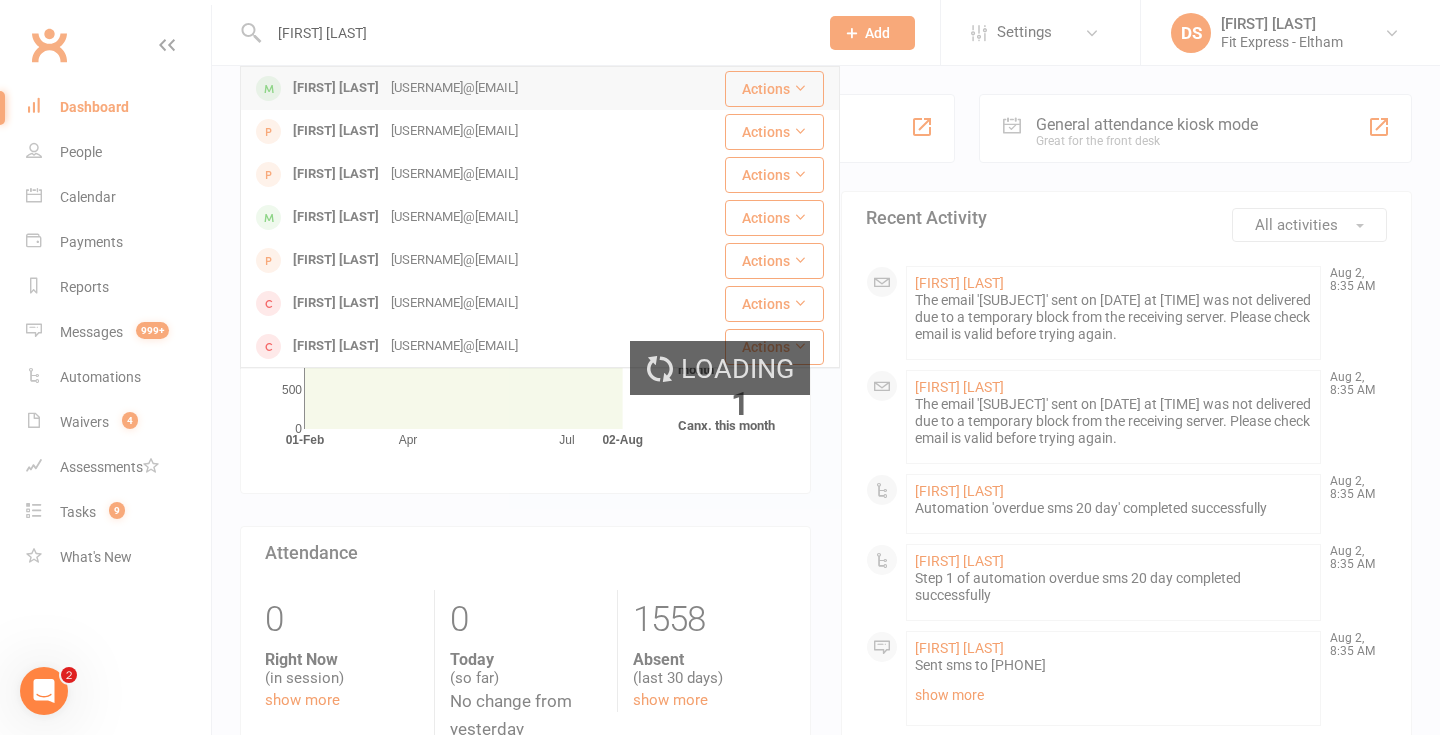 type 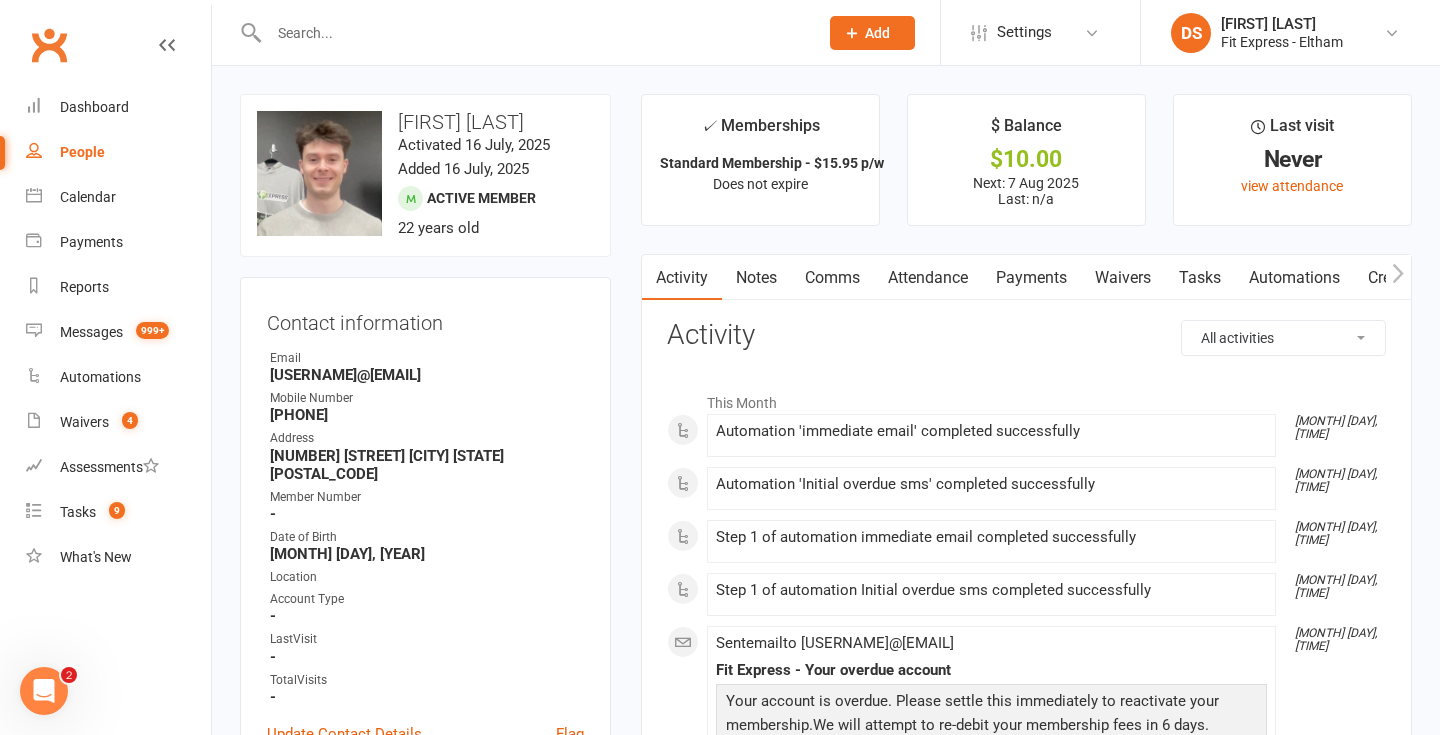 click on "Attendance" at bounding box center (928, 278) 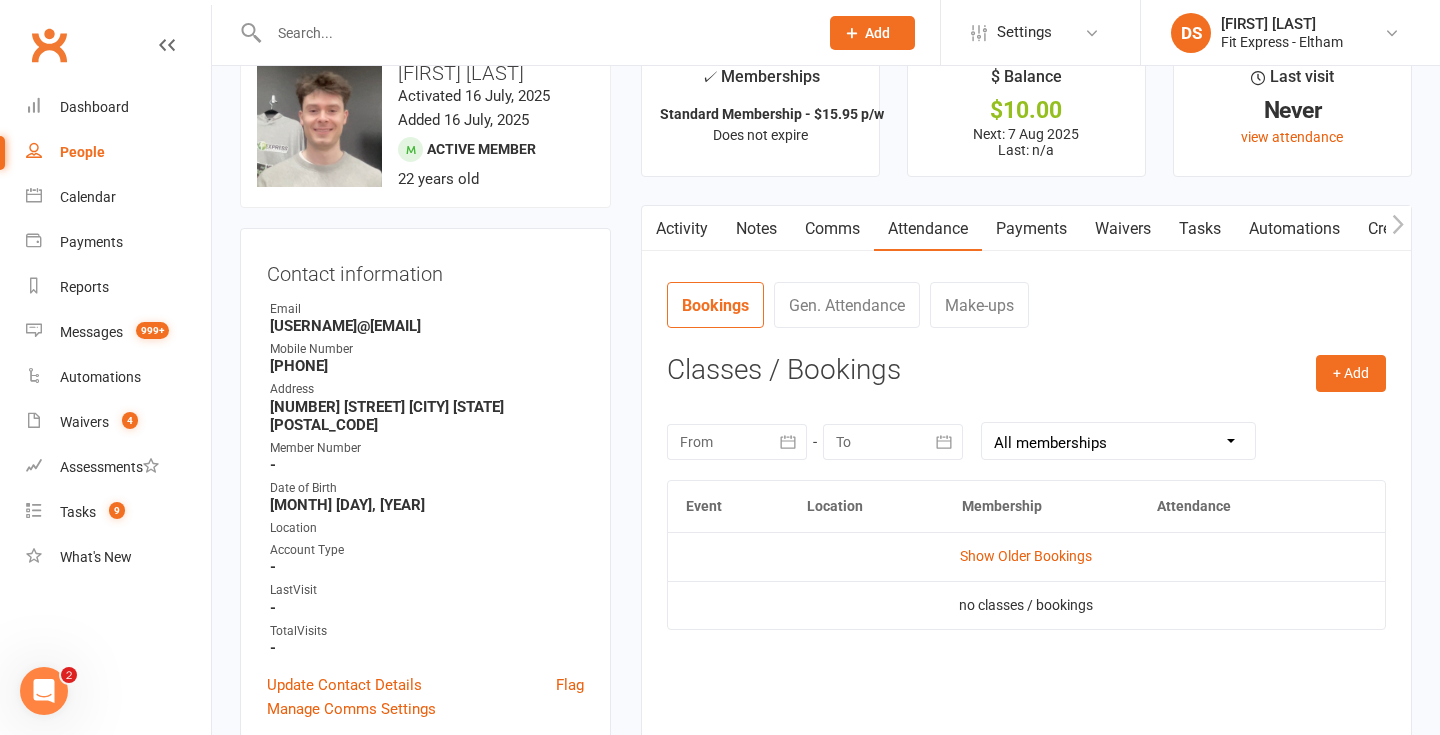 scroll, scrollTop: 63, scrollLeft: 0, axis: vertical 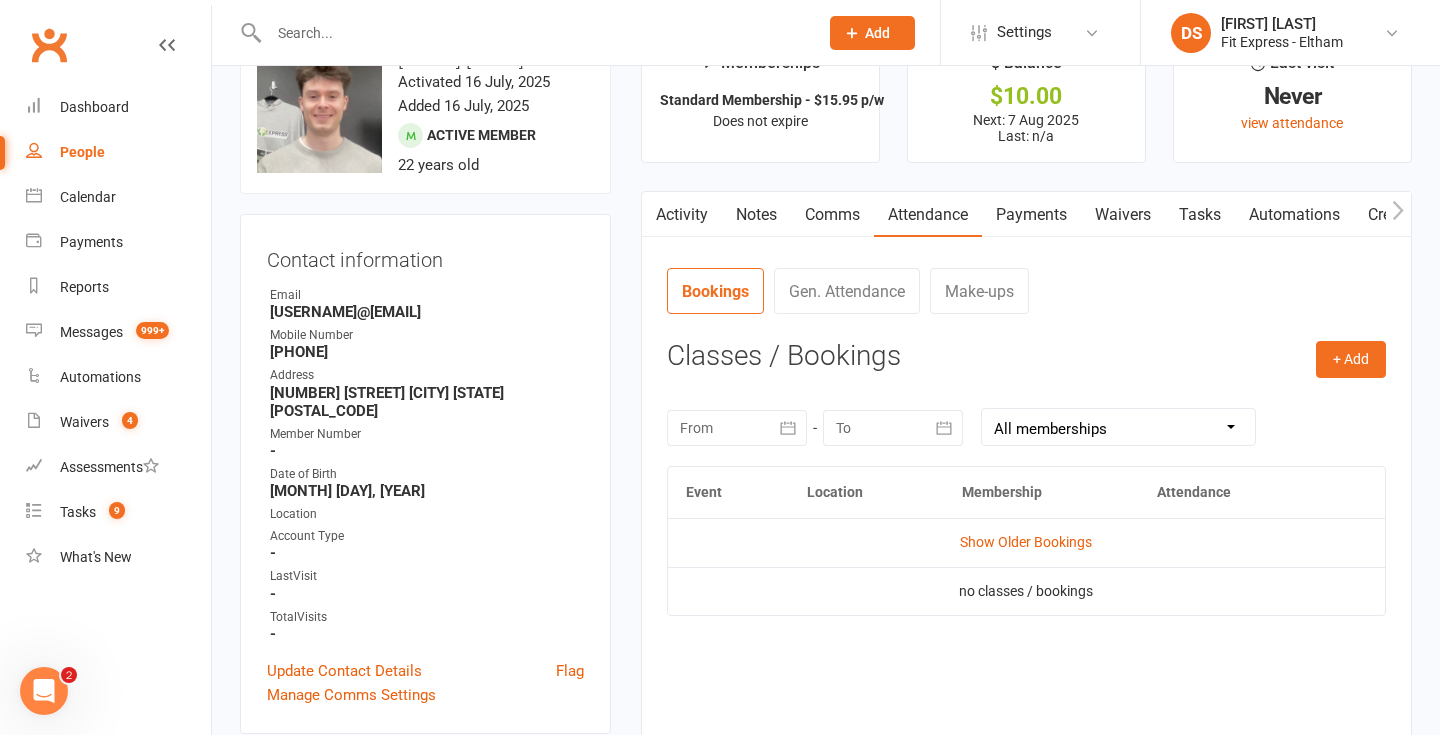 click on "Payments" at bounding box center (1031, 215) 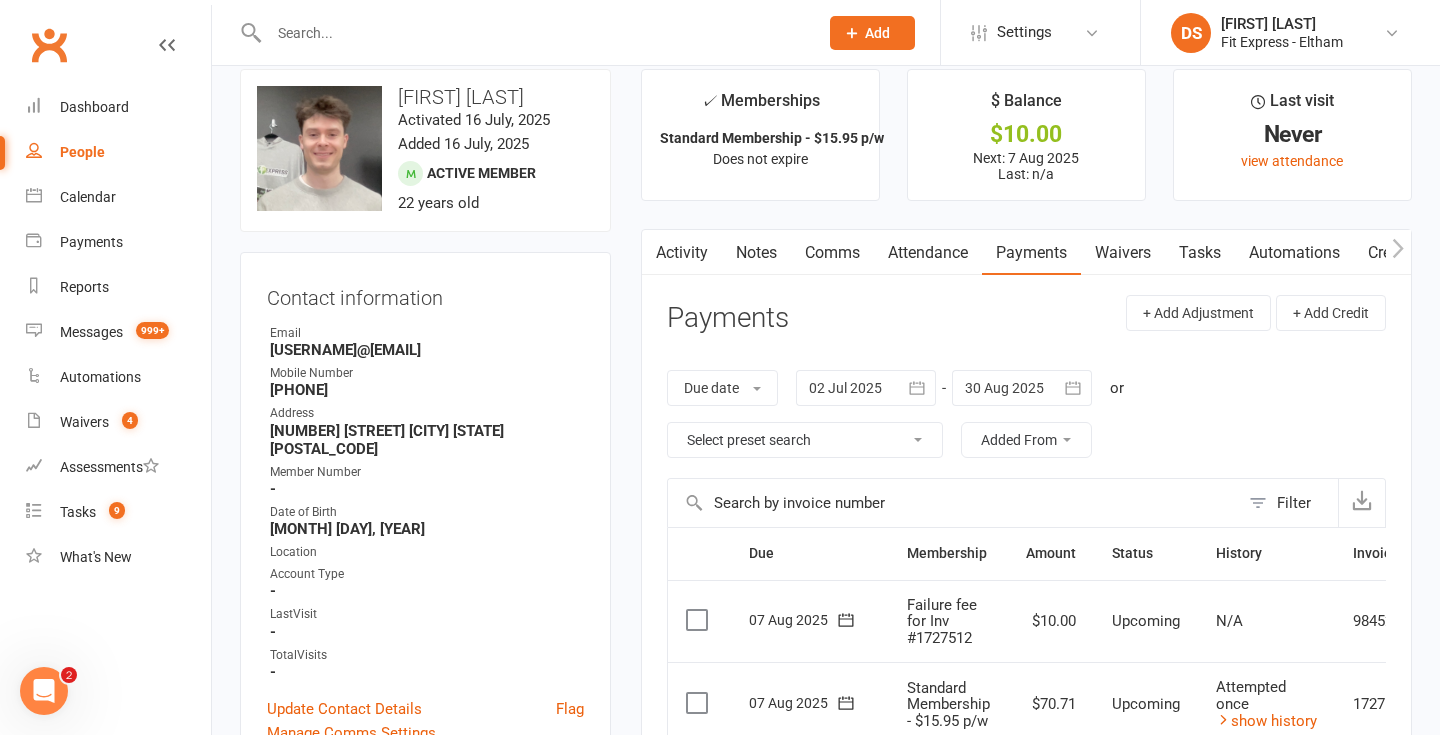 scroll, scrollTop: 0, scrollLeft: 0, axis: both 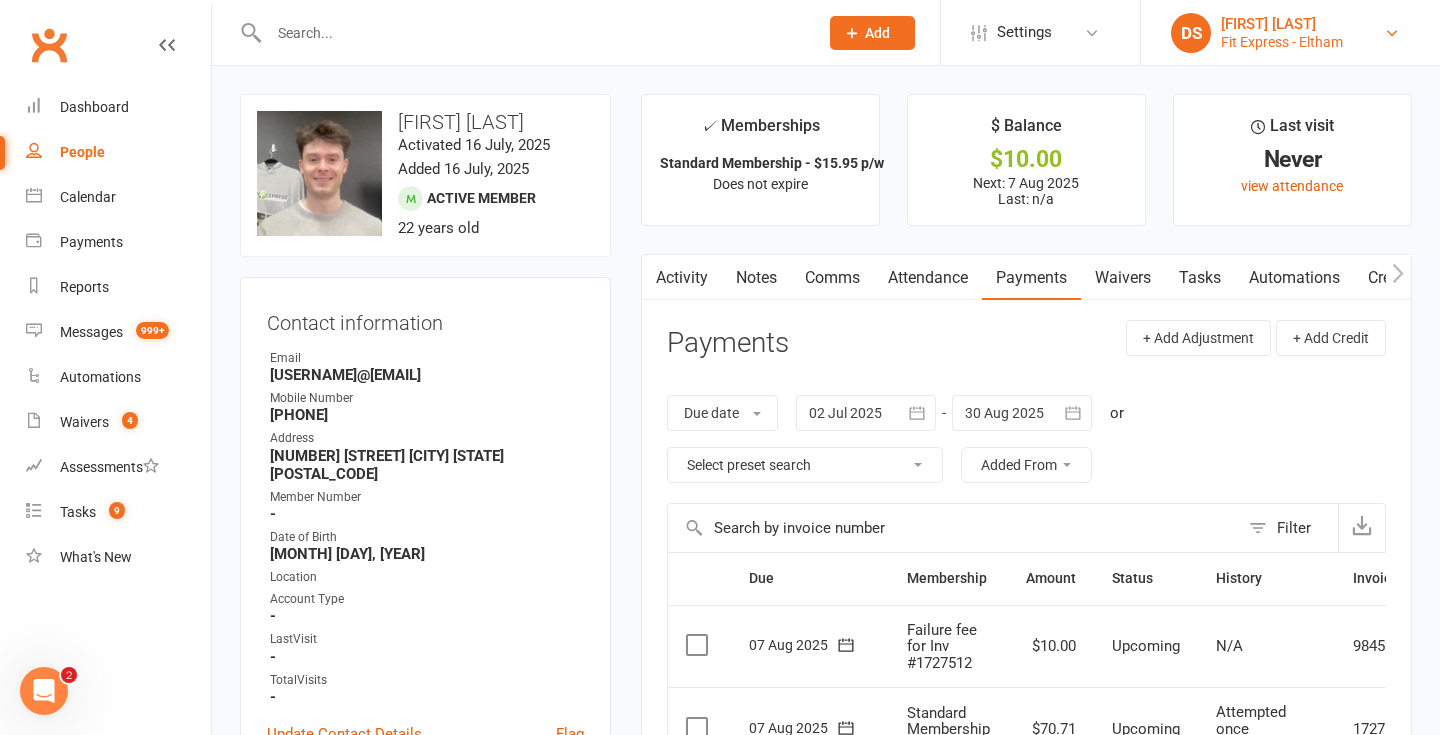 click on "Fit Express - Eltham" at bounding box center [1282, 42] 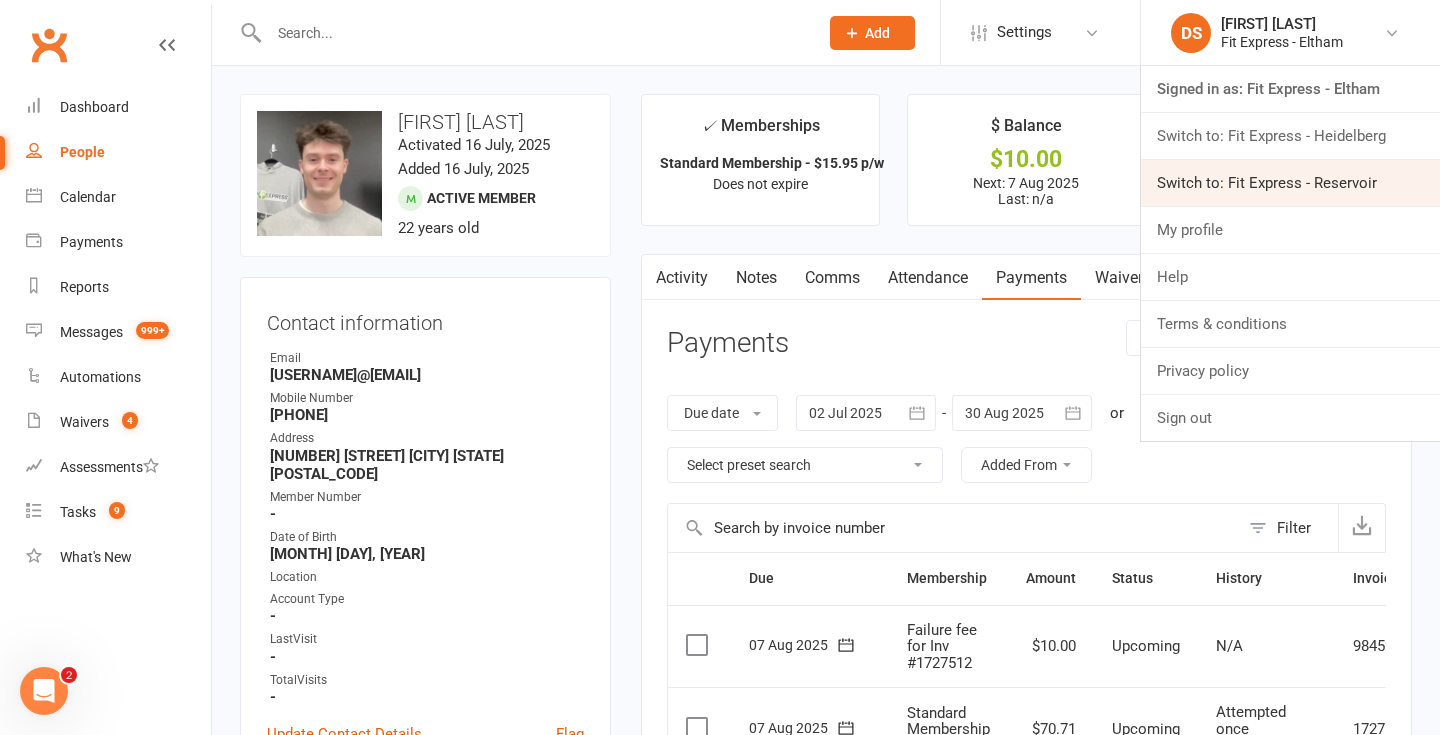 click on "Switch to: Fit Express - Reservoir" at bounding box center [1290, 183] 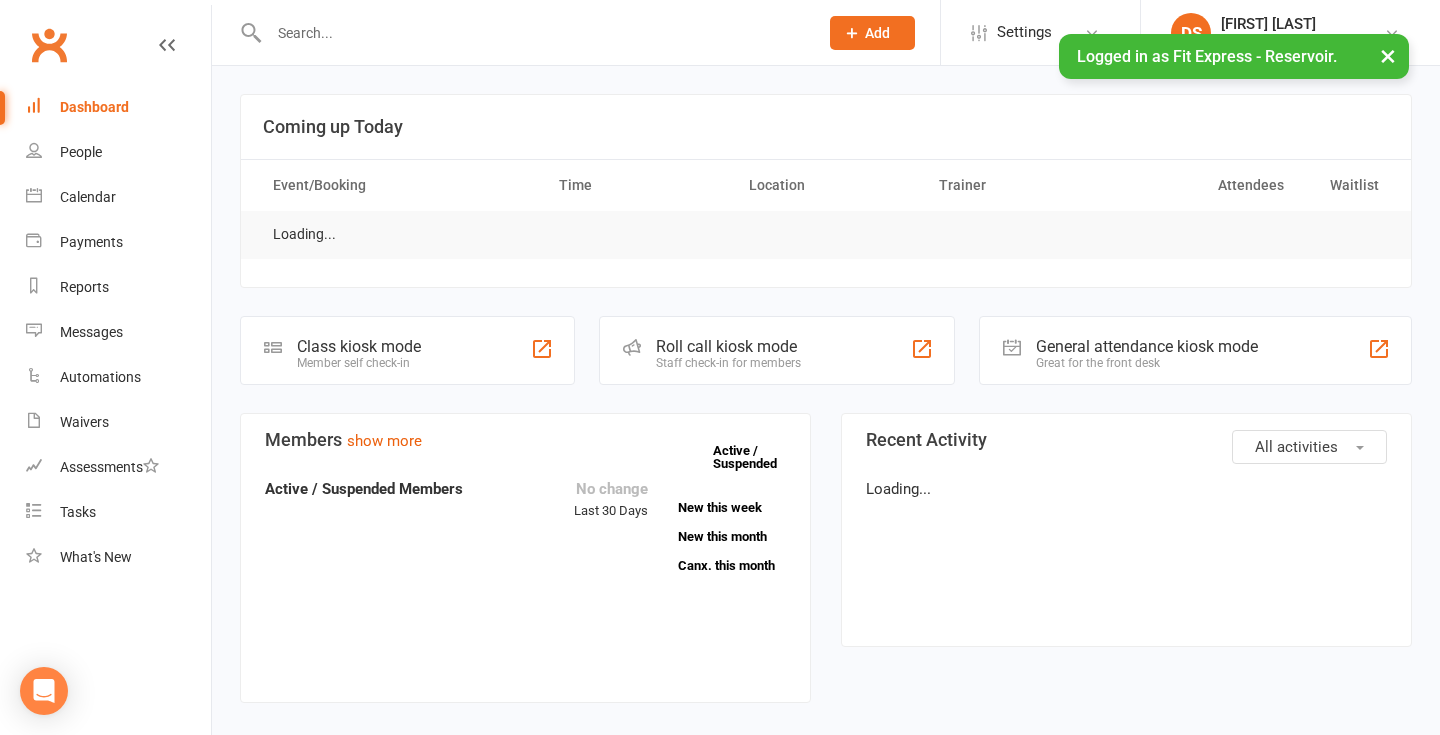 scroll, scrollTop: 0, scrollLeft: 0, axis: both 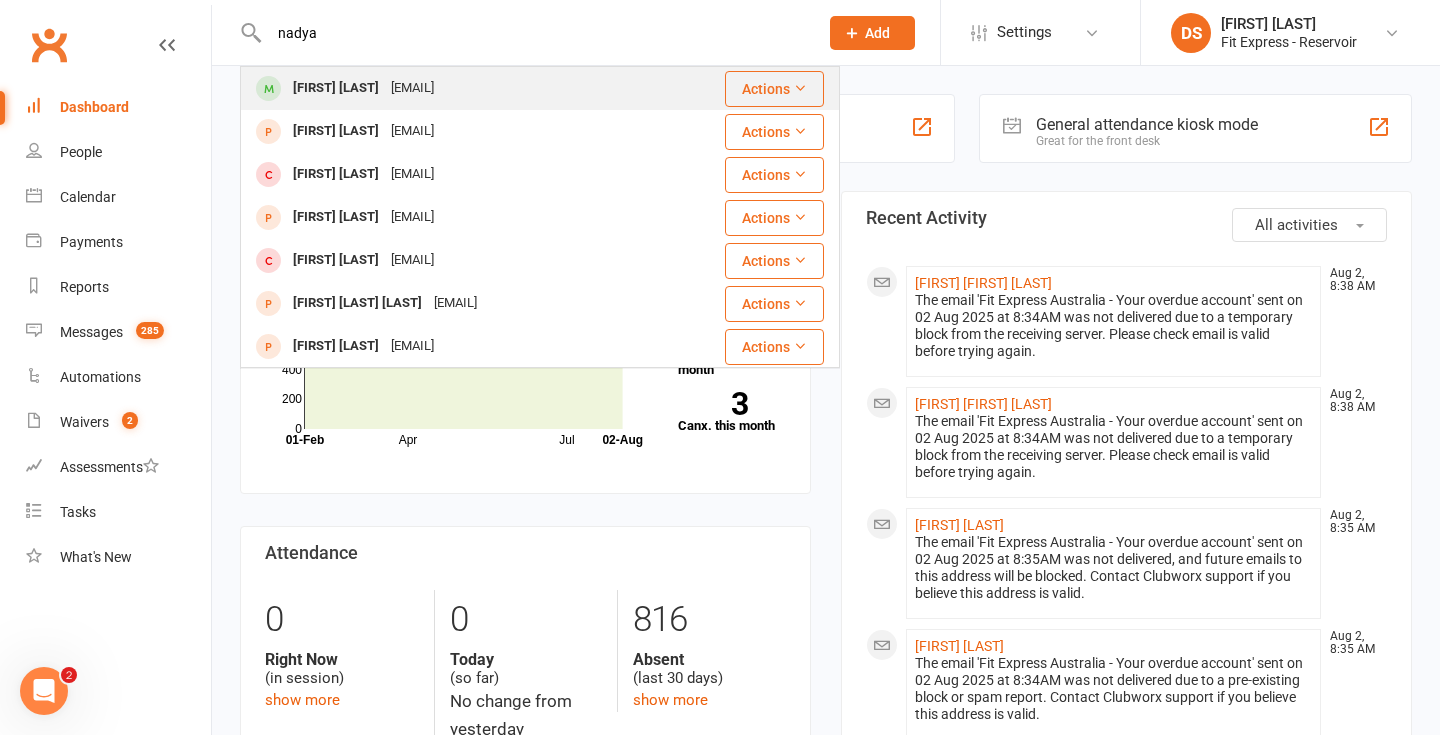 type on "nadya" 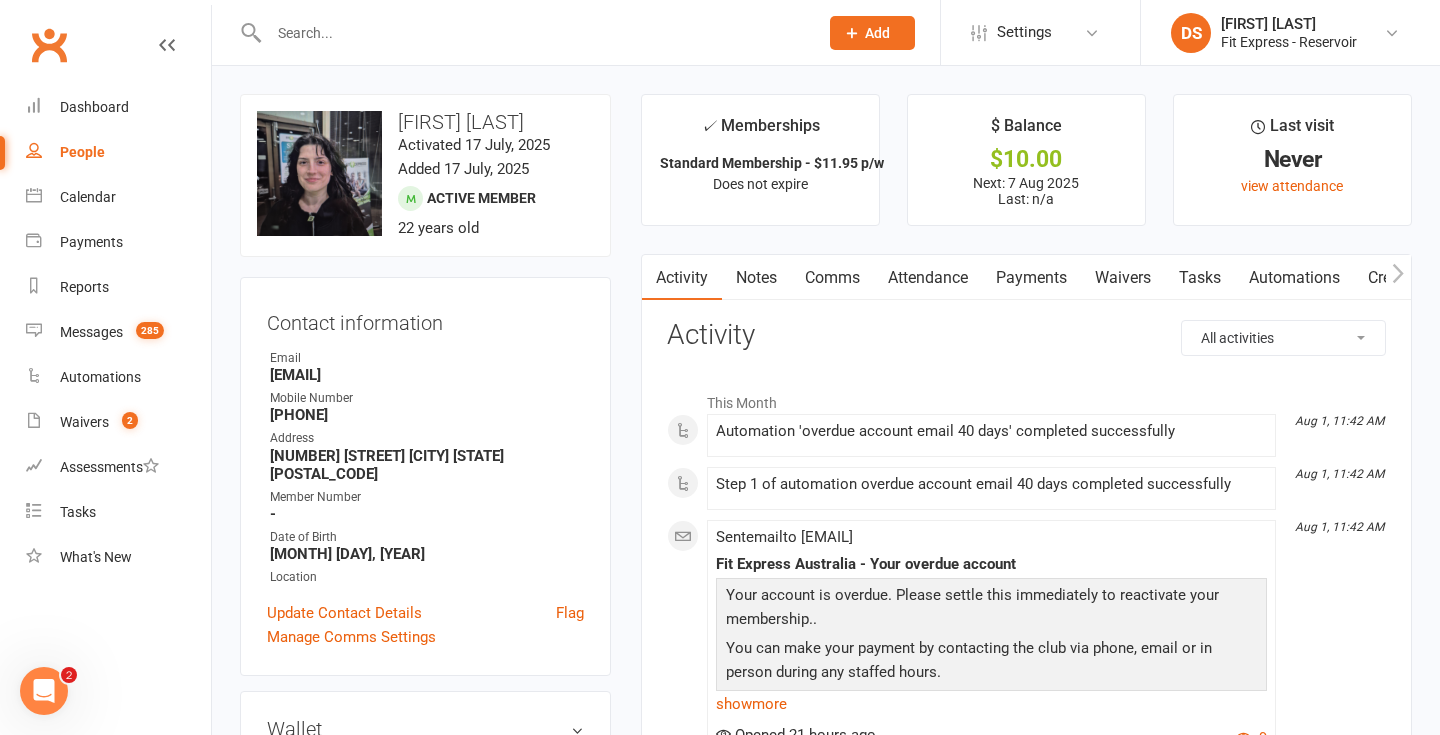 click on "Payments" at bounding box center [1031, 278] 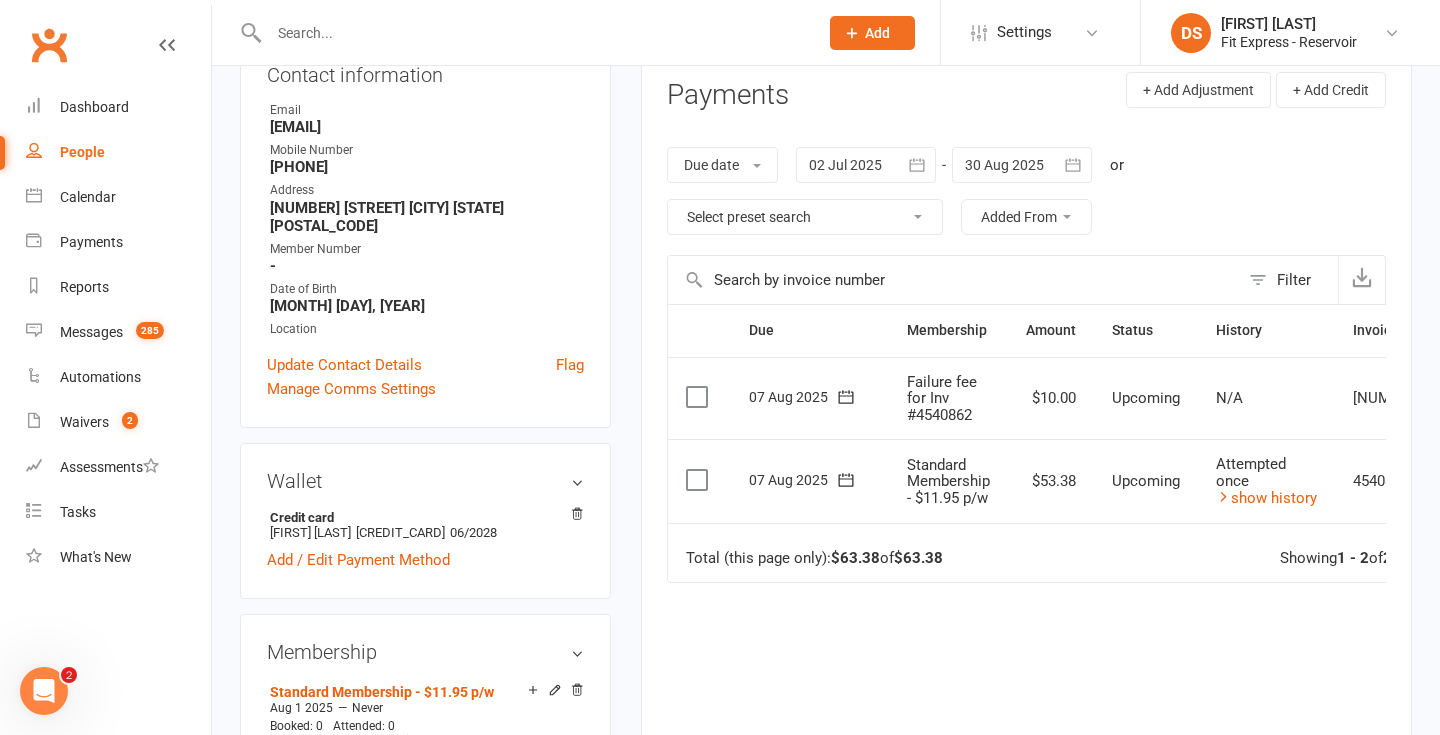scroll, scrollTop: 241, scrollLeft: 0, axis: vertical 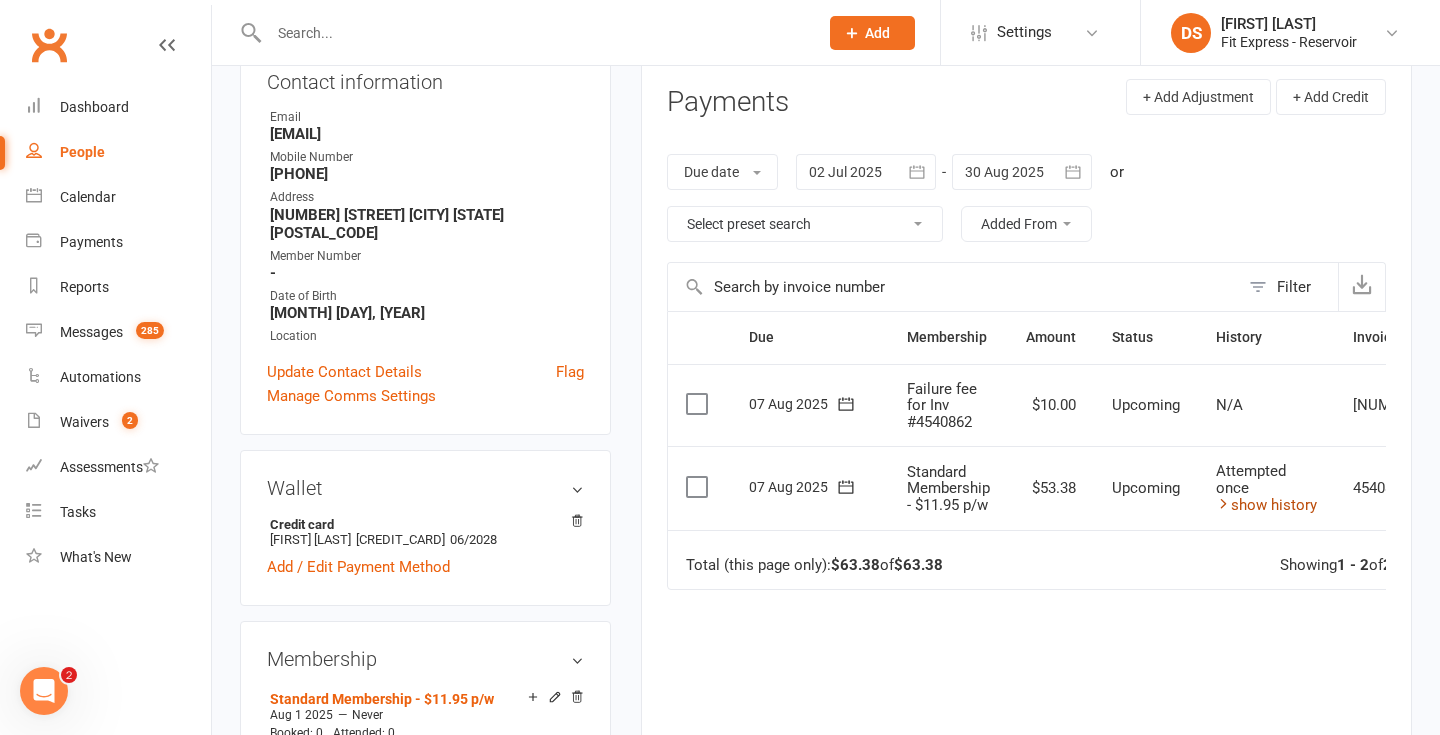 click on "show history" at bounding box center (1266, 505) 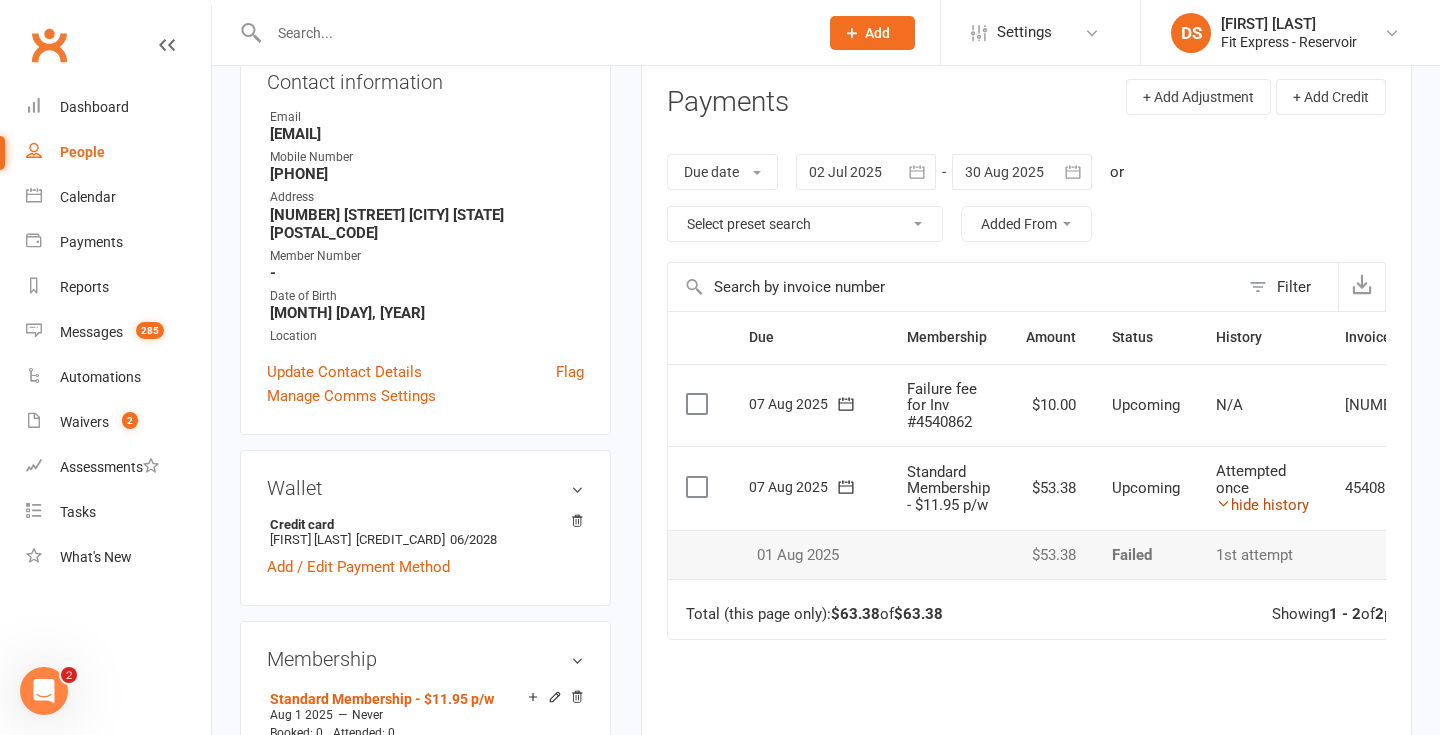 click on "hide history" at bounding box center (1262, 505) 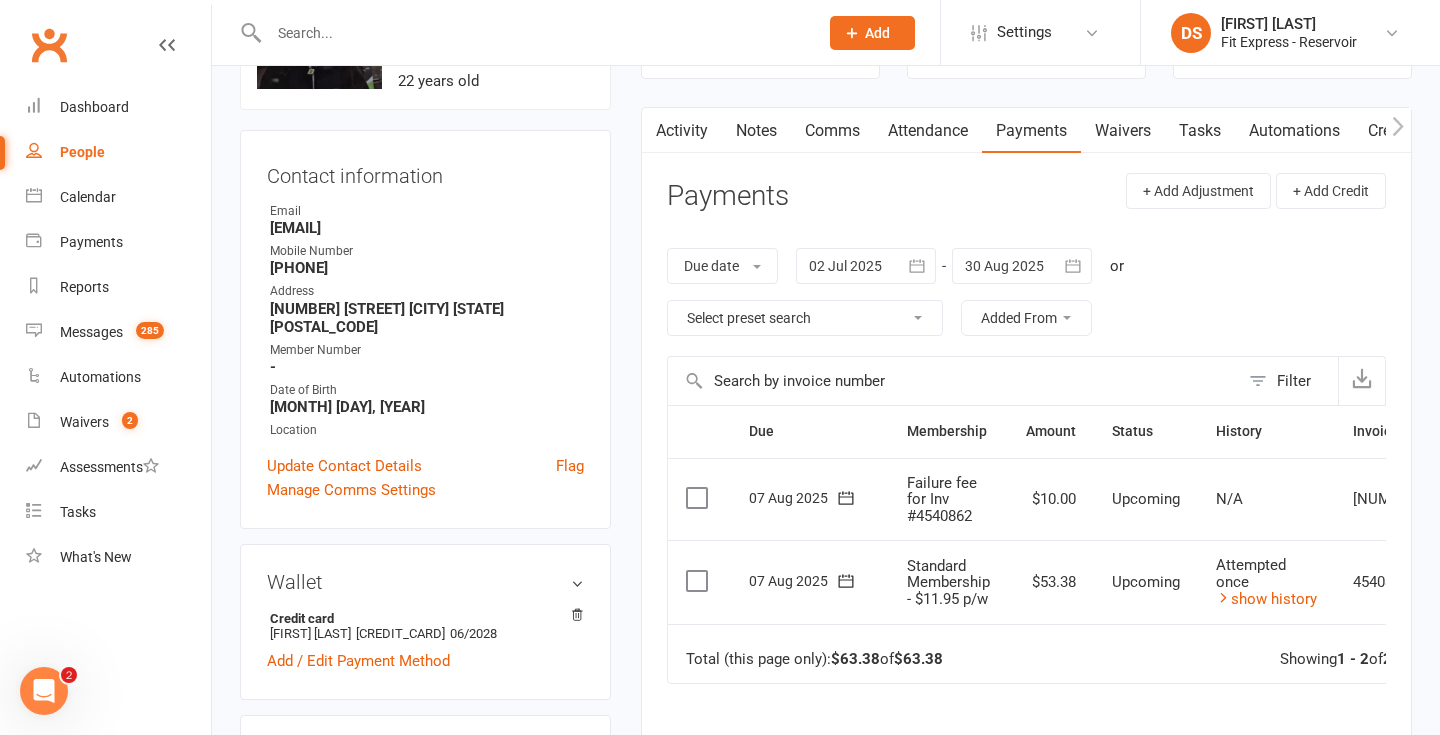 scroll, scrollTop: 0, scrollLeft: 0, axis: both 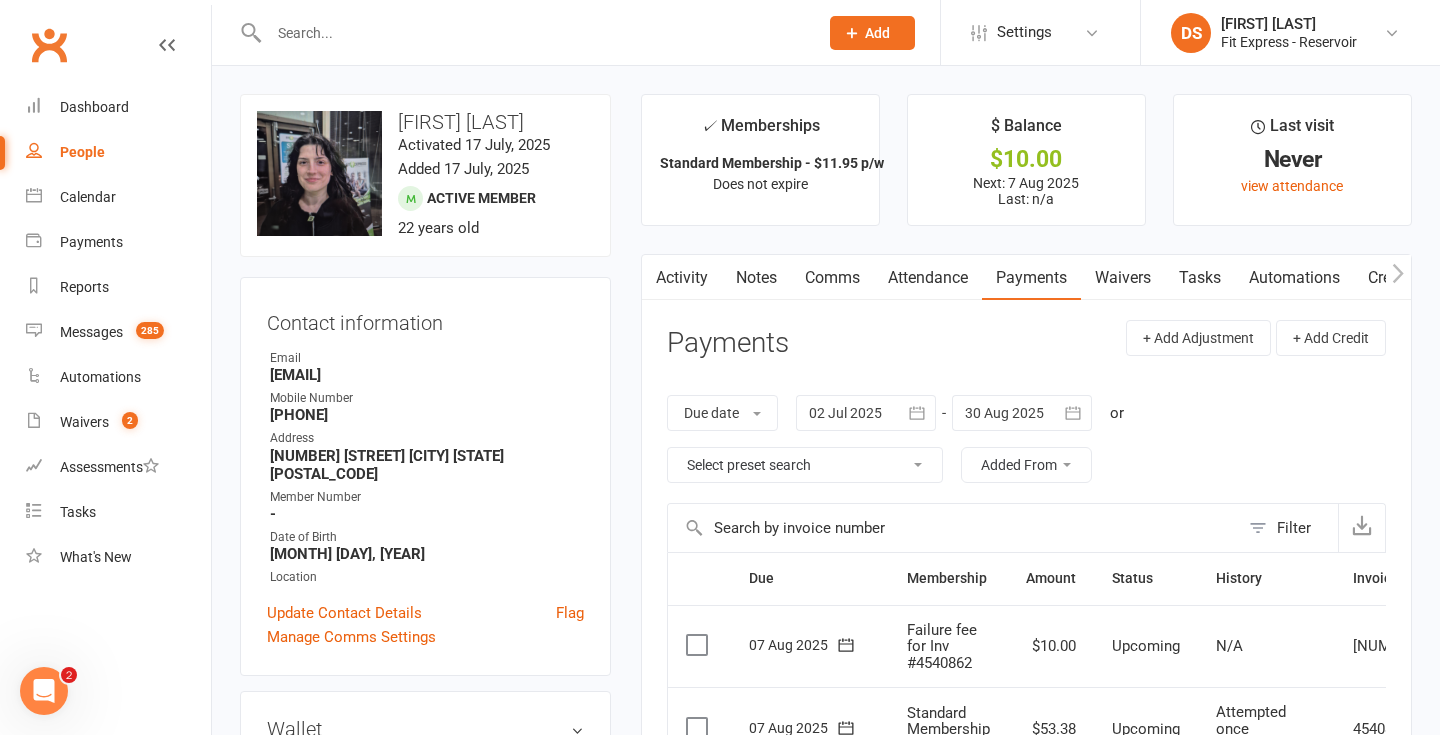 click at bounding box center [533, 33] 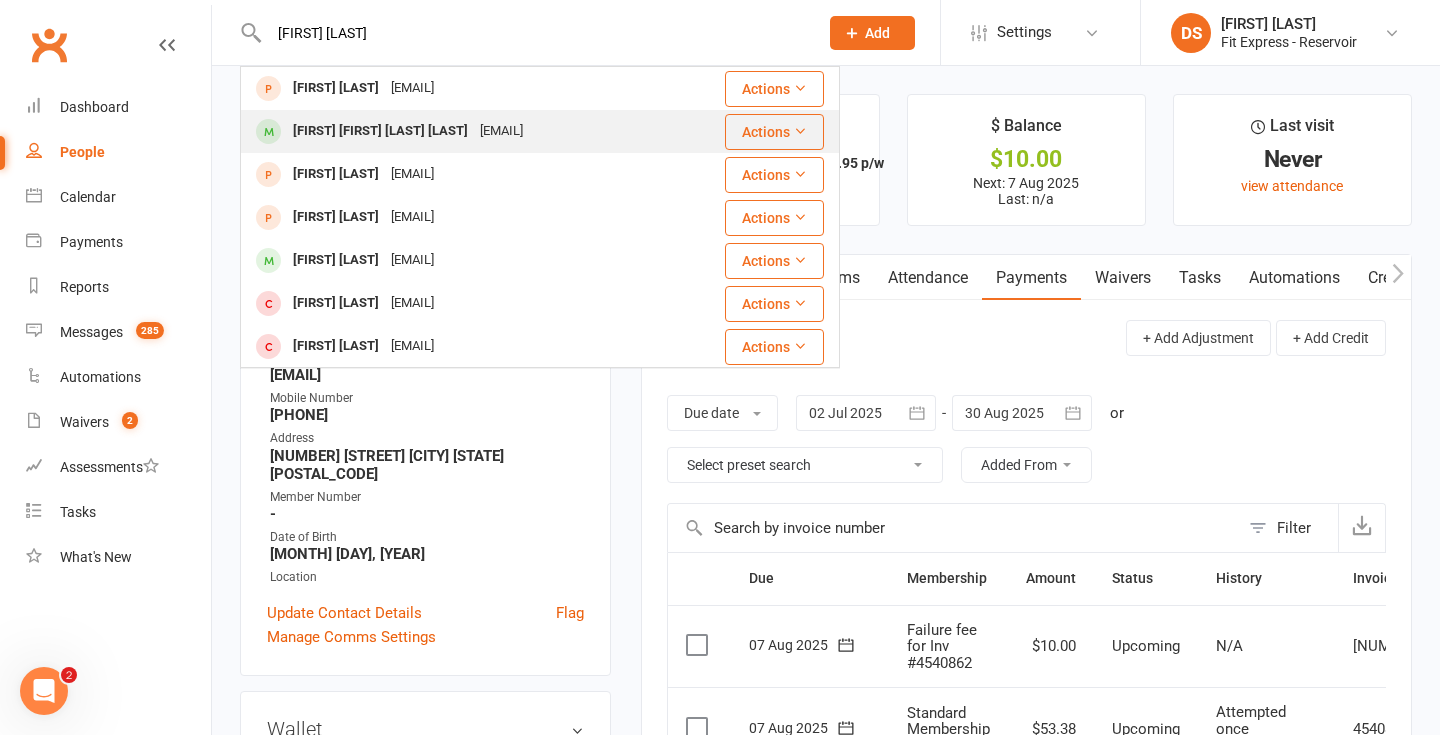type on "juan david" 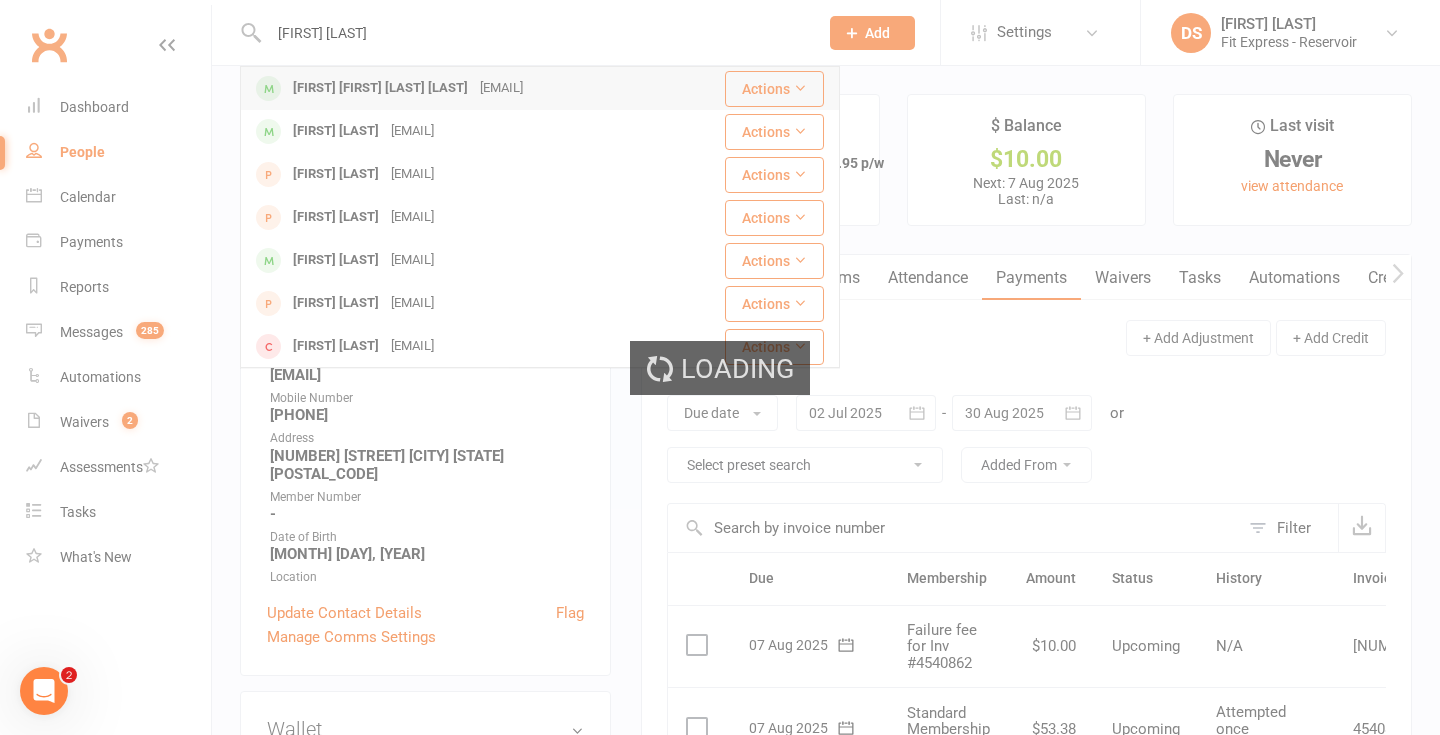 type 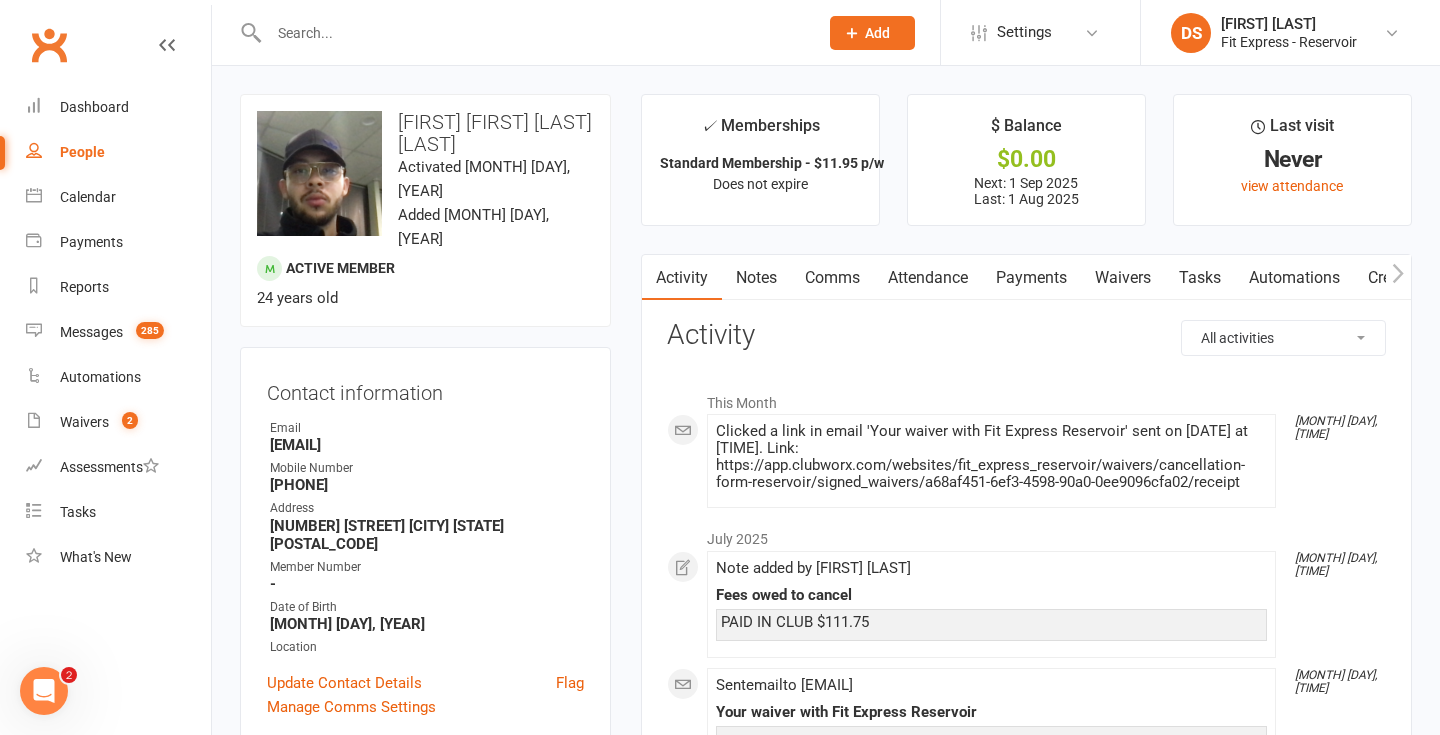 click on "Payments" at bounding box center (1031, 278) 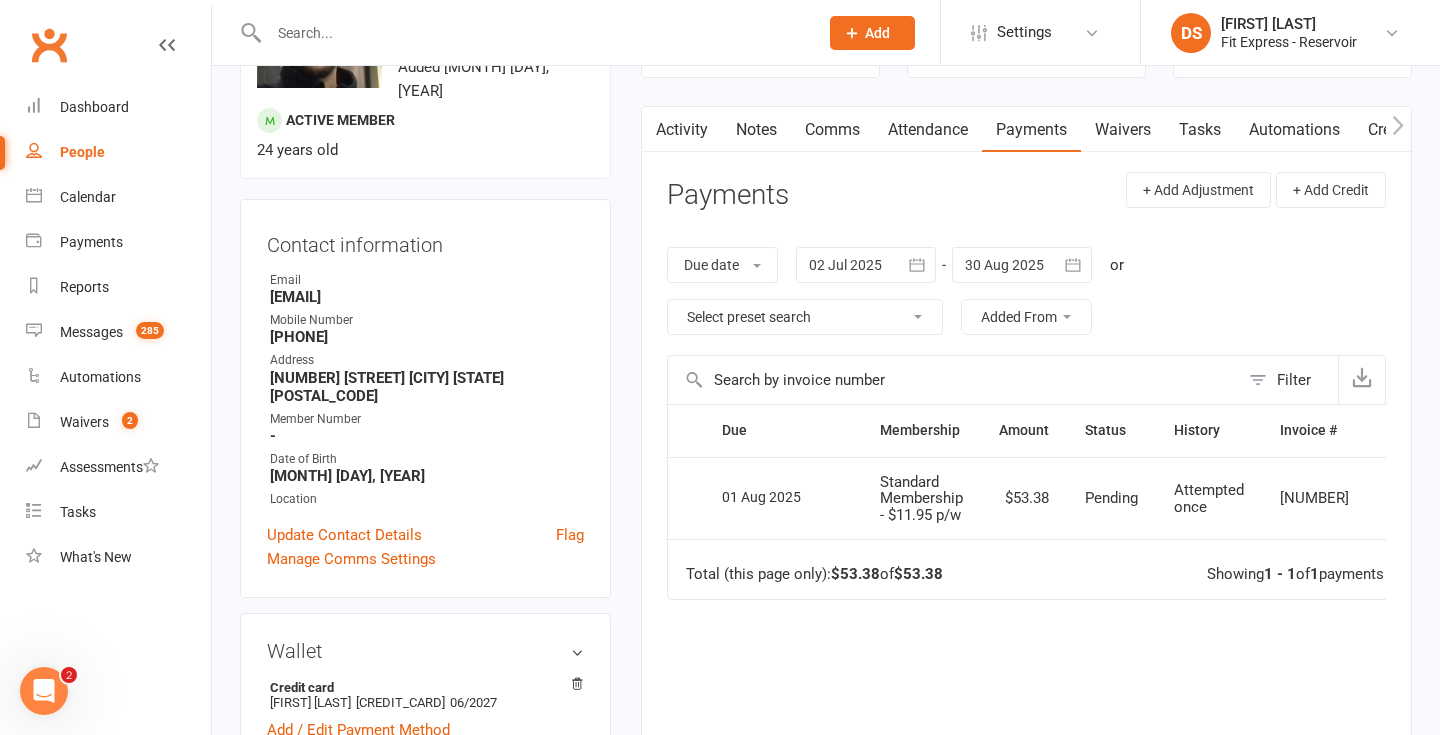 scroll, scrollTop: 153, scrollLeft: 0, axis: vertical 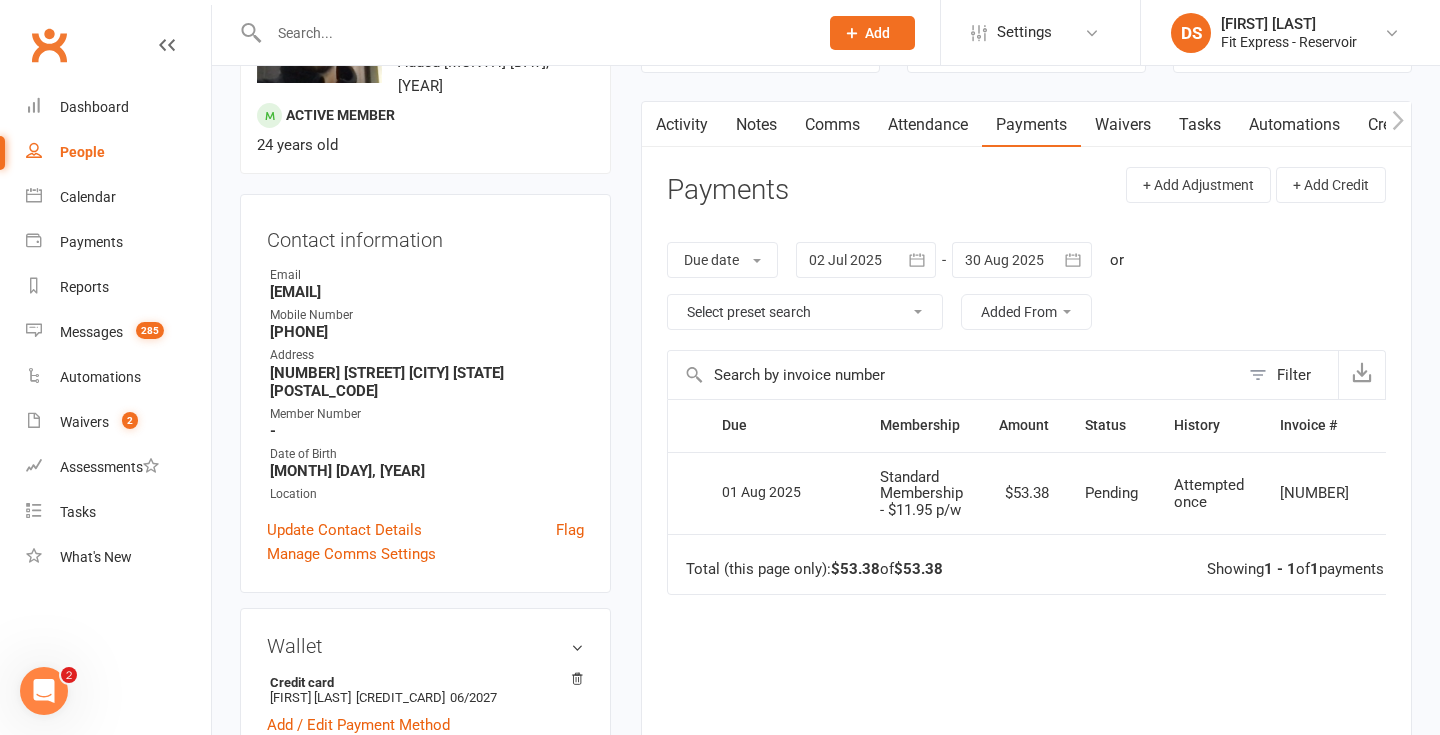 click on "Waivers" at bounding box center (1123, 125) 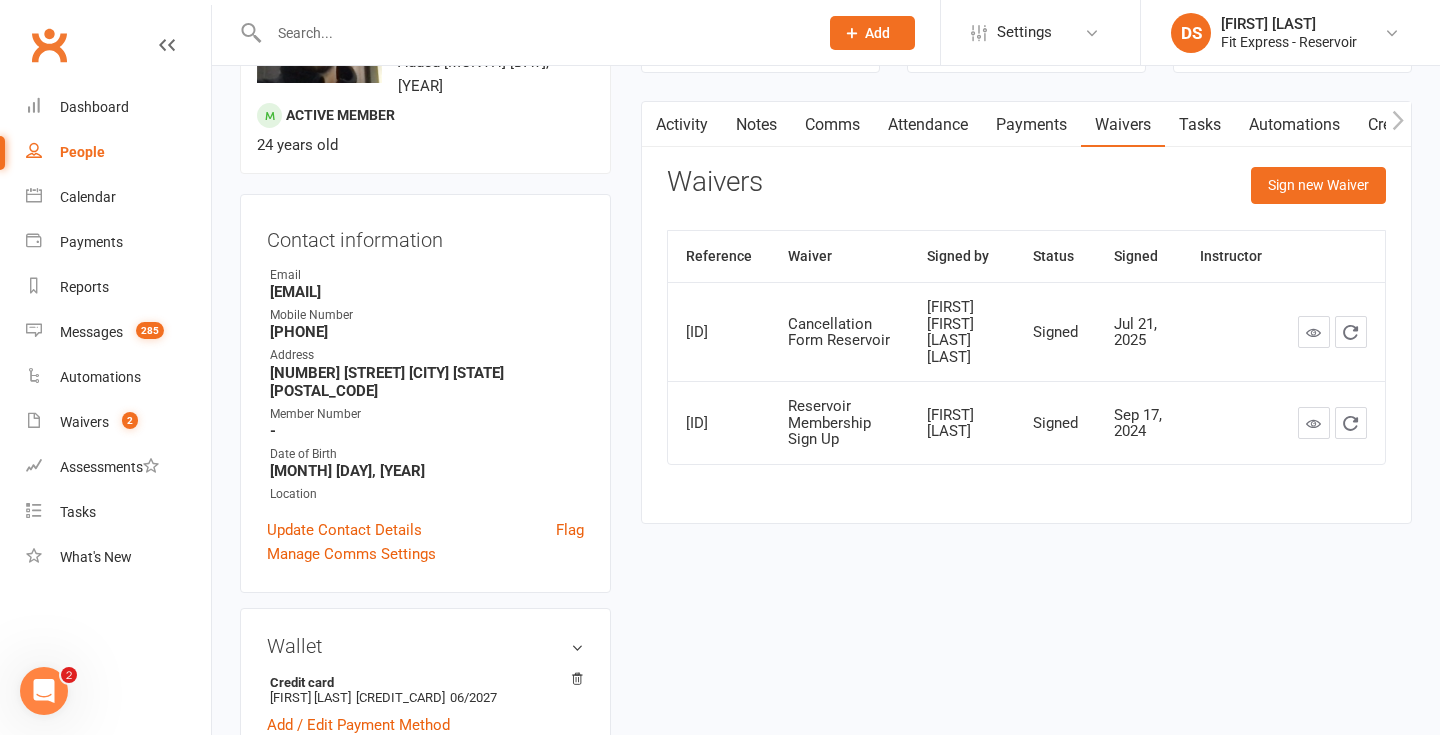 click on "Payments" at bounding box center (1031, 125) 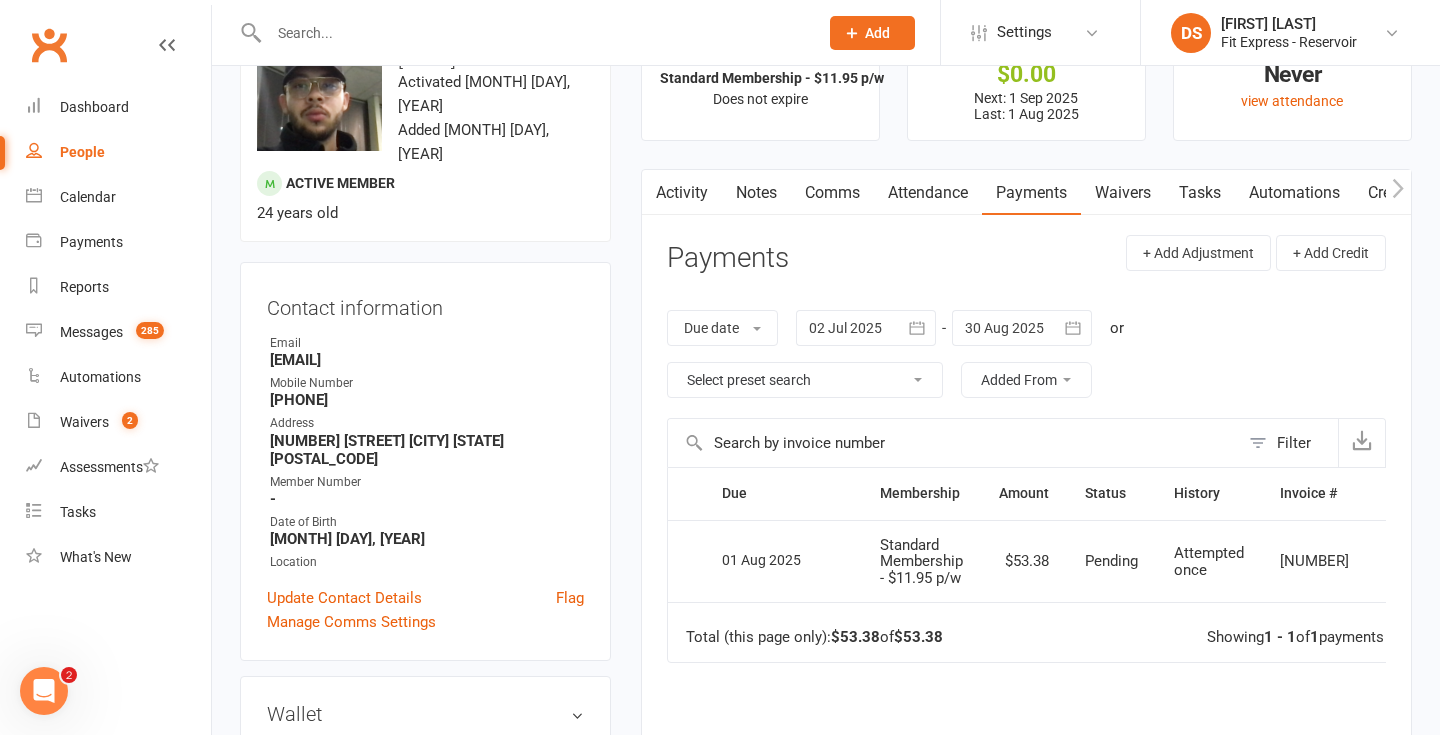 scroll, scrollTop: 47, scrollLeft: 0, axis: vertical 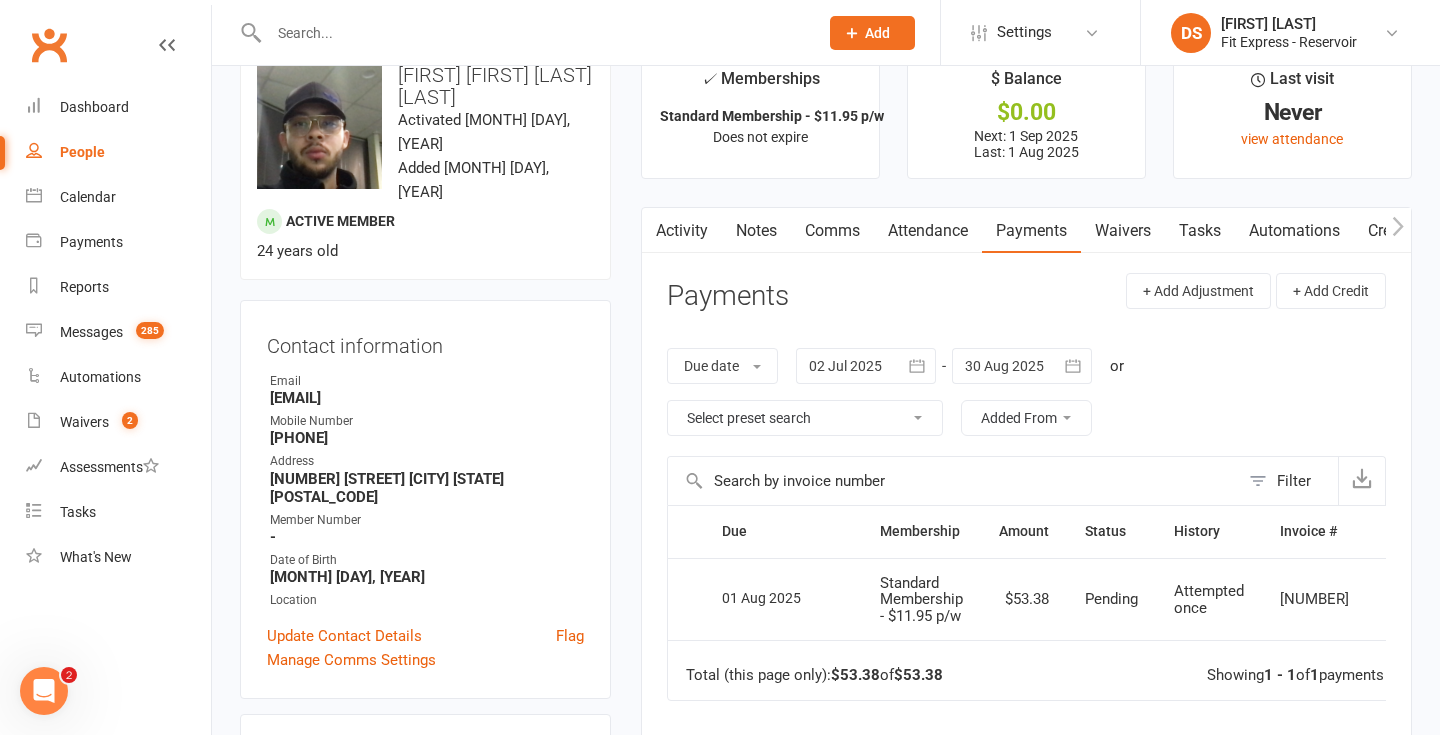 click on "Waivers" at bounding box center (1123, 231) 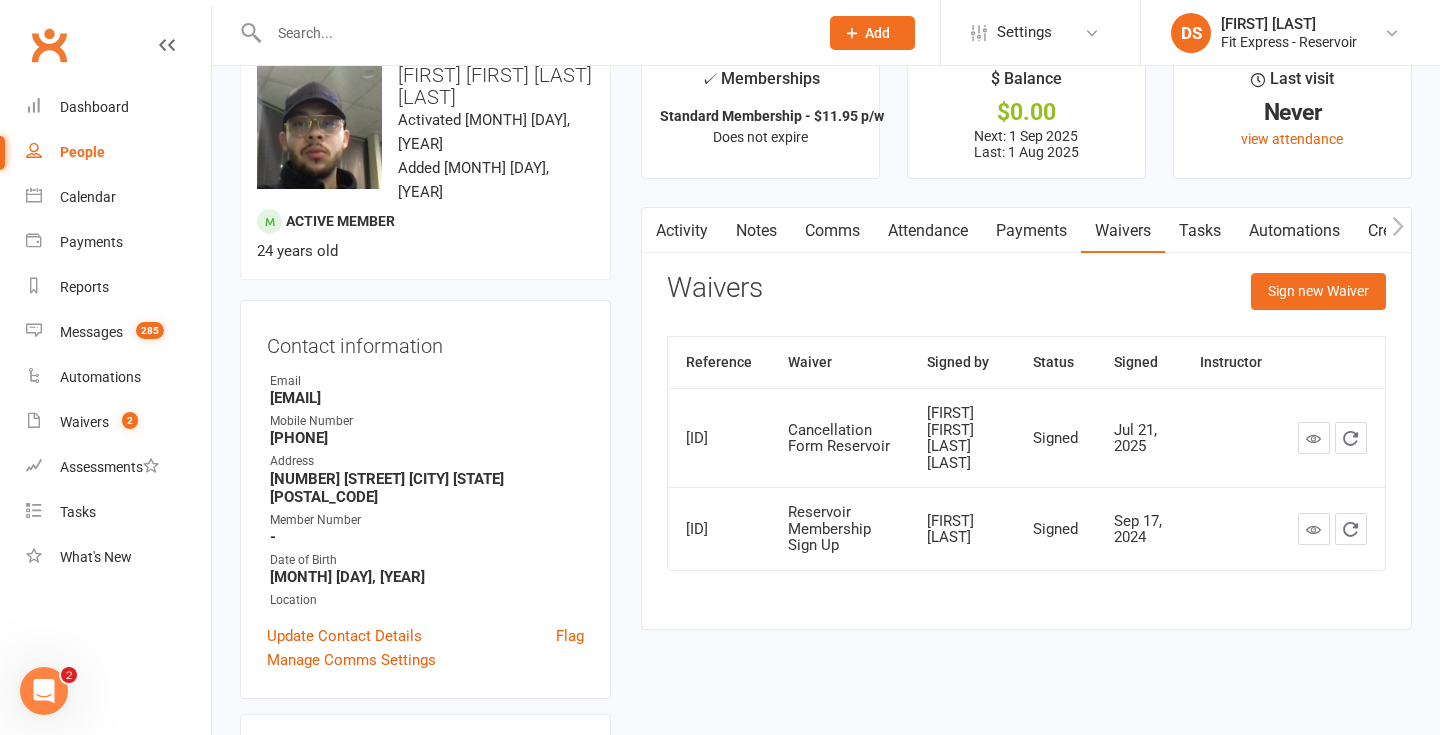 click on "Payments" at bounding box center [1031, 231] 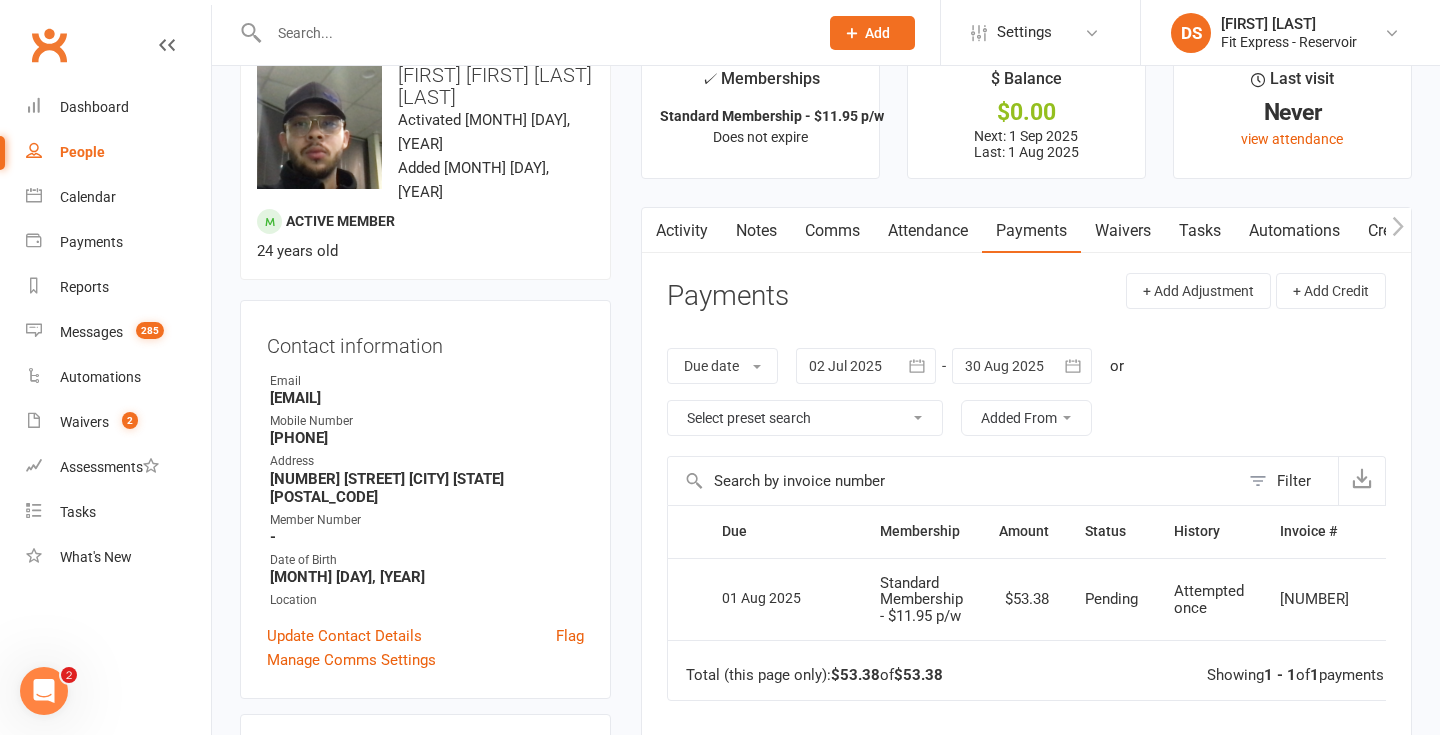 click on "Activity" at bounding box center [682, 231] 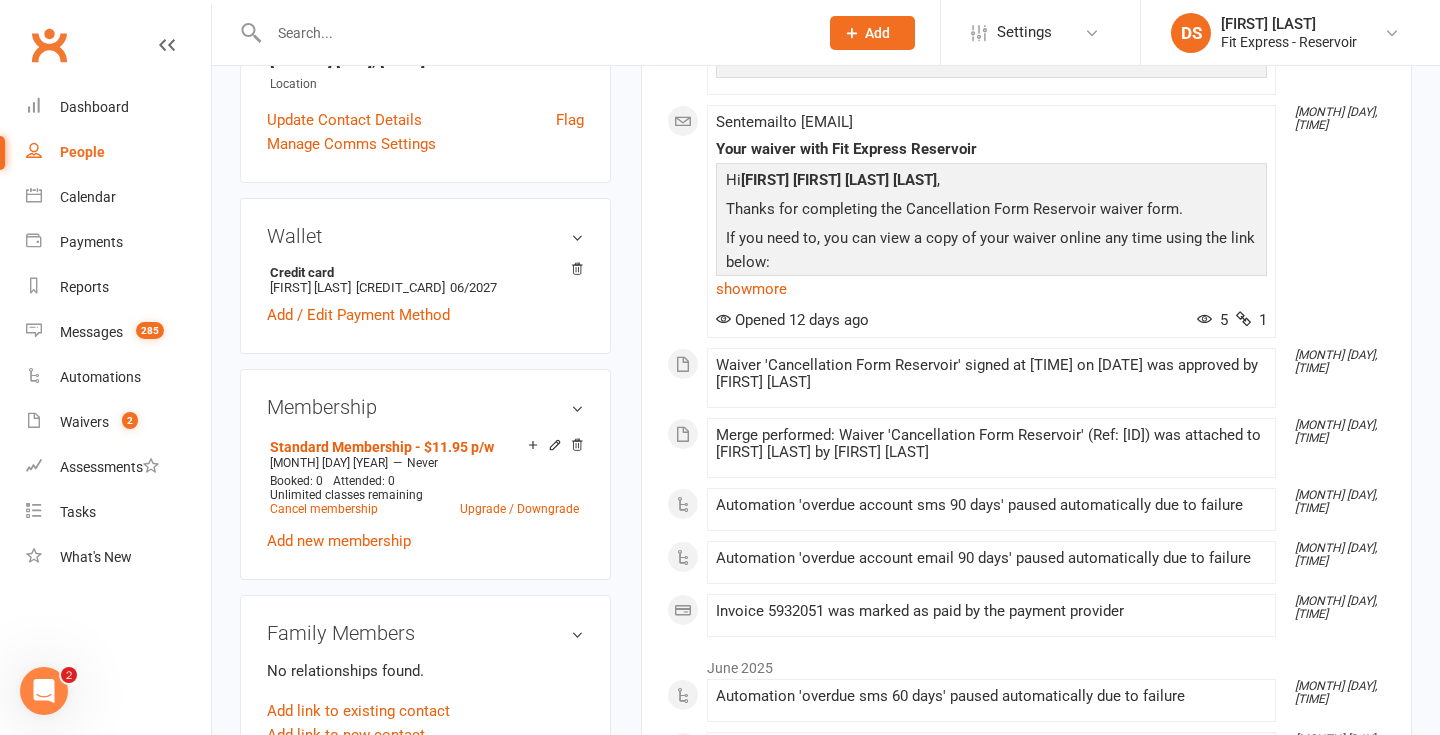 scroll, scrollTop: 579, scrollLeft: 0, axis: vertical 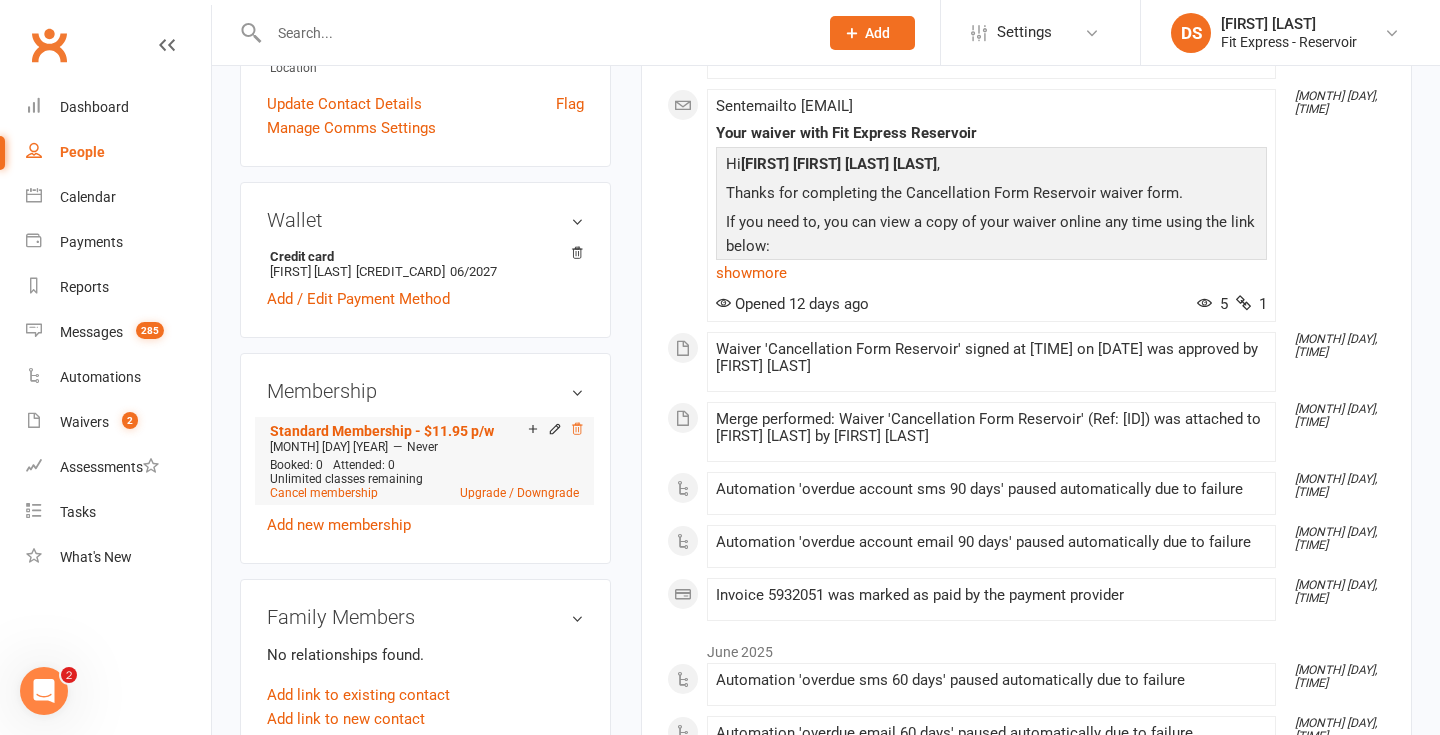 click 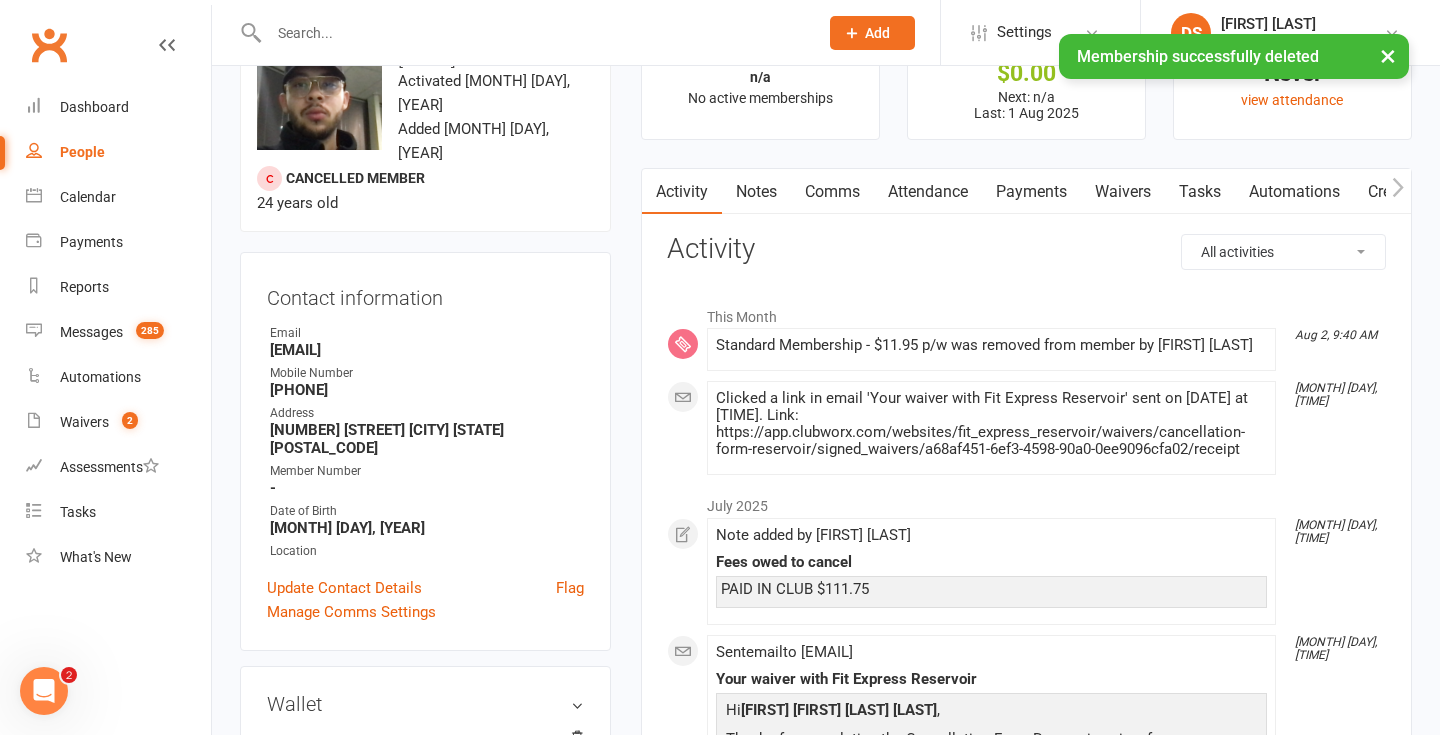 scroll, scrollTop: 0, scrollLeft: 0, axis: both 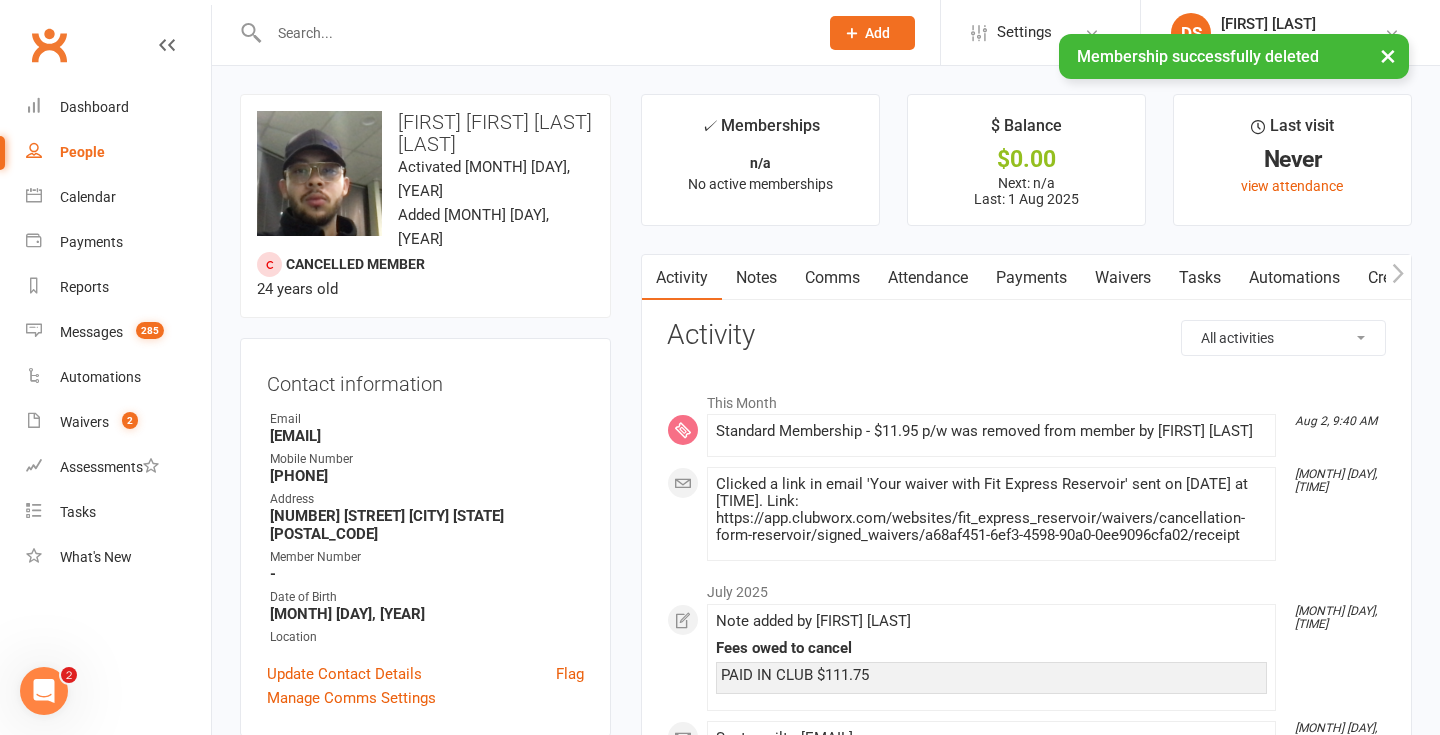 click on "Notes" at bounding box center (756, 278) 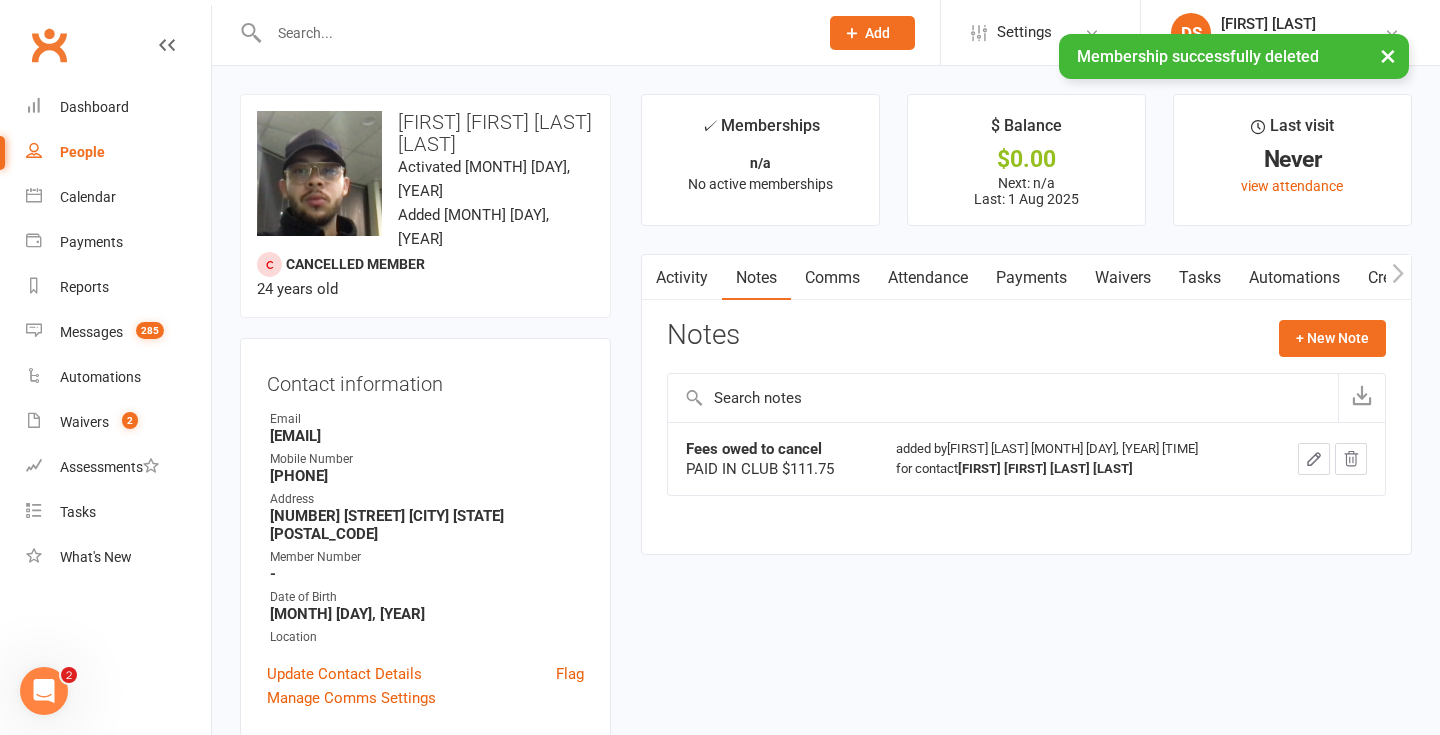 click on "Attendance" at bounding box center (928, 278) 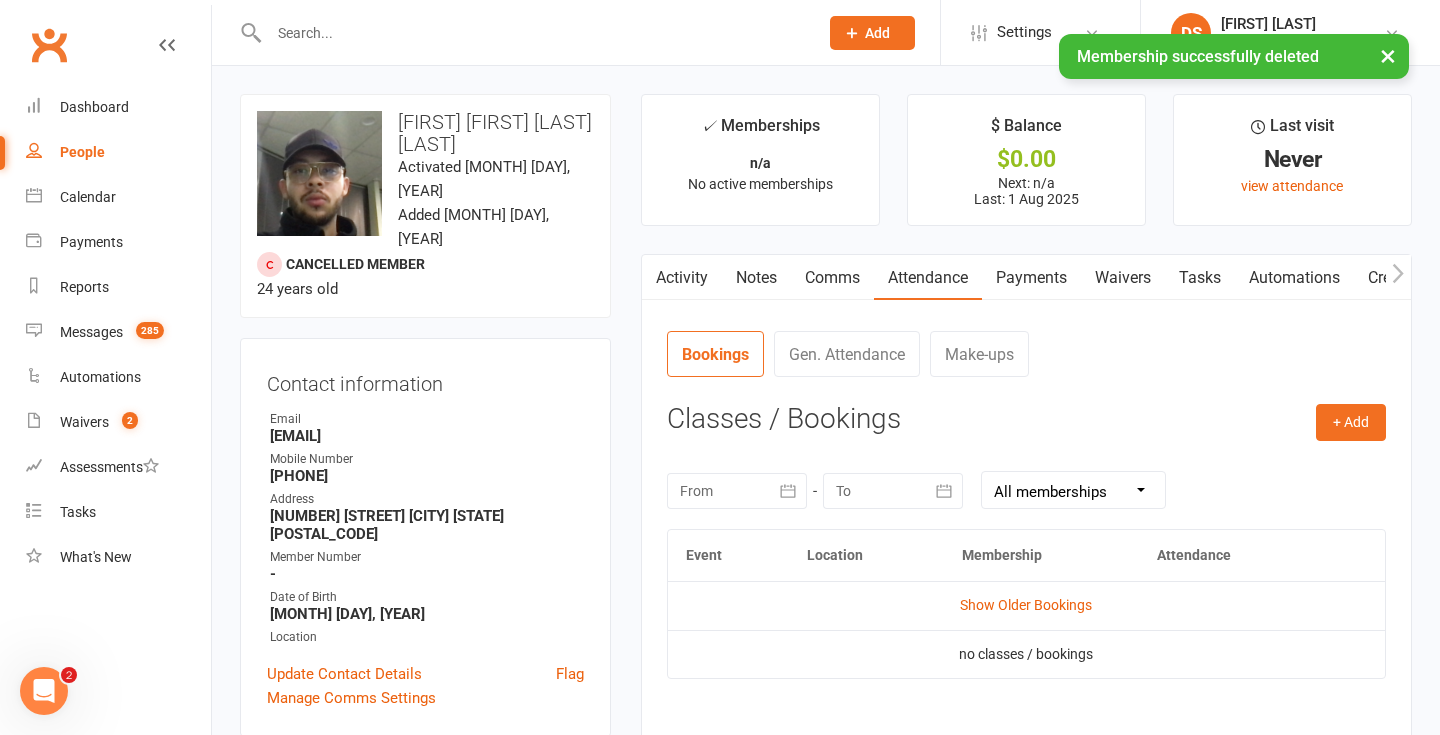 click on "Payments" at bounding box center (1031, 278) 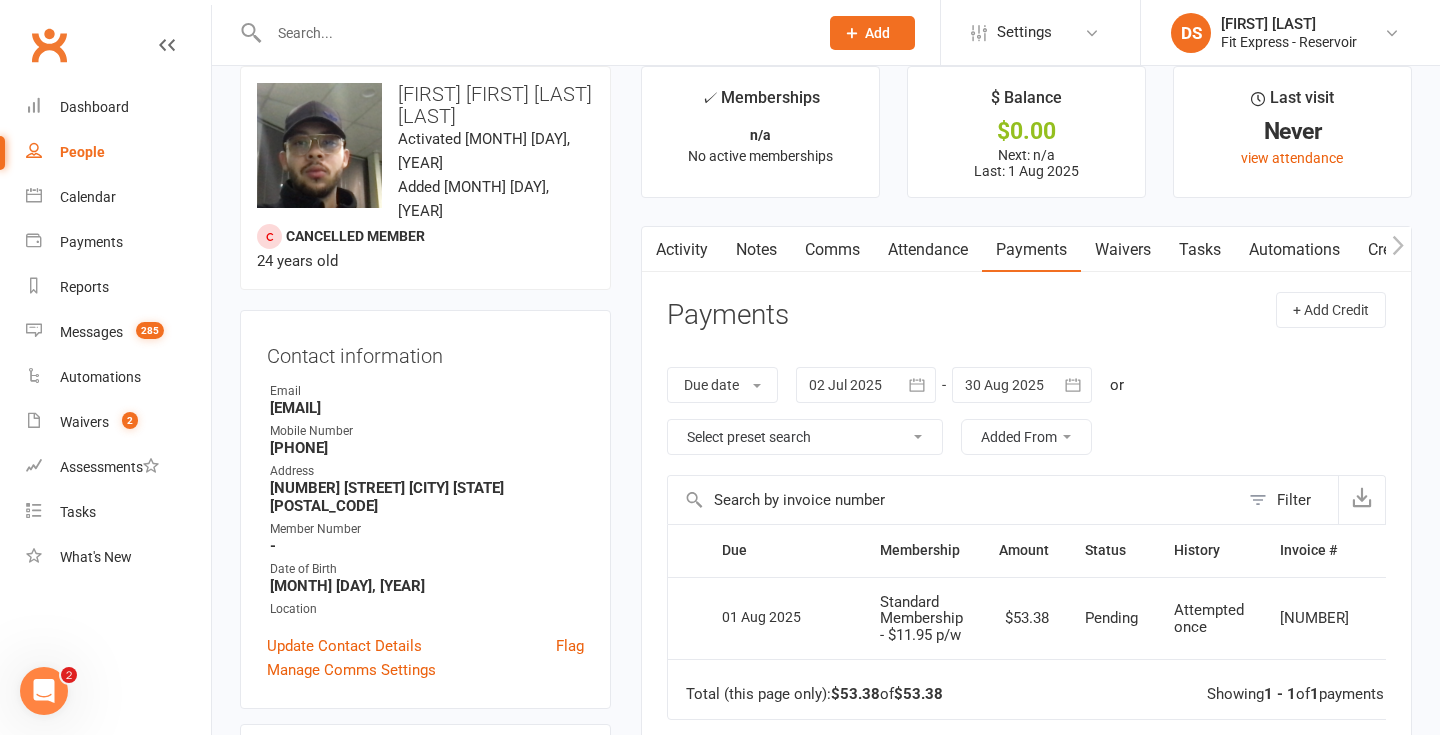 scroll, scrollTop: 0, scrollLeft: 0, axis: both 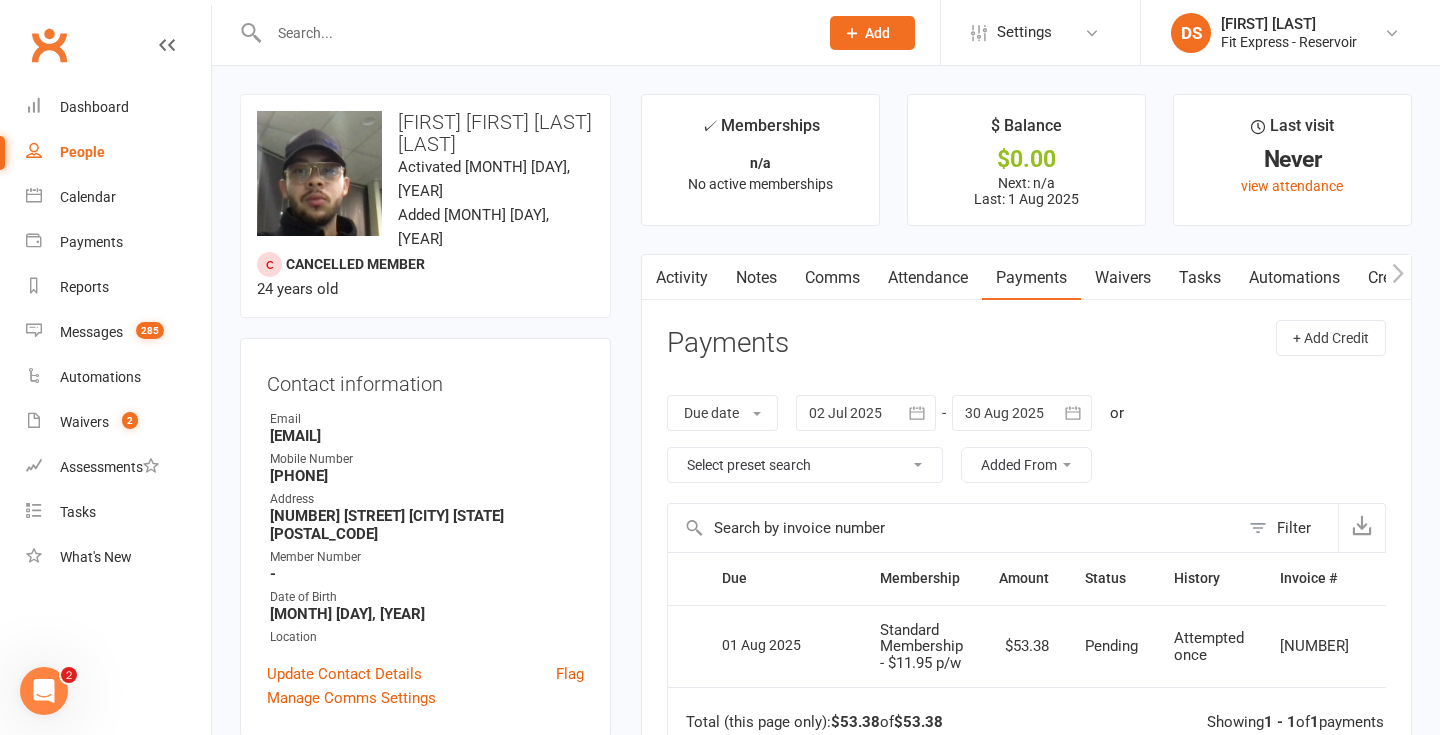 click on "Notes" at bounding box center [756, 278] 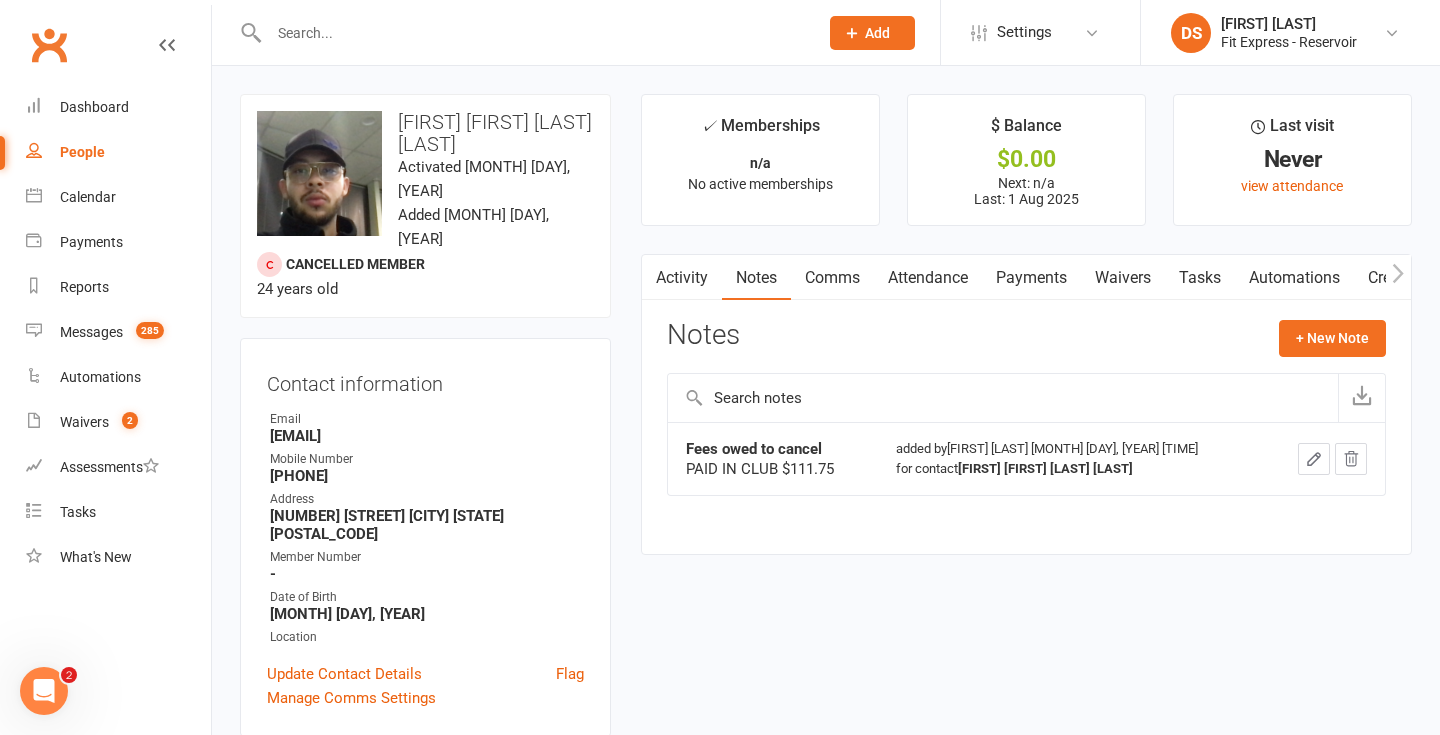 click on "Activity" at bounding box center (682, 278) 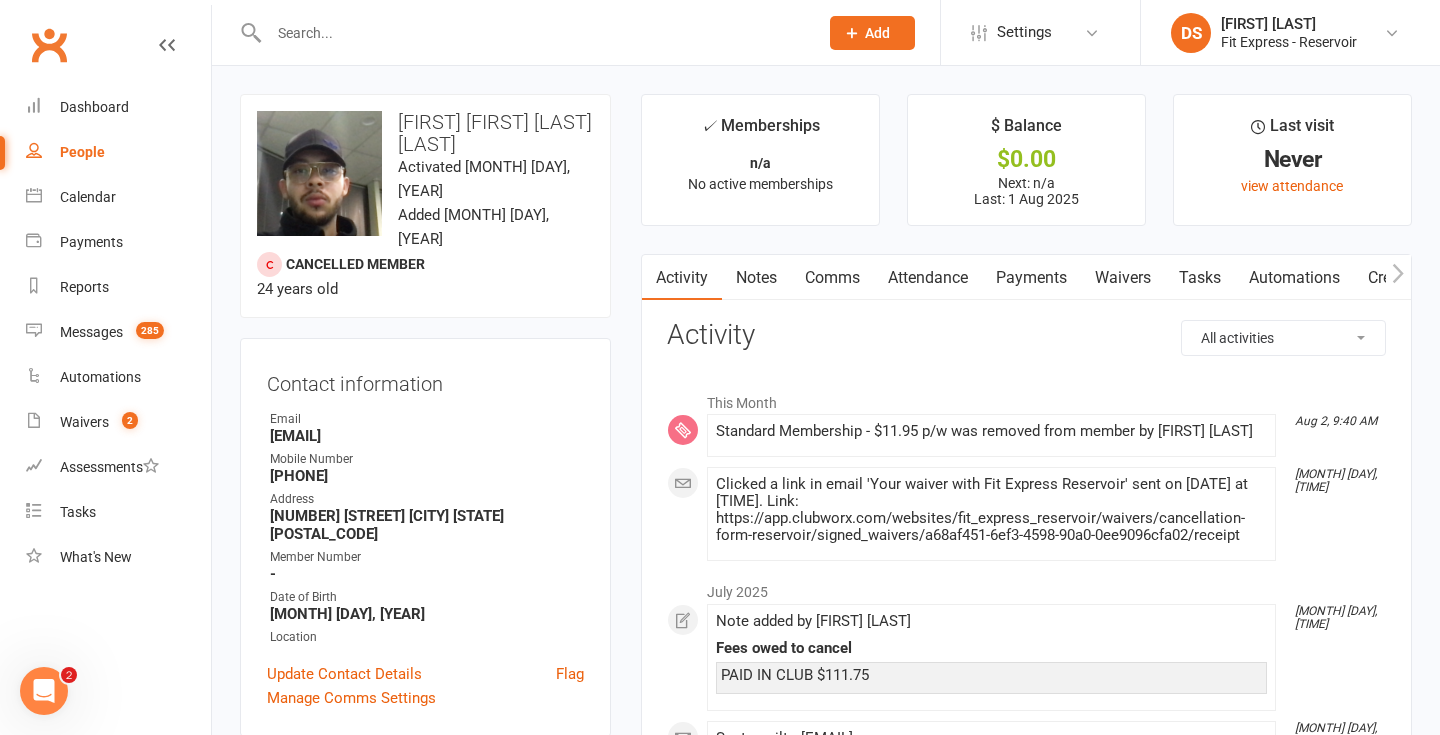 click on "Notes" at bounding box center (756, 278) 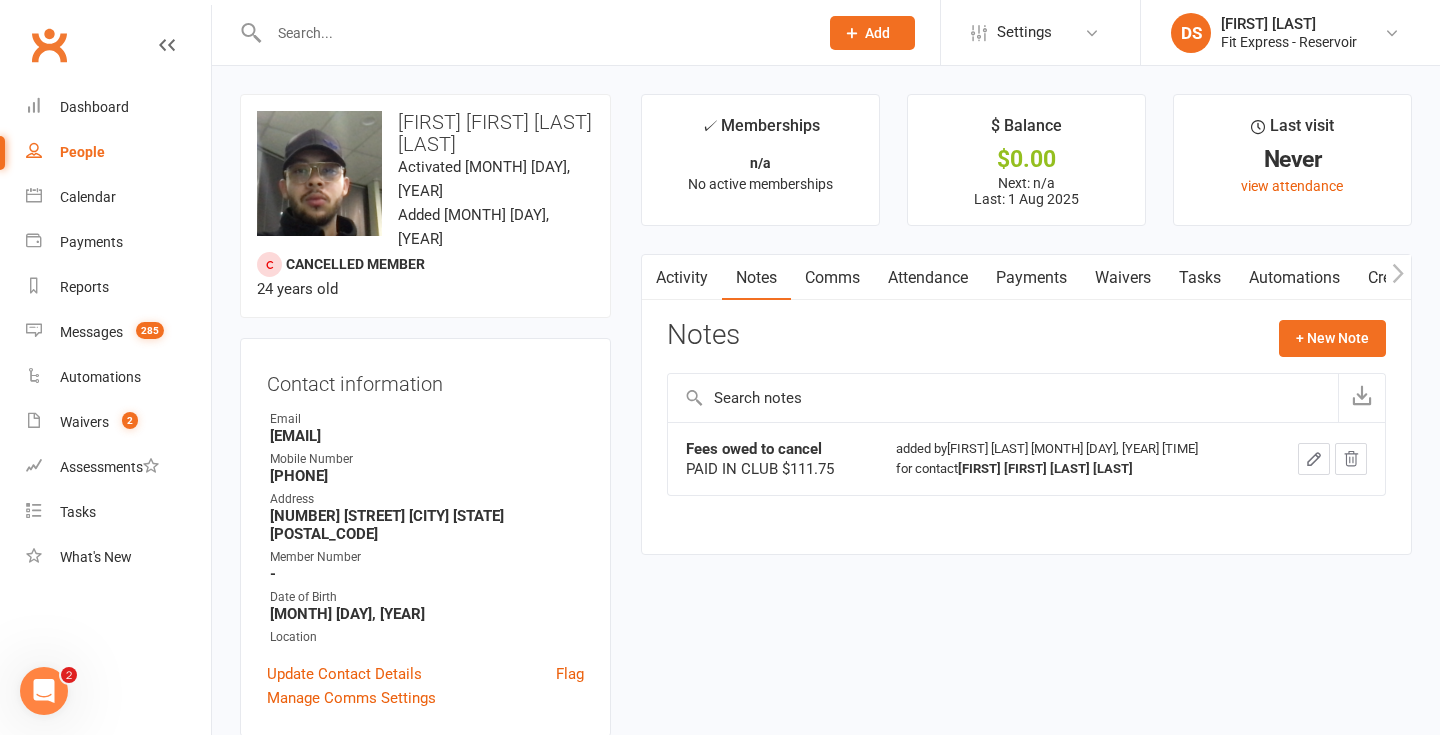 click on "Payments" at bounding box center (1031, 278) 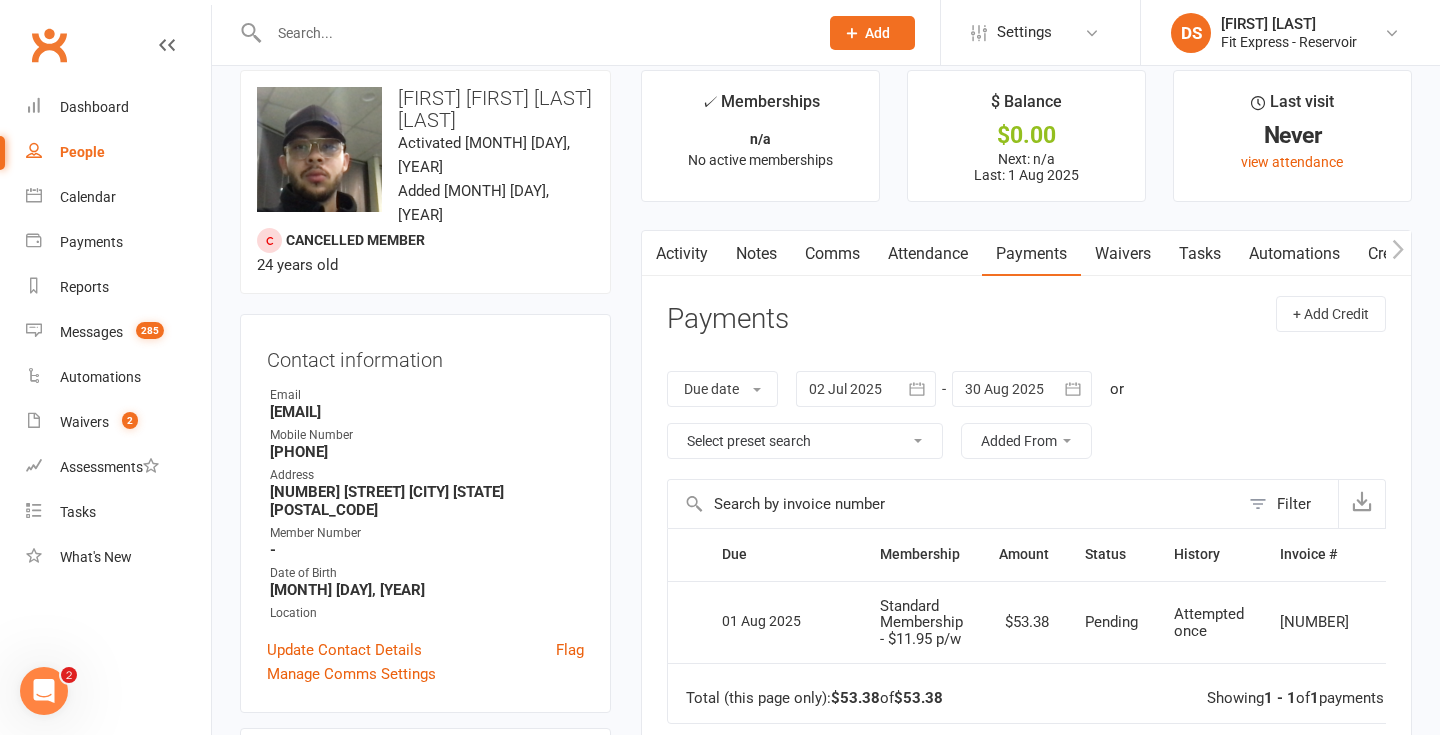 scroll, scrollTop: 0, scrollLeft: 0, axis: both 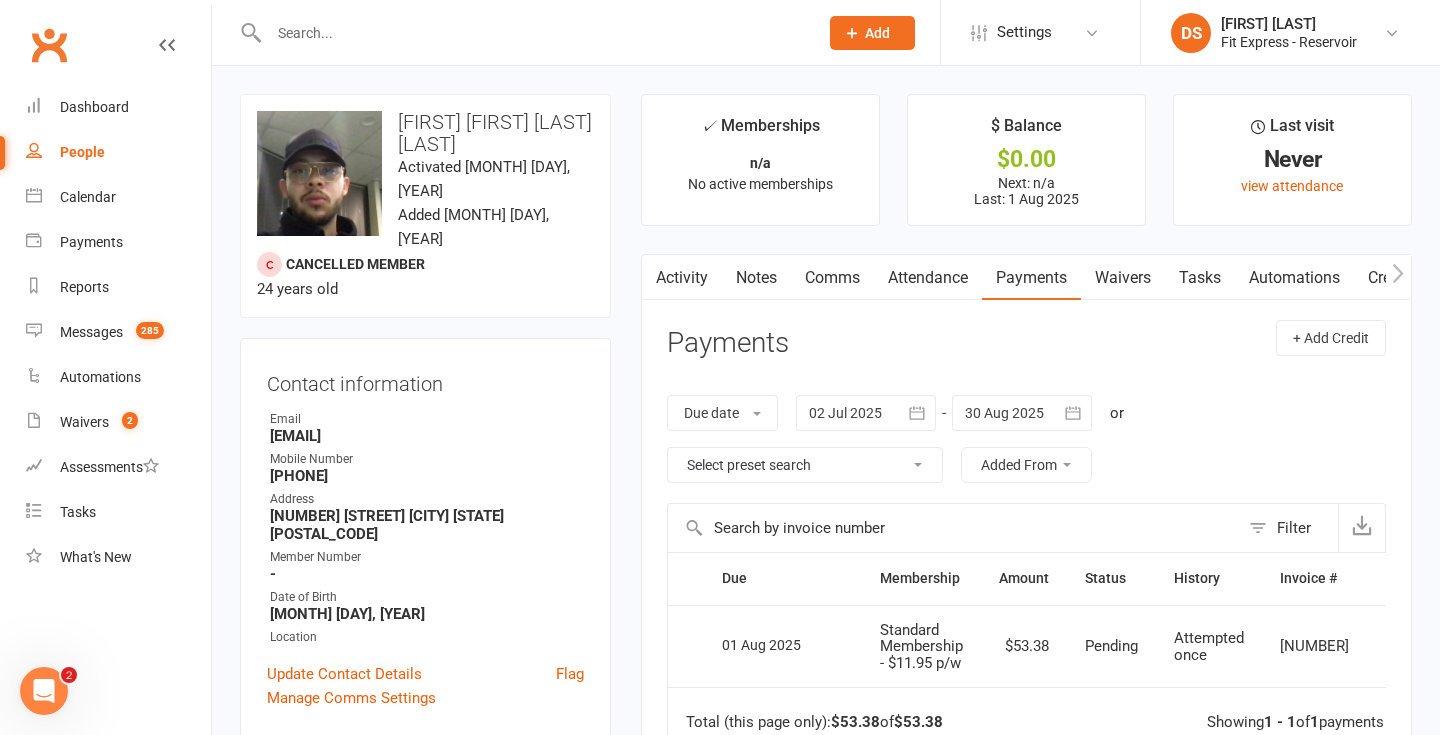 click on "Clubworx" at bounding box center (49, 45) 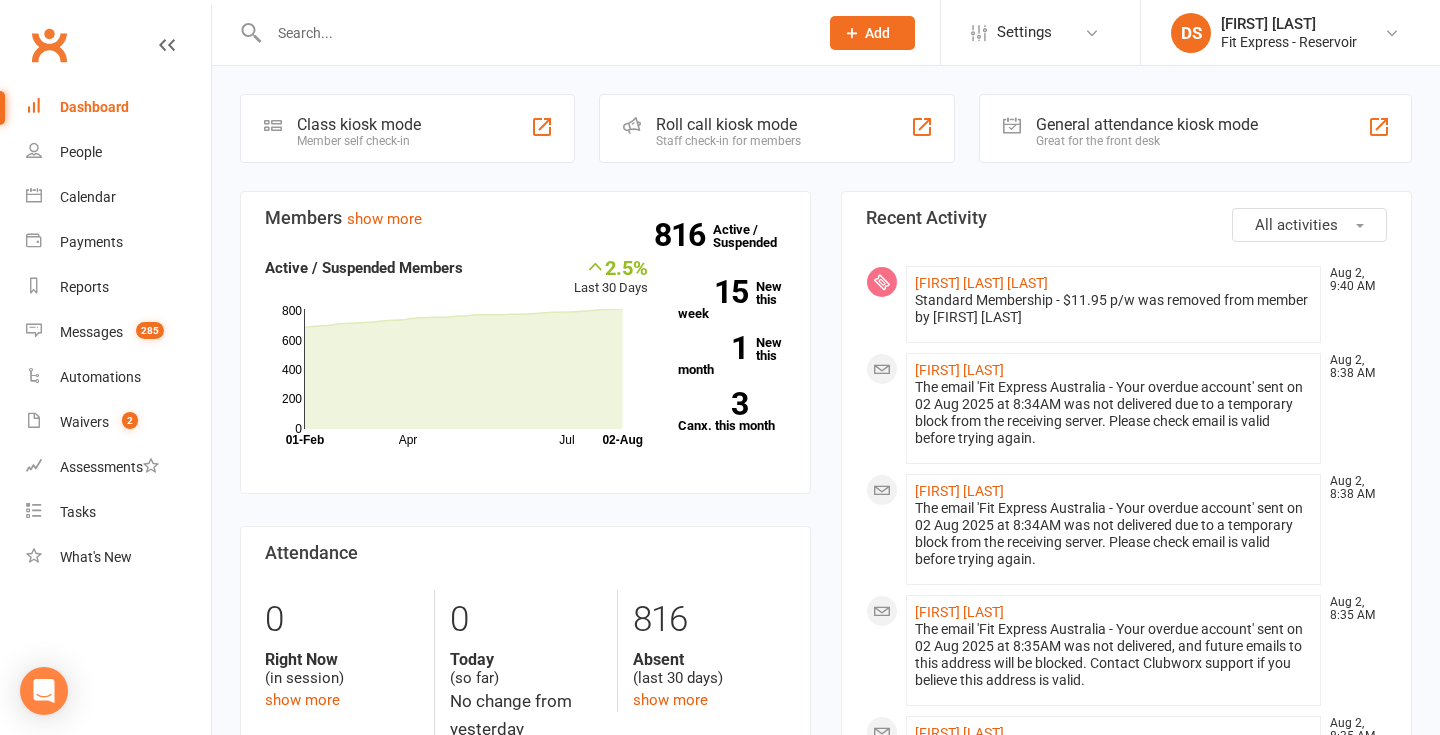 scroll, scrollTop: 0, scrollLeft: 0, axis: both 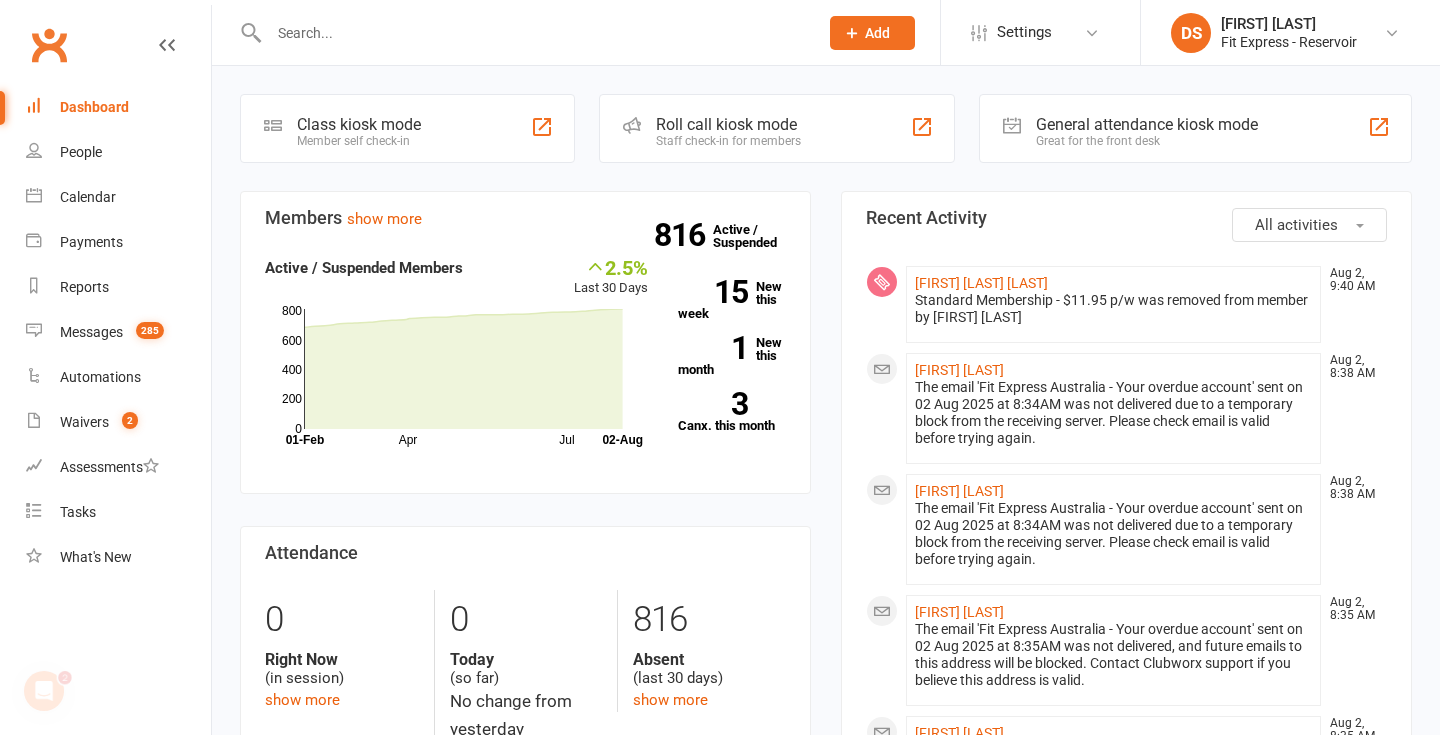 click on "Clubworx" at bounding box center [49, 45] 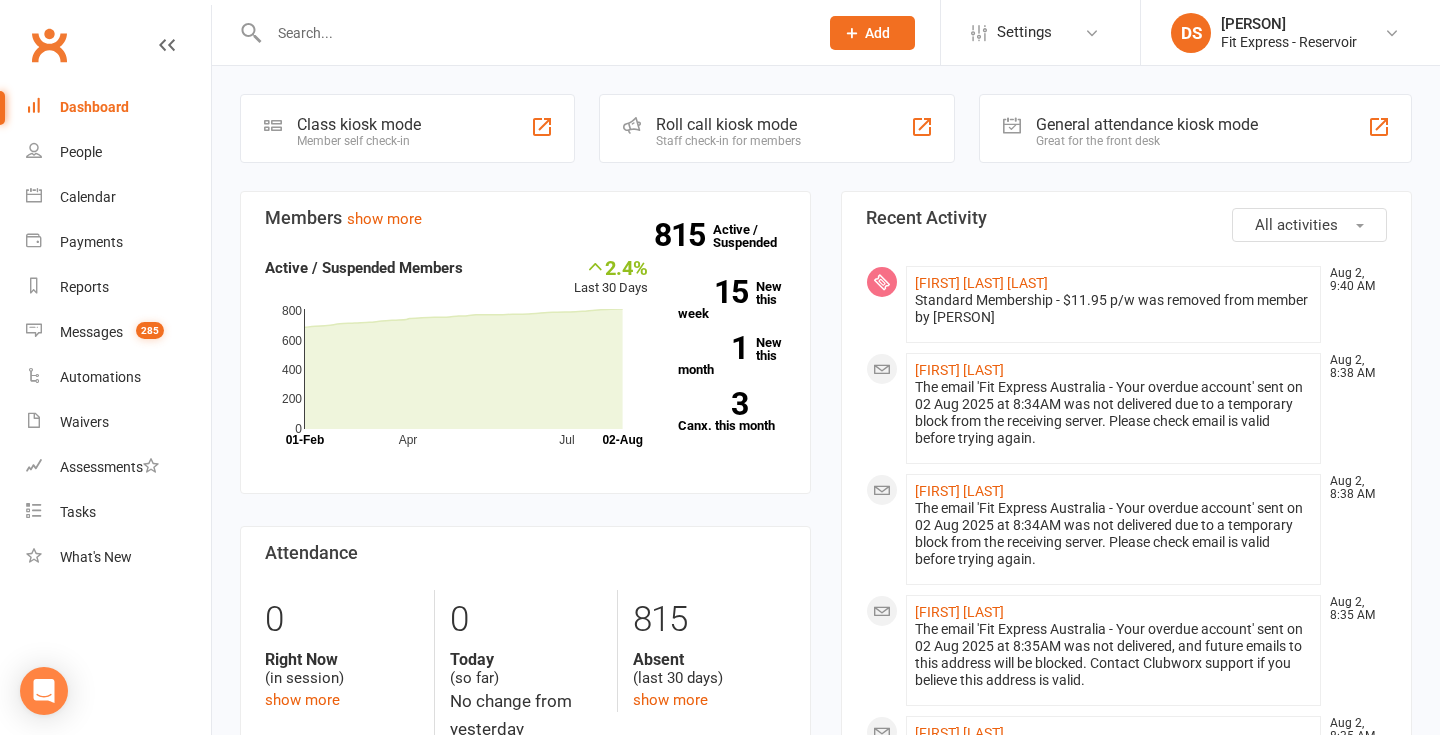 scroll, scrollTop: 0, scrollLeft: 0, axis: both 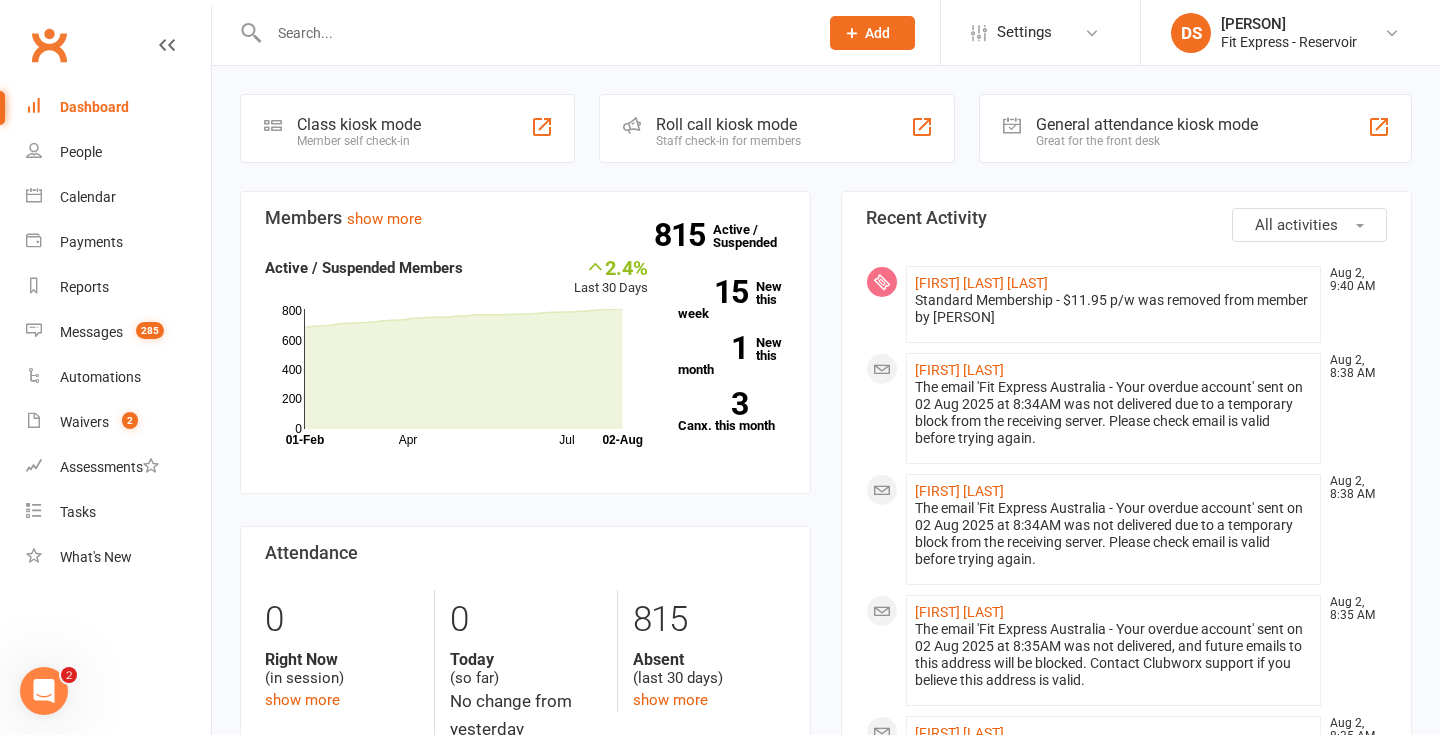 click on "[FIRST] [LAST] [LAST] [TIME] Standard Membership - $11.95 p/w was removed from member by [PERSON]" 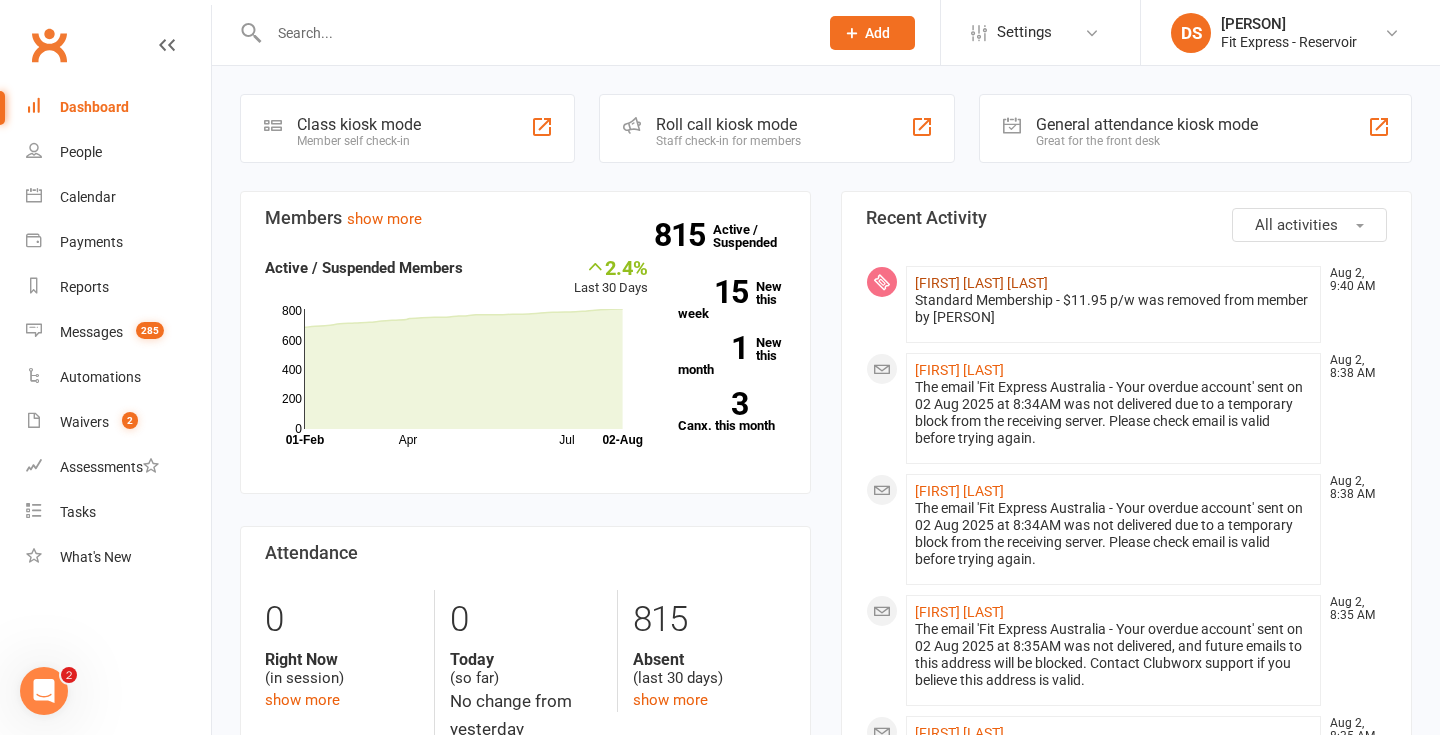 click on "[FIRST] [LAST] [LAST]" 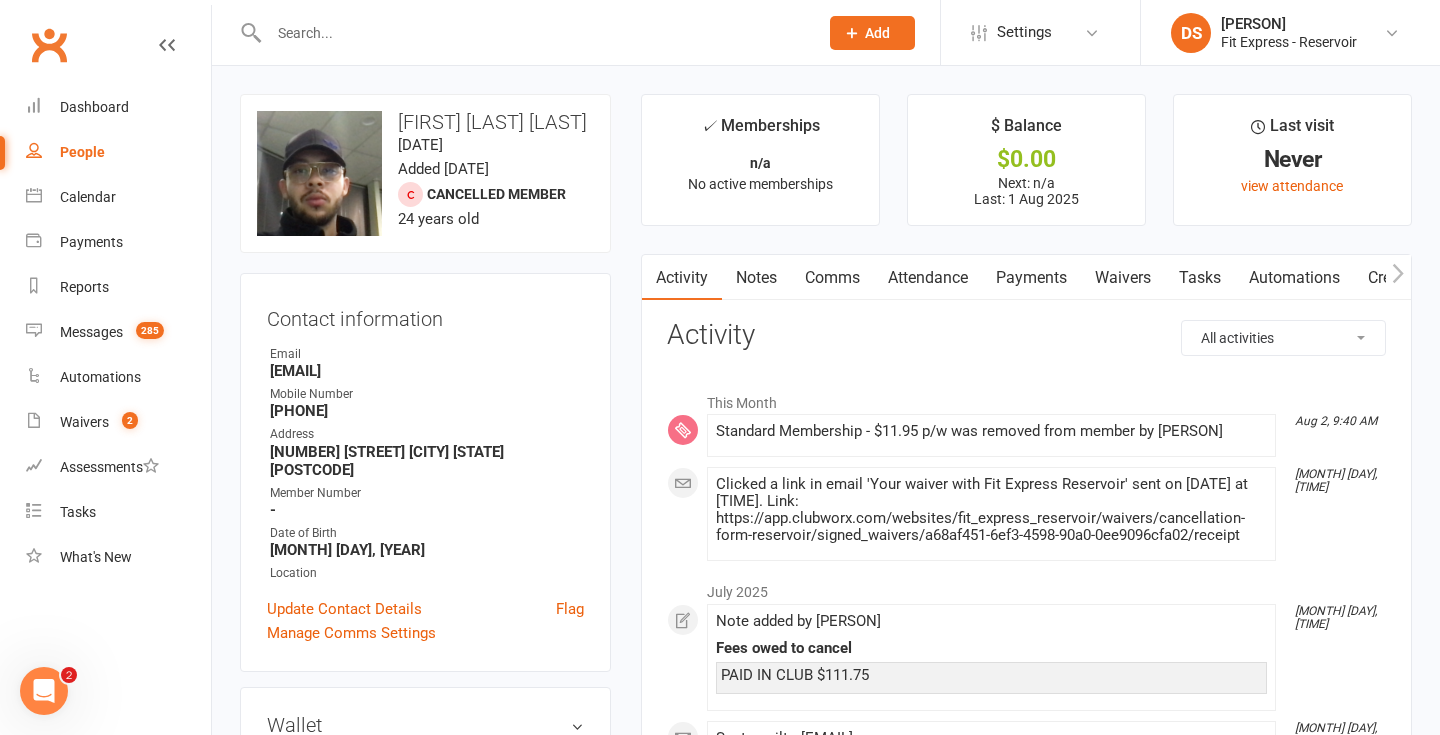 click on "Notes" at bounding box center [756, 278] 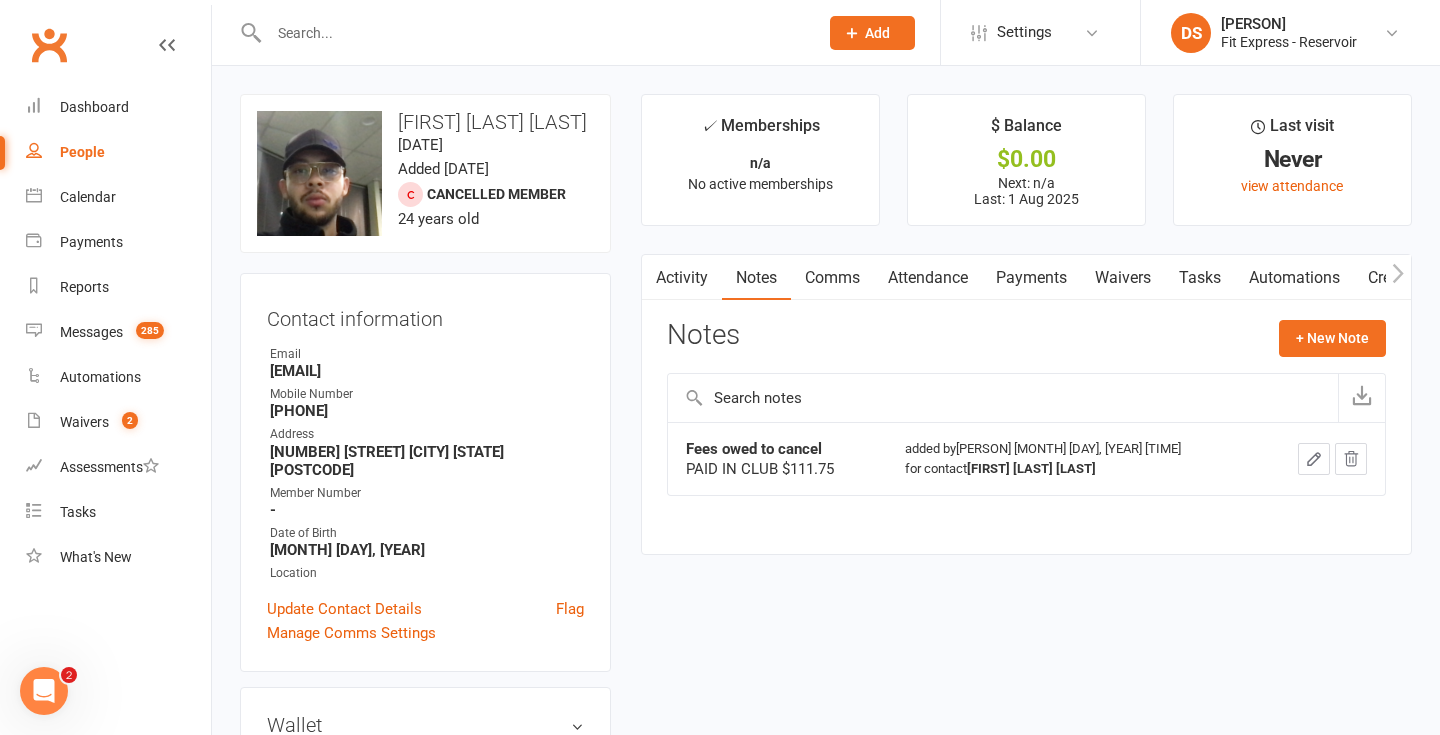 click on "Payments" at bounding box center (1031, 278) 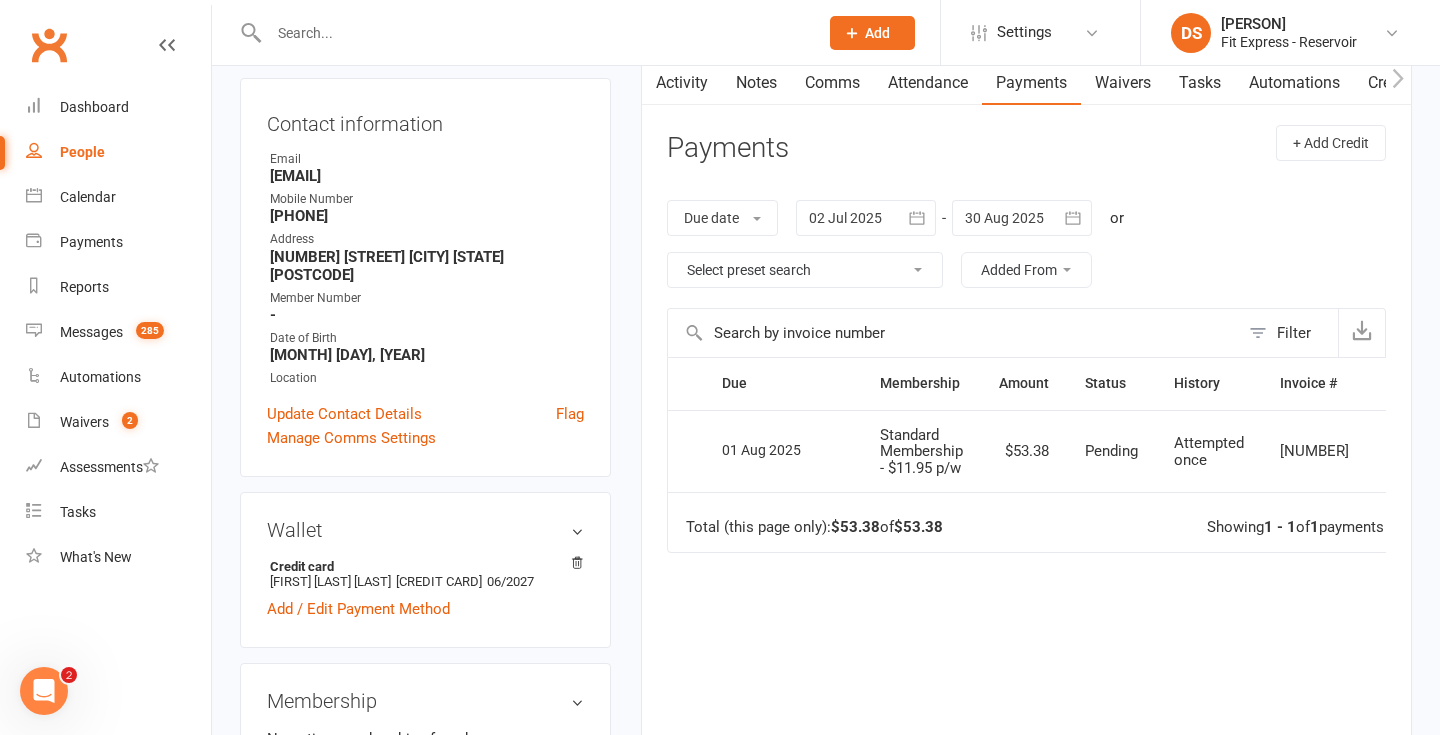scroll, scrollTop: 0, scrollLeft: 0, axis: both 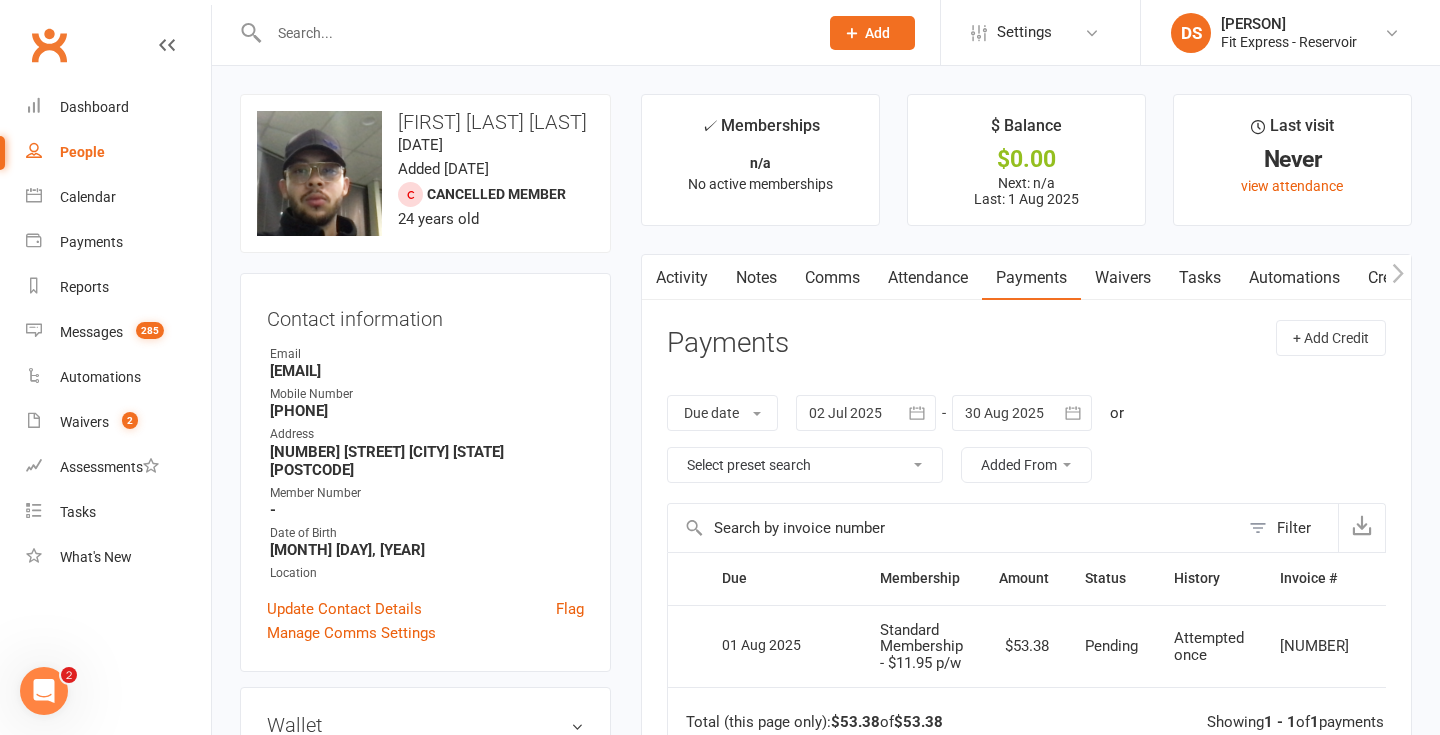 click on "Clubworx" at bounding box center (49, 45) 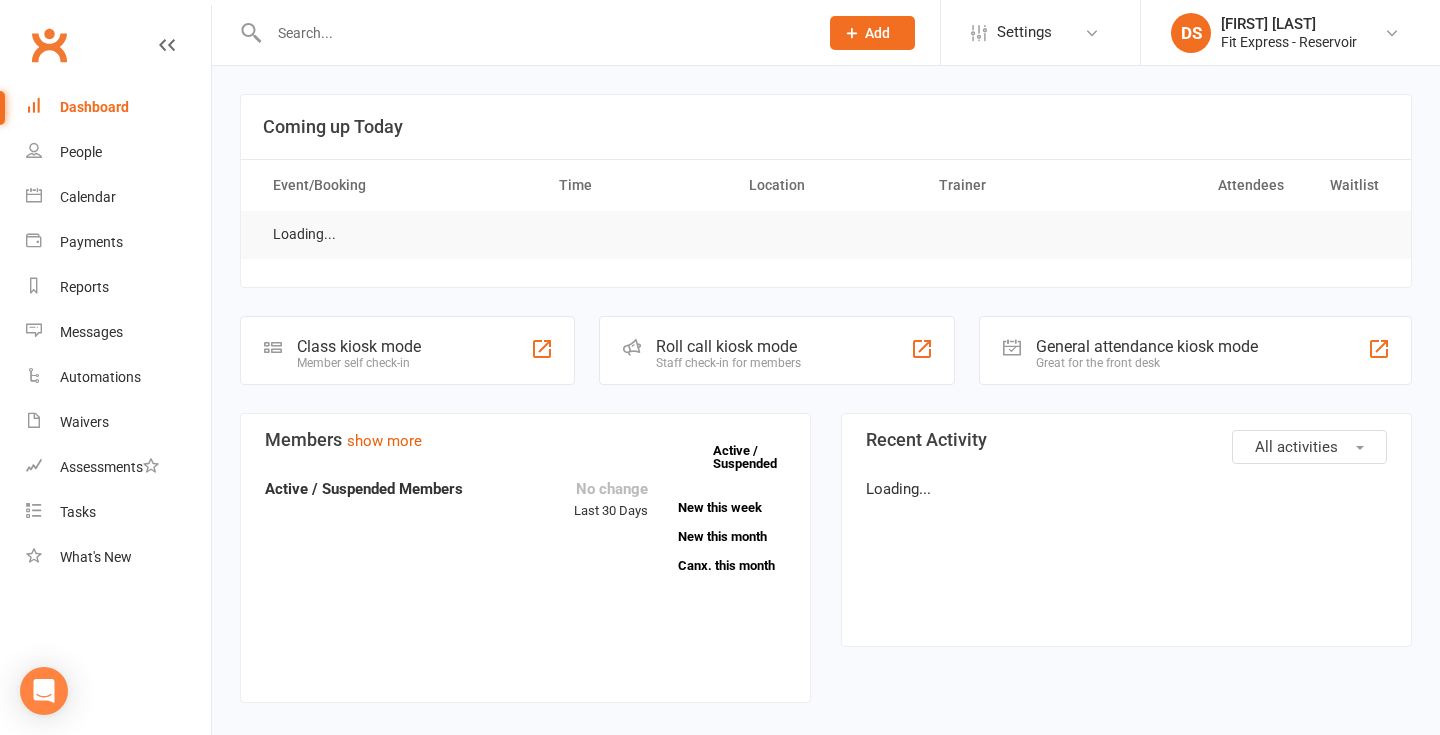 scroll, scrollTop: 0, scrollLeft: 0, axis: both 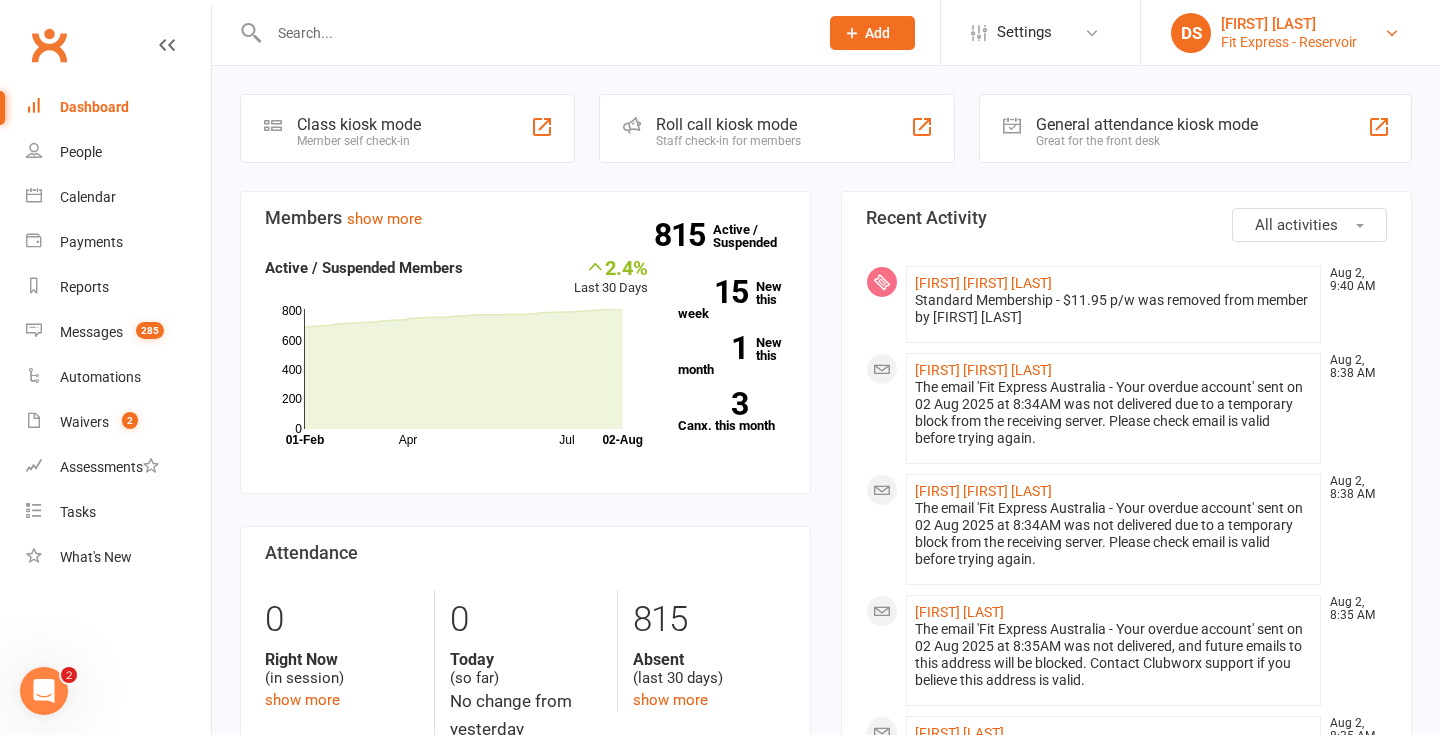 click on "Fit Express - Reservoir" at bounding box center (1289, 42) 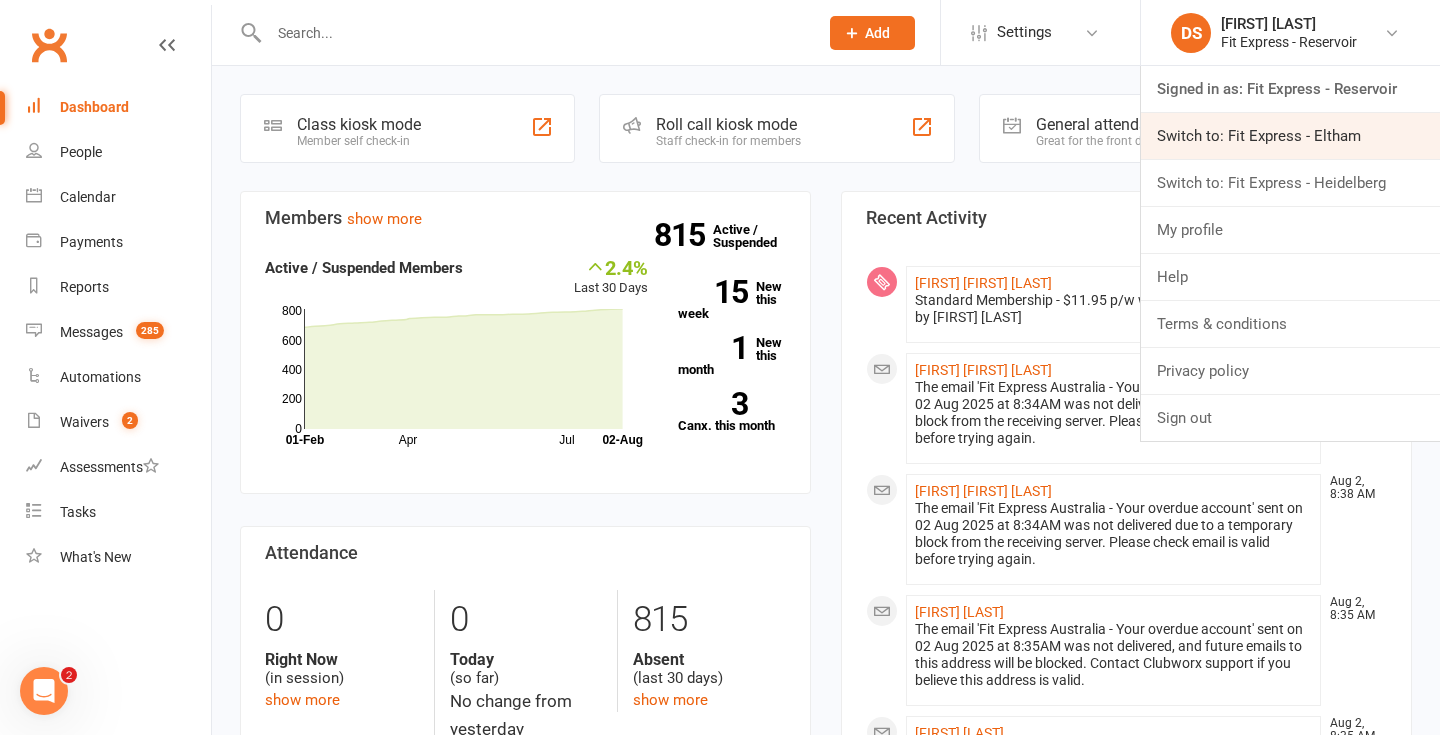 click on "Switch to: Fit Express - Eltham" at bounding box center [1290, 136] 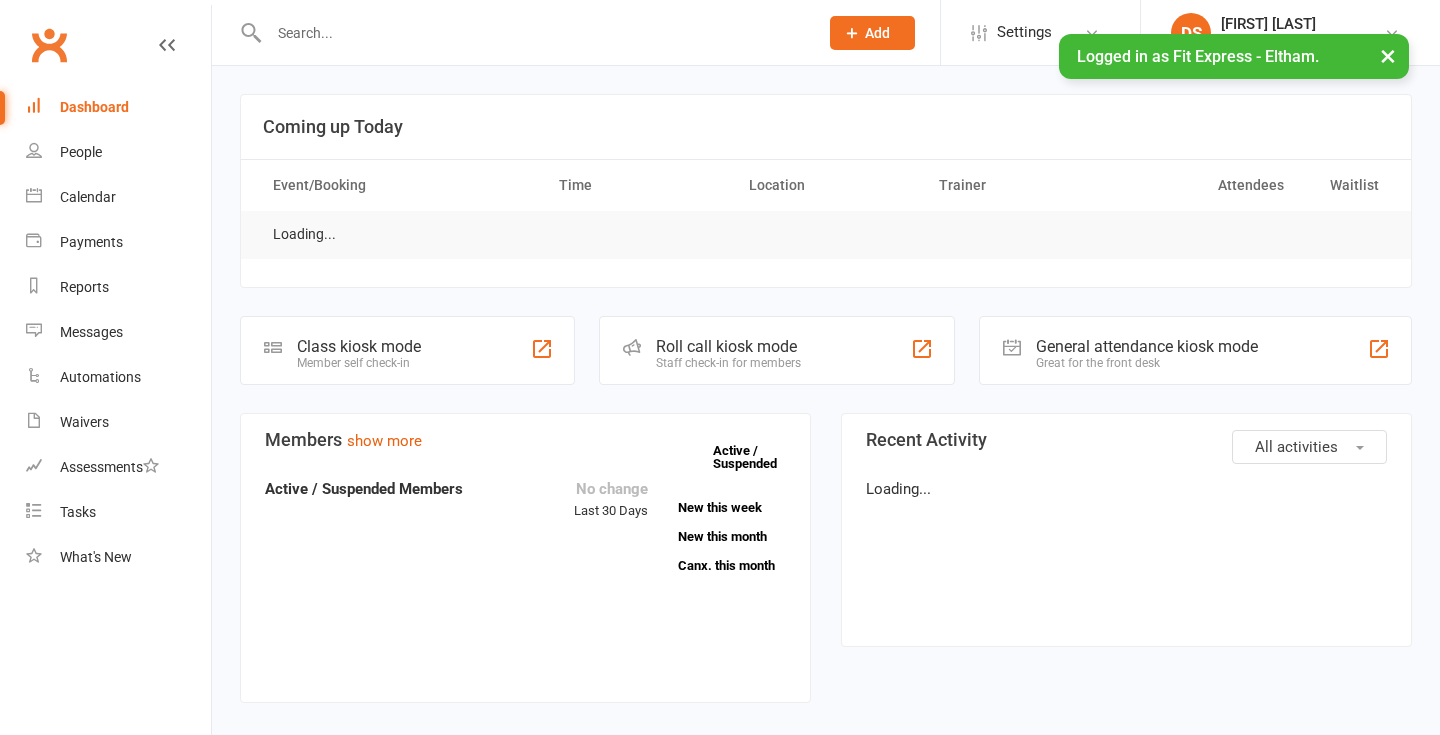 scroll, scrollTop: 0, scrollLeft: 0, axis: both 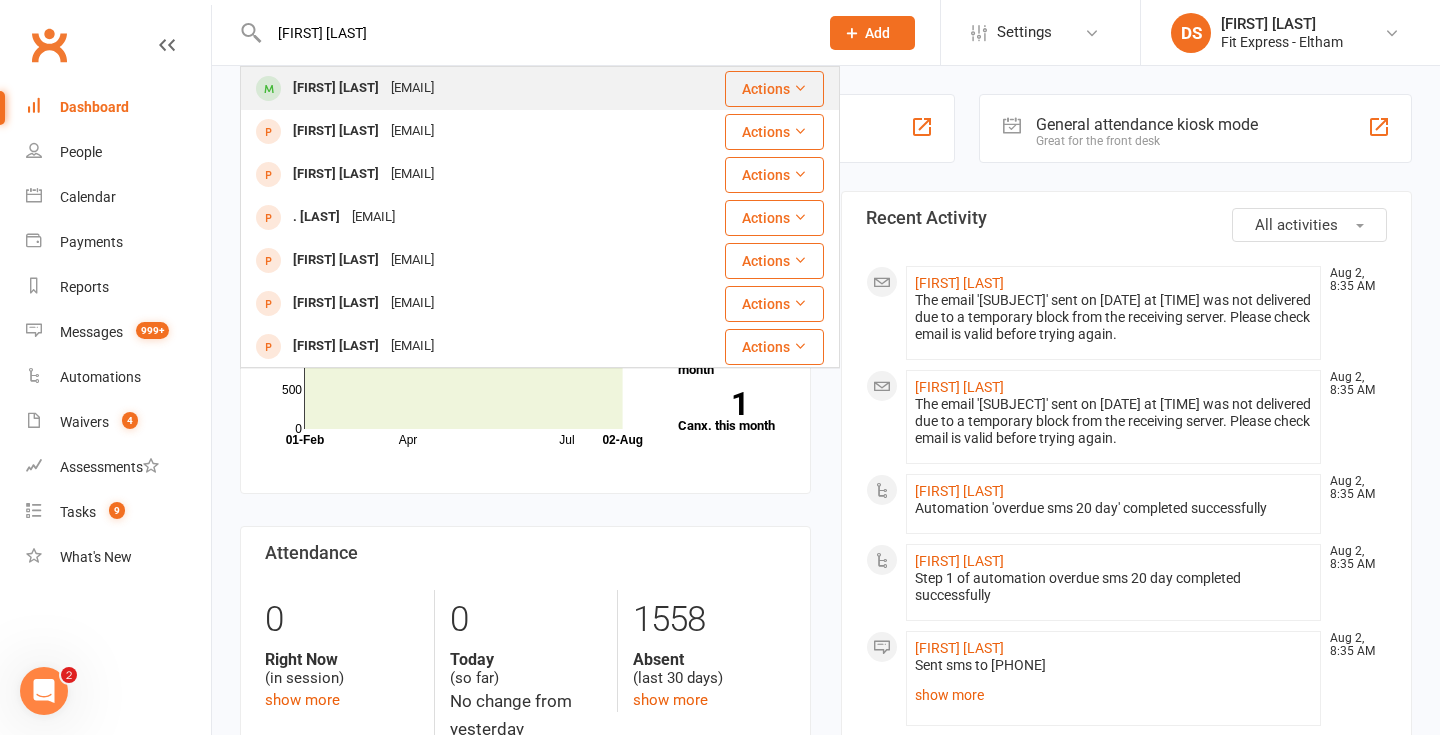 type on "jess cal" 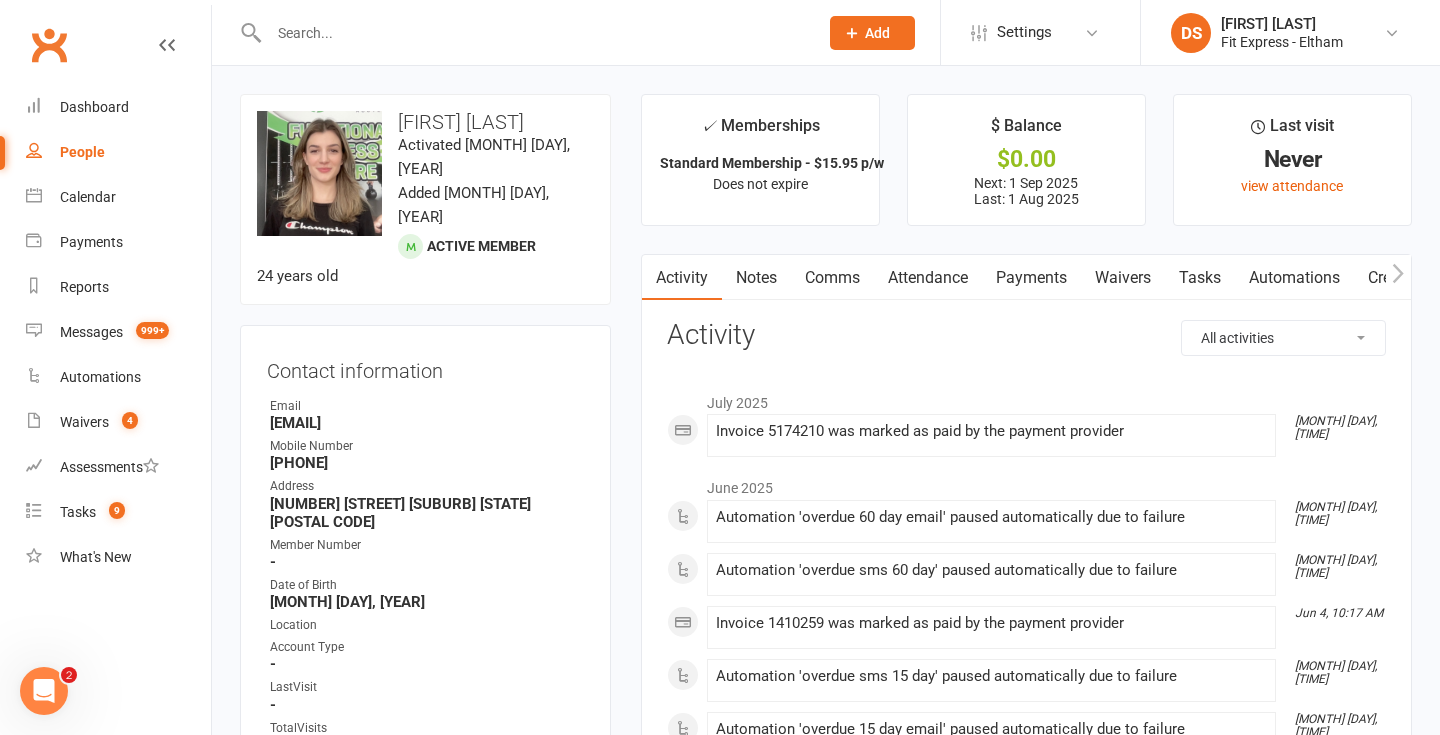 click at bounding box center [522, 32] 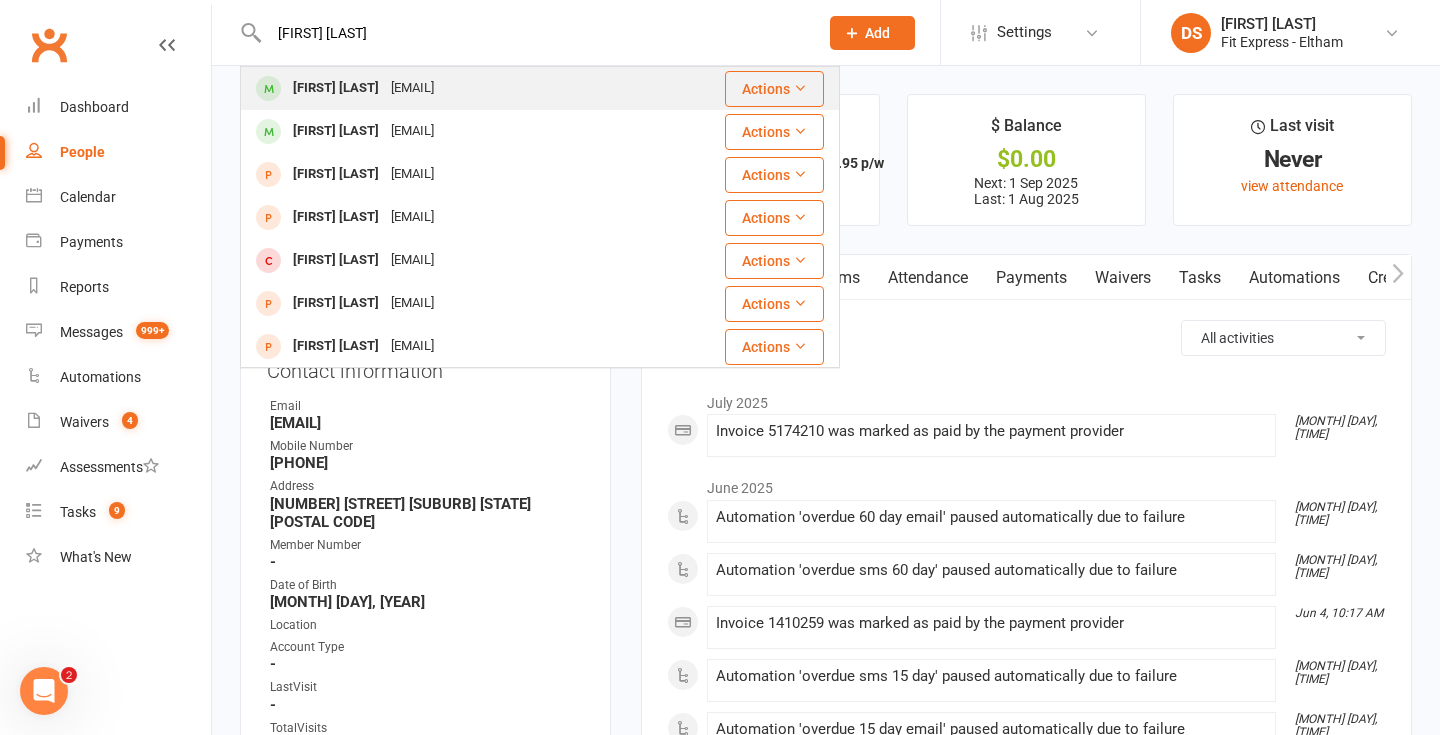 type on "mel cali" 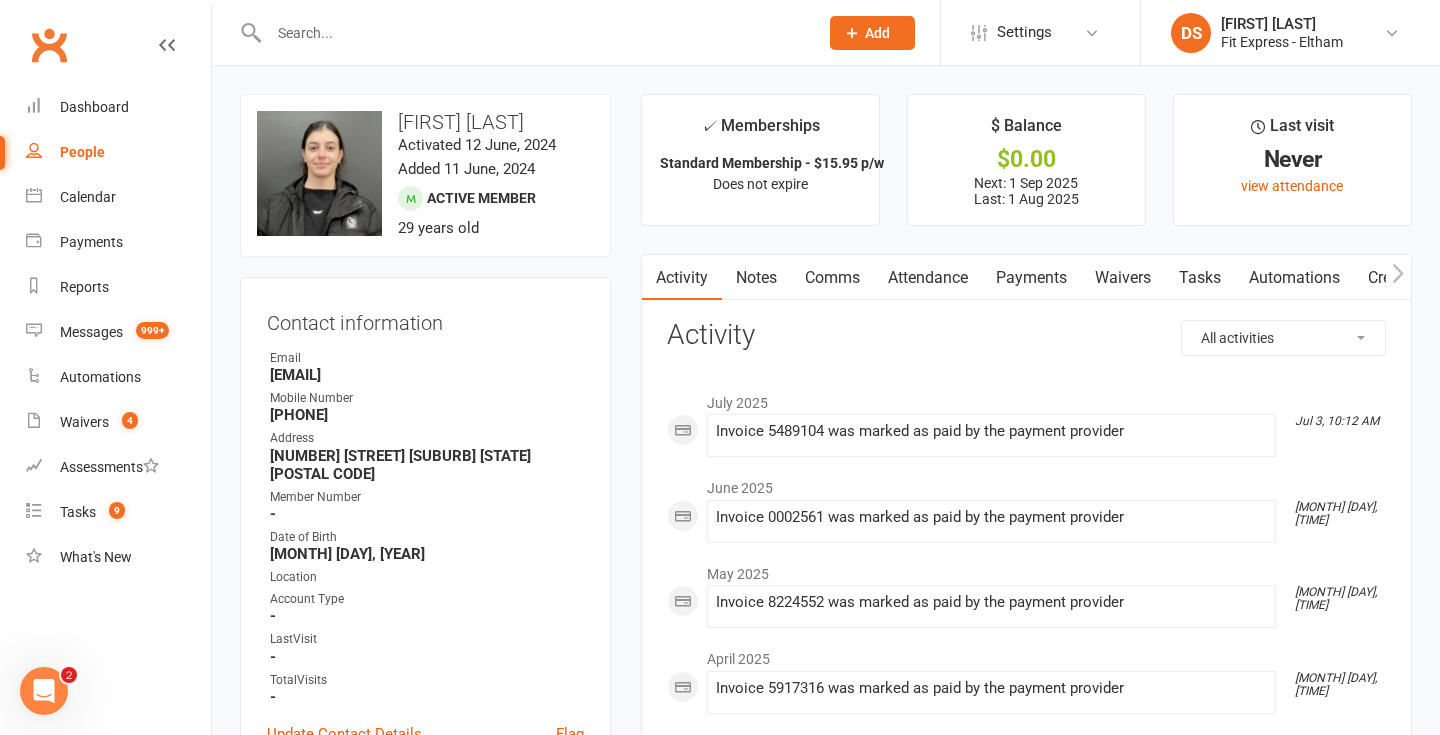 click at bounding box center (533, 33) 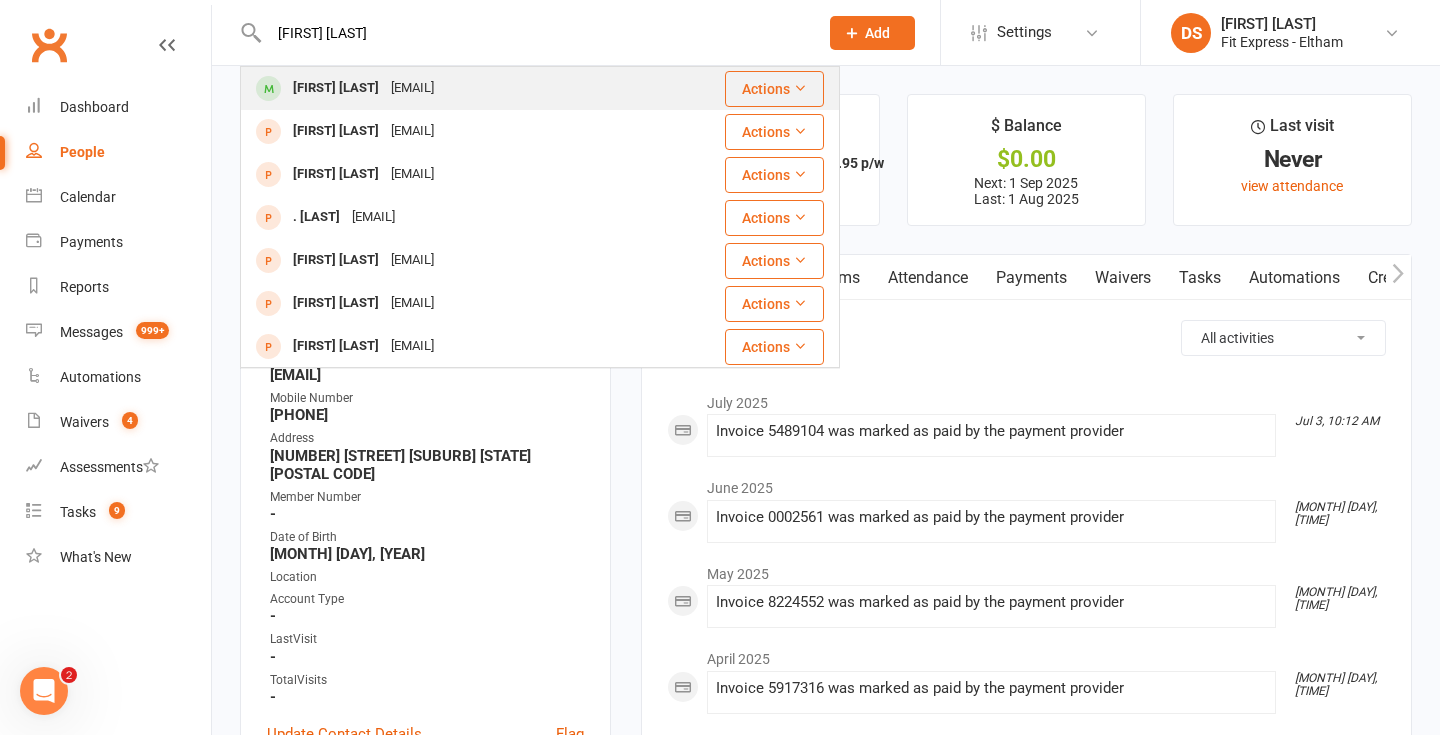 type on "jess cal" 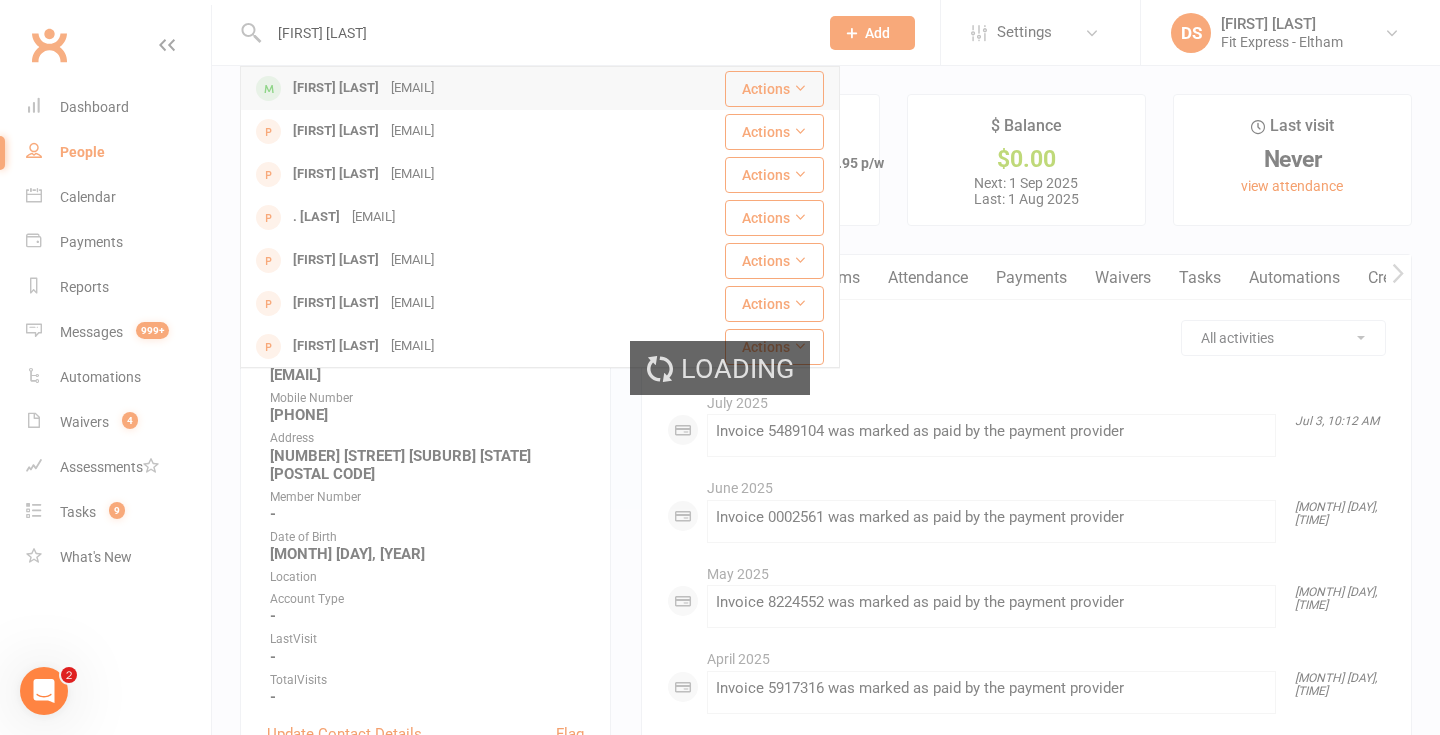 type 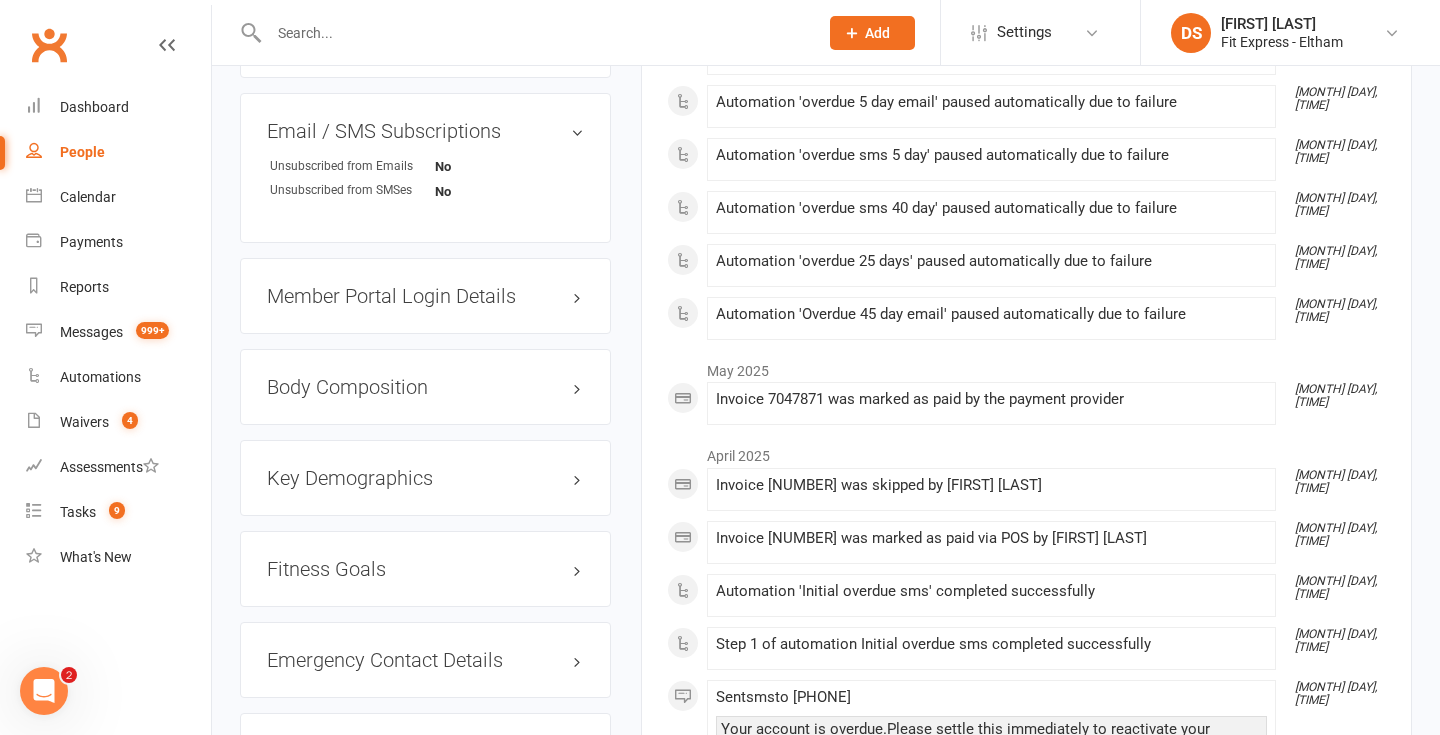 scroll, scrollTop: 1567, scrollLeft: 0, axis: vertical 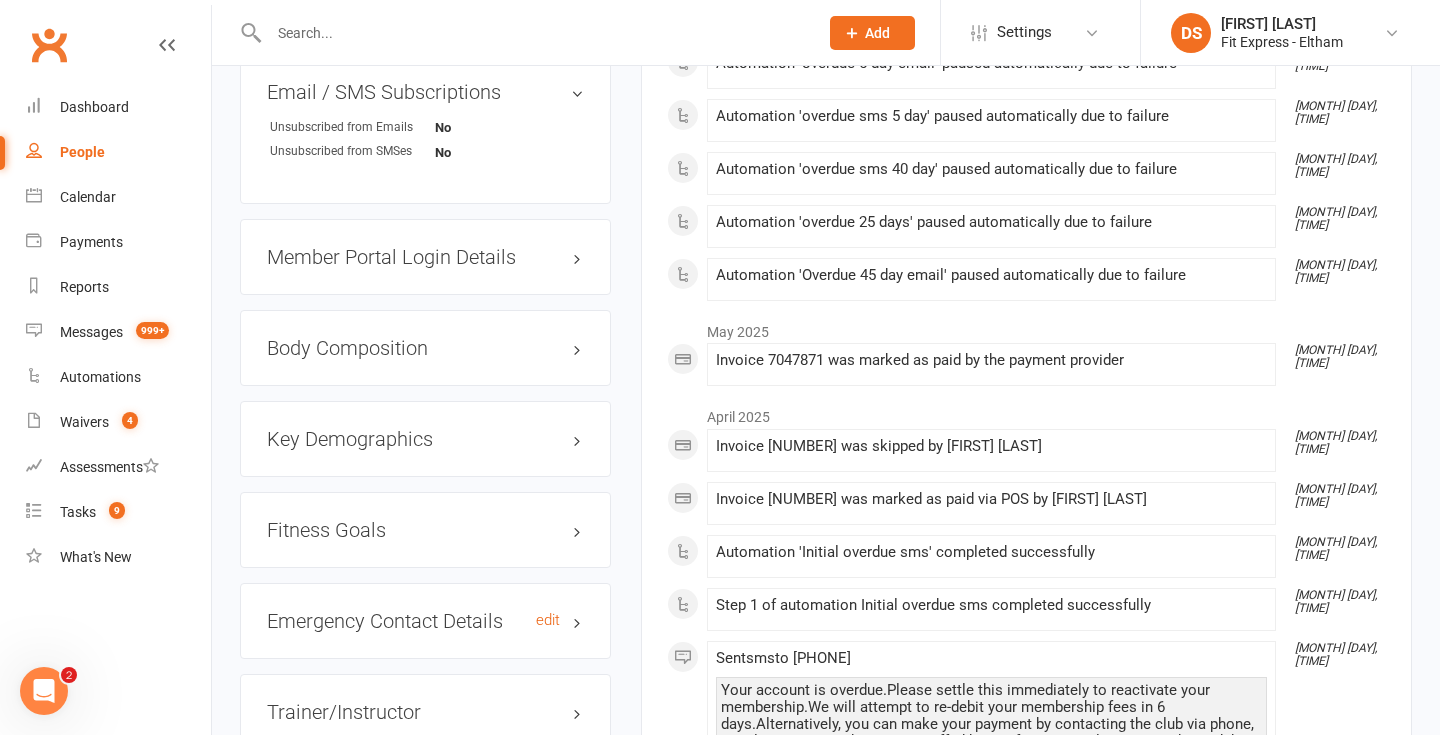 click on "Emergency Contact Details  edit" at bounding box center (425, 621) 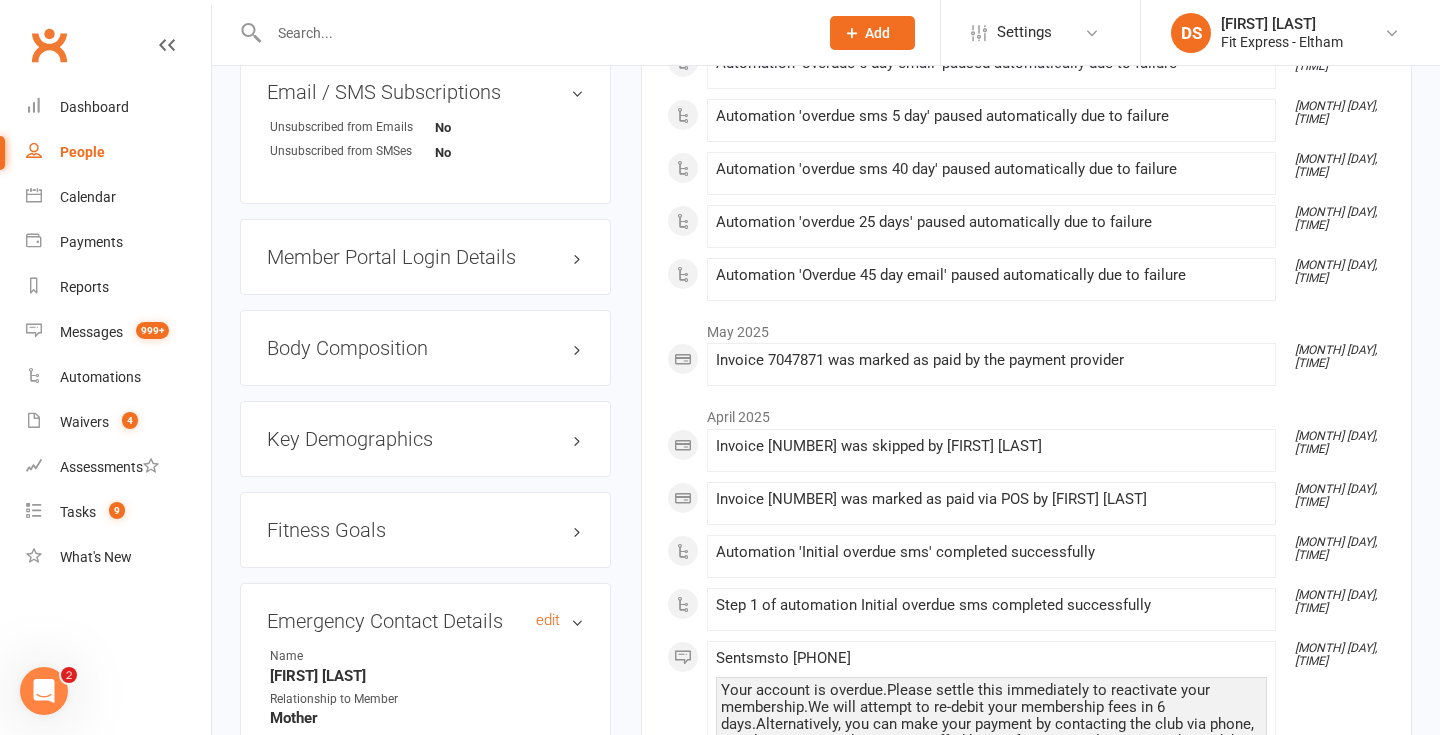 click on "Emergency Contact Details  edit" at bounding box center [425, 621] 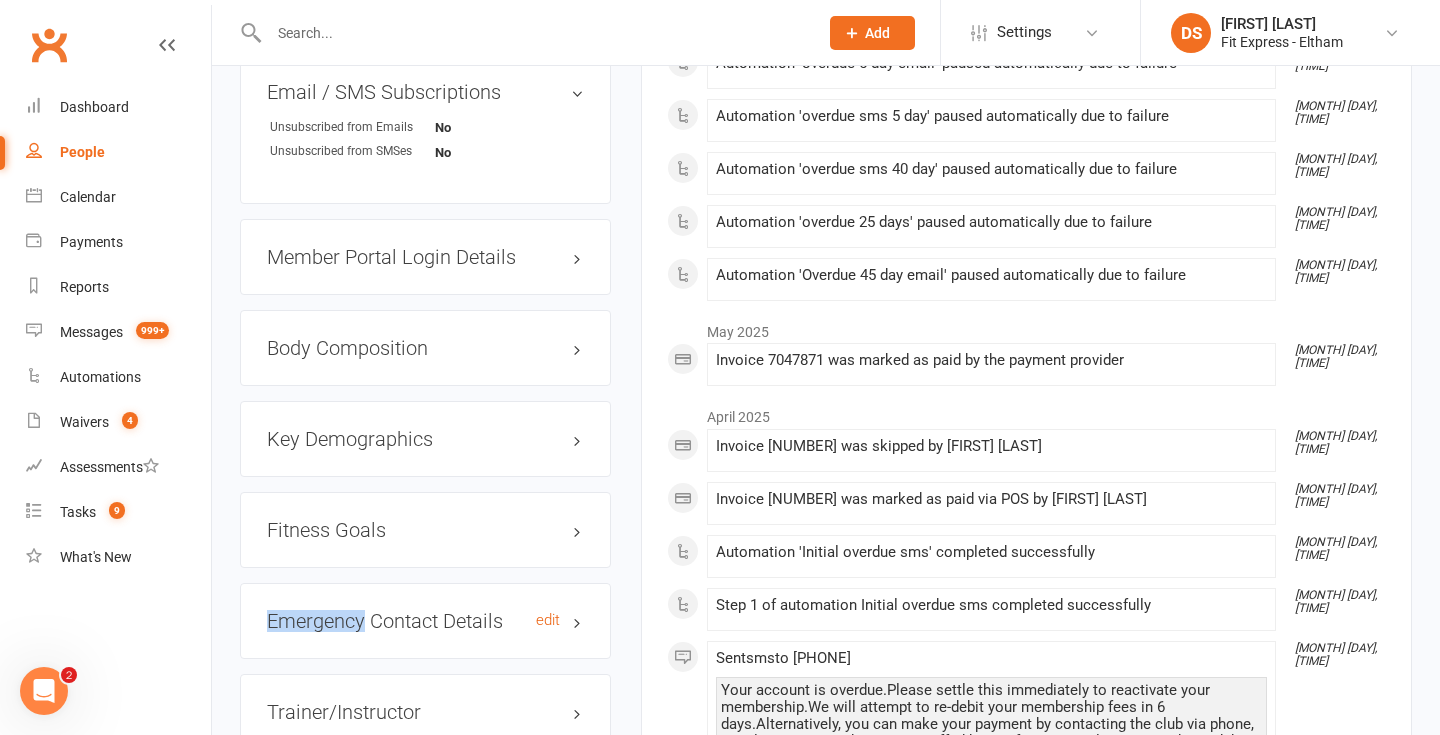 click on "Emergency Contact Details  edit" at bounding box center (425, 621) 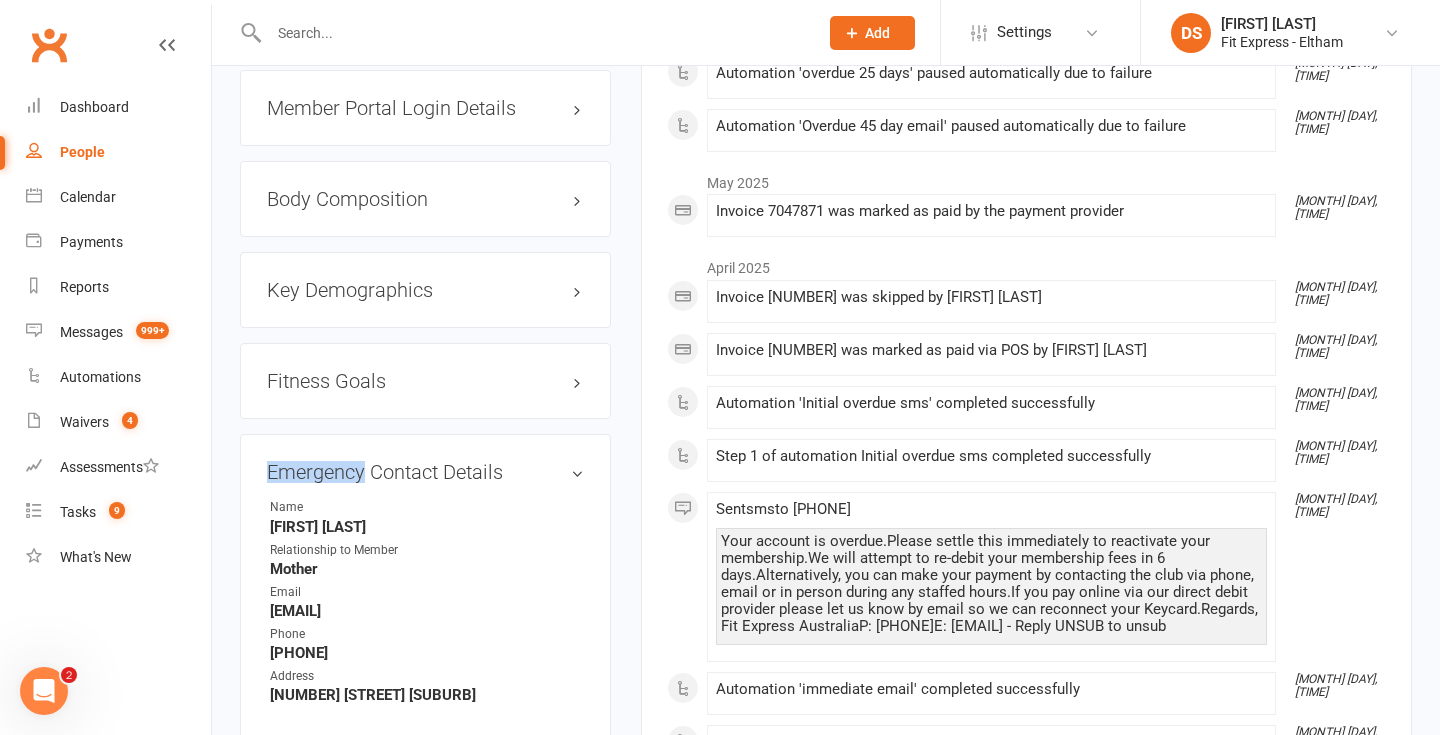 scroll, scrollTop: 1735, scrollLeft: 0, axis: vertical 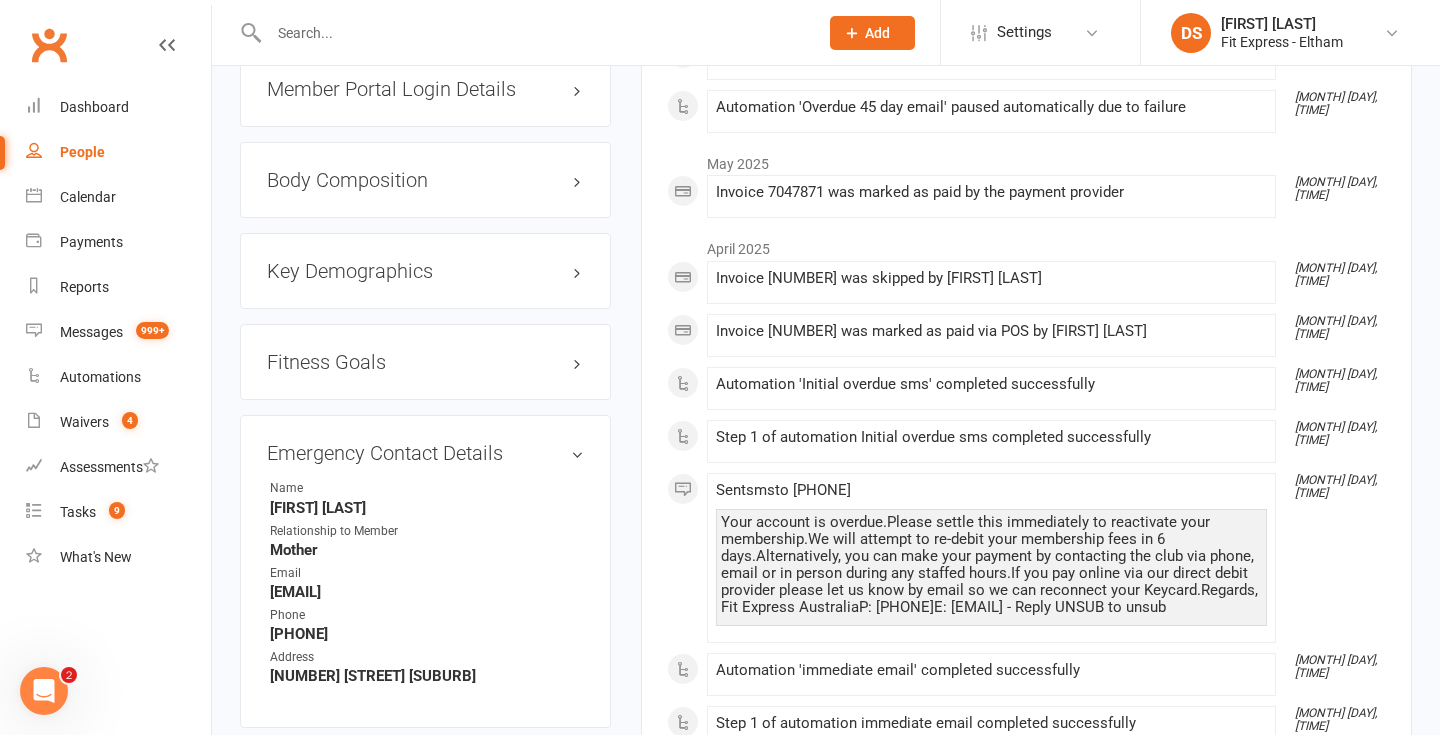 click on "upload photo change photo Jessica Caligiore Activated 12 March, 2024 Added 12 March, 2024   Active member 24 years old  Contact information Owner   Email  jess_caligiore@hotmail.com
Mobile Number  0450499617
Address  18 Progress Road Eltham North Victoria 3095
Member Number  -
Date of Birth  January 25, 2001
Location
Account Type  -
LastVisit  -
TotalVisits  -
Update Contact Details Flag Manage Comms Settings
Wallet Credit card Jessica Caligiore  xxxx xxxx xxxx 7500  03/2025
Add / Edit Payment Method
Membership      Standard Membership - $15.95 p/w Mar 12 2024 — Never Booked: 0 Attended: 0 Unlimited classes remaining   Cancel membership Upgrade / Downgrade Add new membership
Family Members  No relationships found. Add link to existing contact  Add link to new contact
Suspensions  No active suspensions found. Add new suspension
Email / SMS Subscriptions  edit Unsubscribed from Emails No
Unsubscribed from SMSes No
Member Portal Login Details  Body Composition  edit edit" at bounding box center (425, -380) 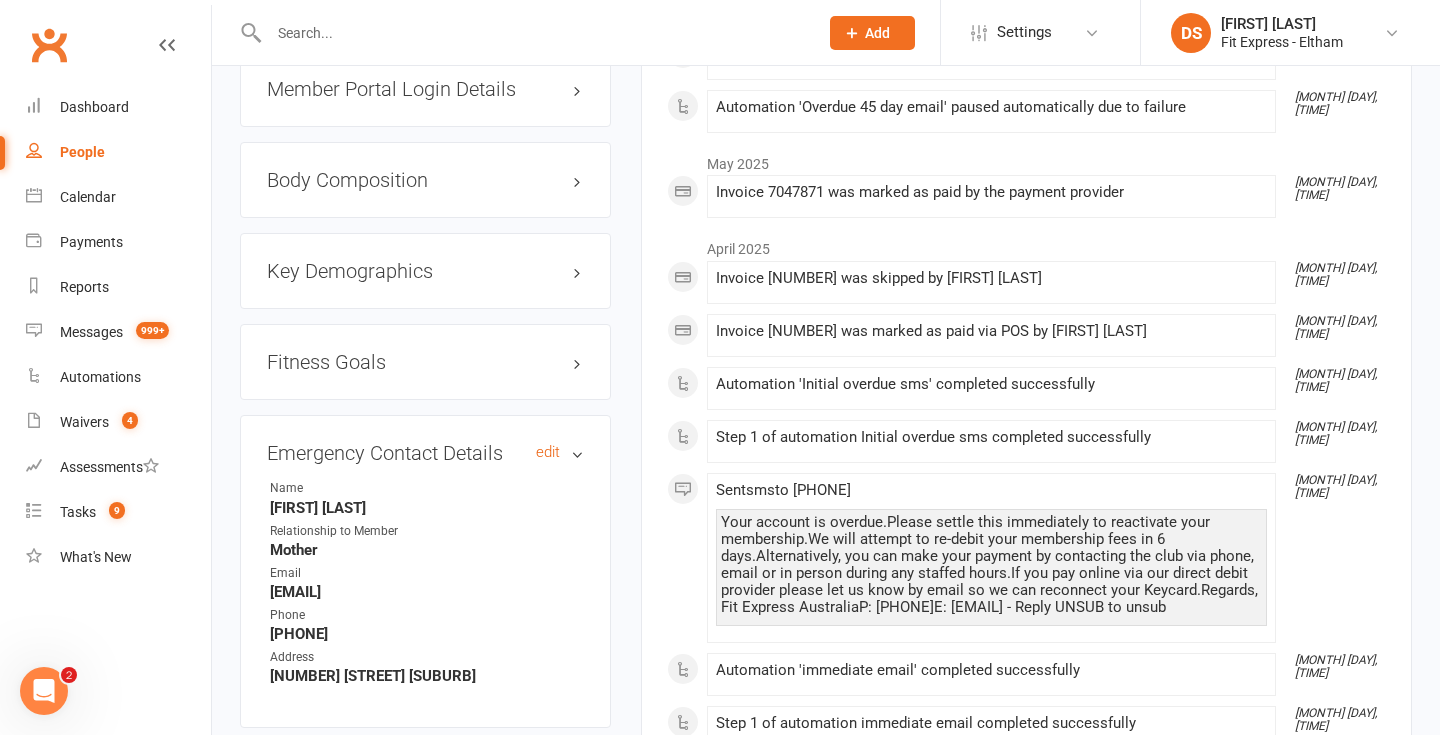 click on "Emergency Contact Details  edit" at bounding box center [425, 453] 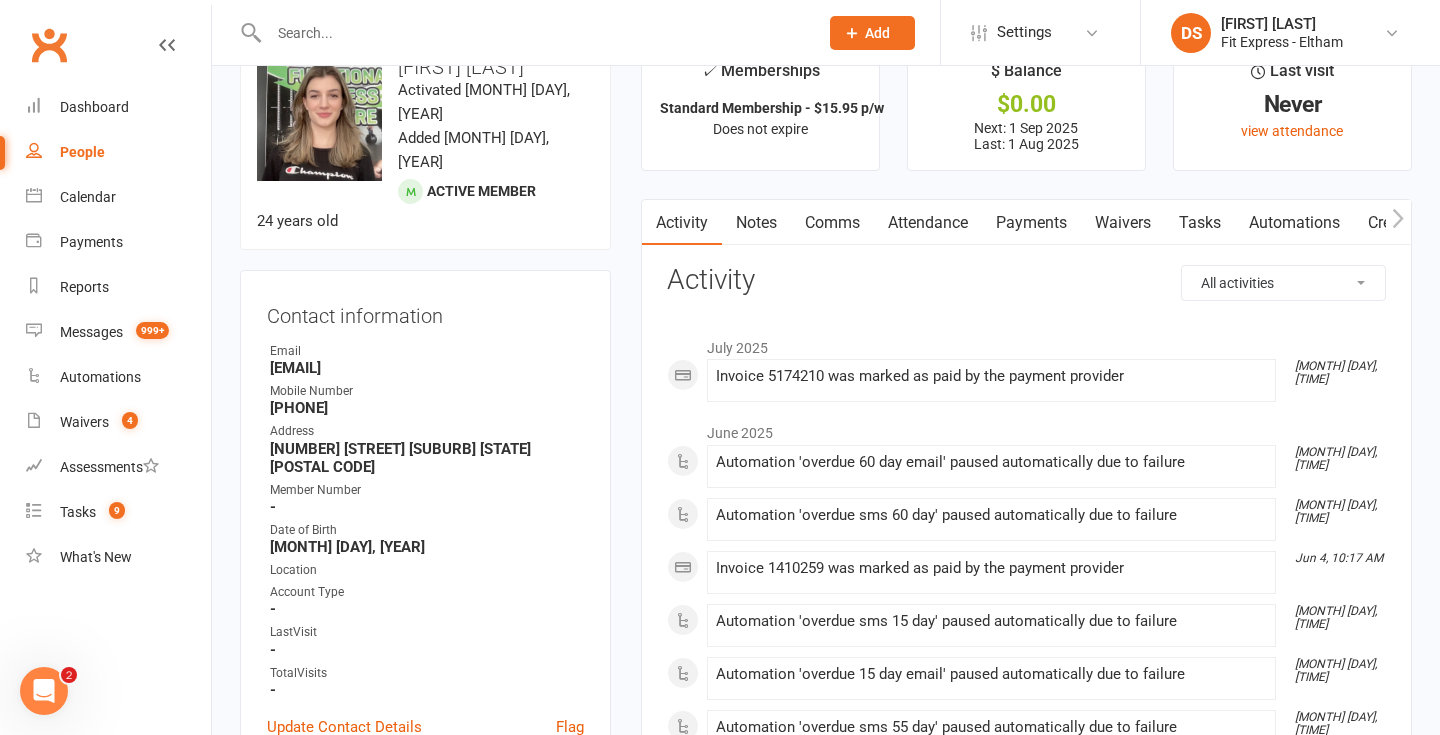 scroll, scrollTop: 58, scrollLeft: 0, axis: vertical 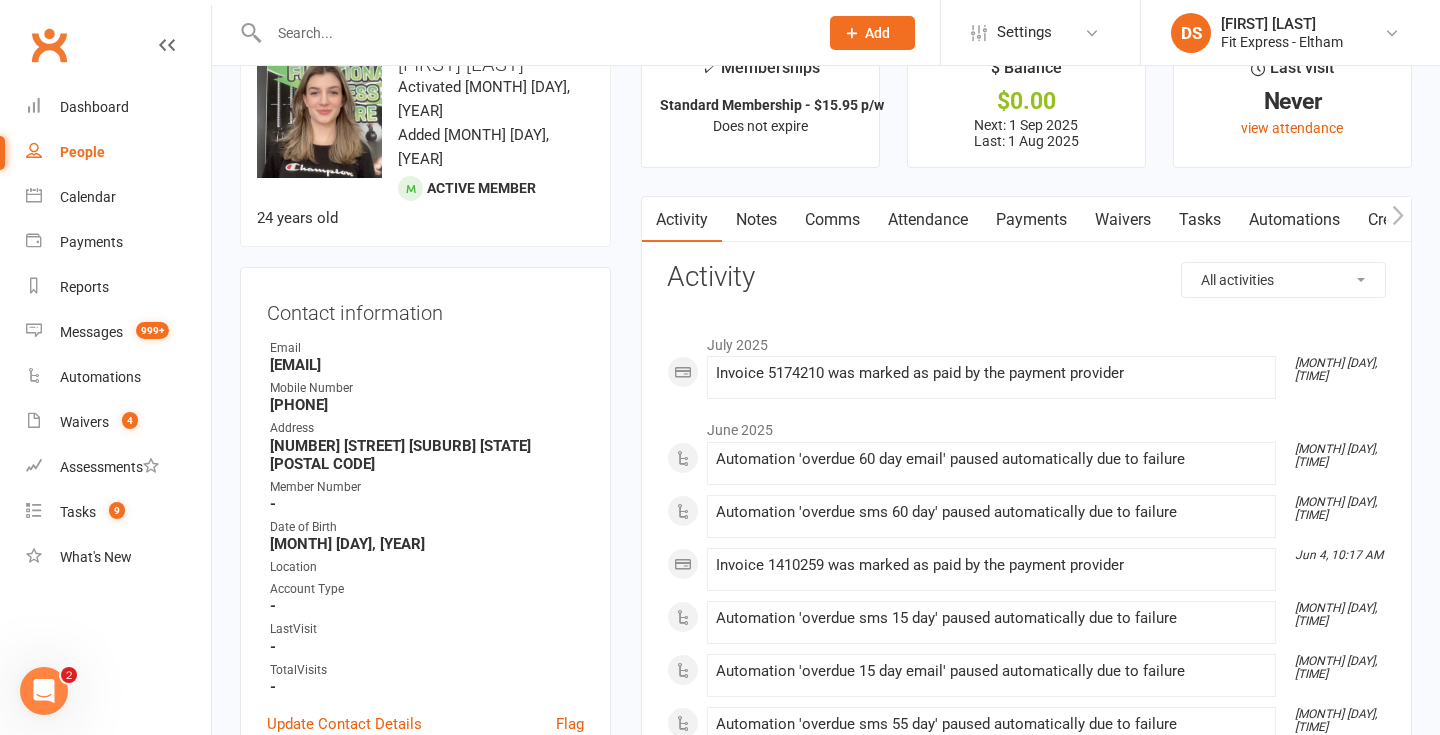 click on "Notes" at bounding box center (756, 220) 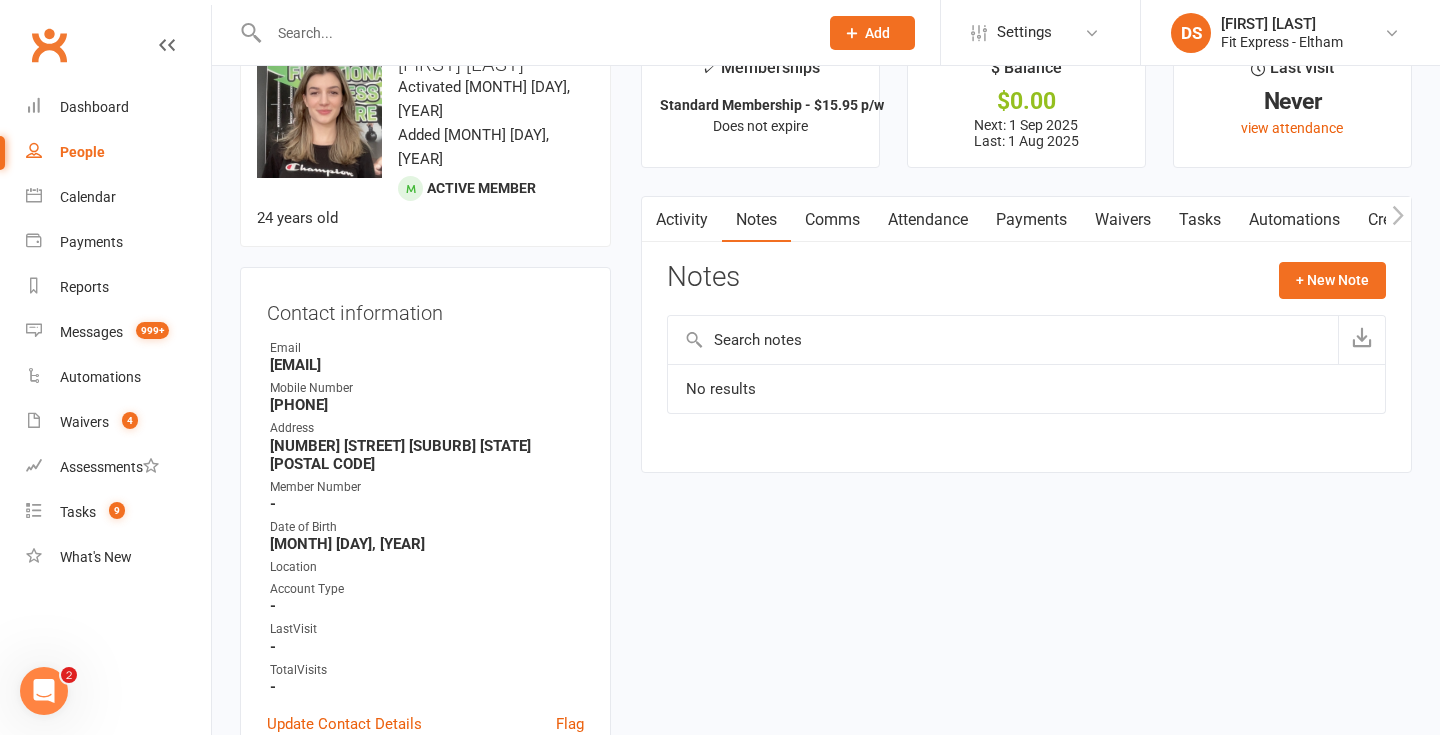 click on "Payments" at bounding box center [1031, 220] 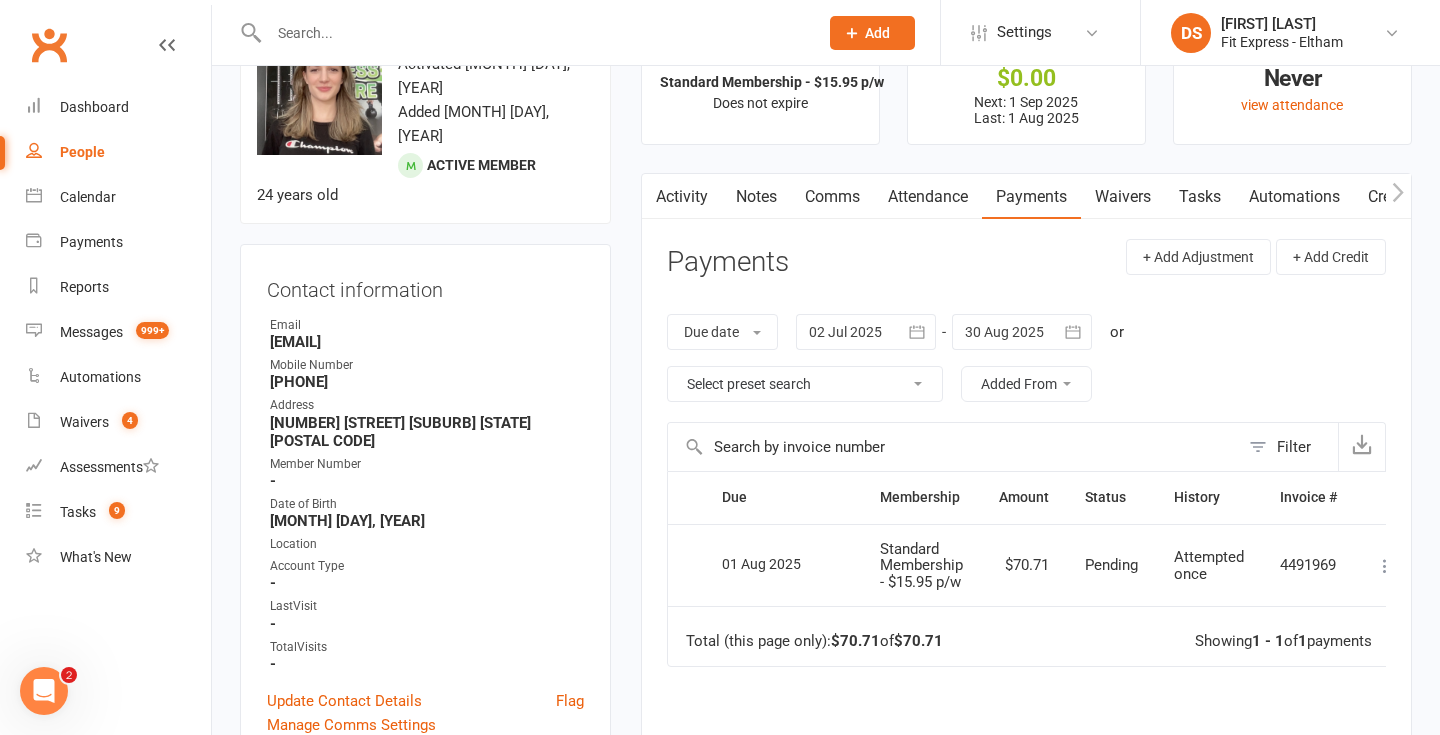 scroll, scrollTop: 0, scrollLeft: 0, axis: both 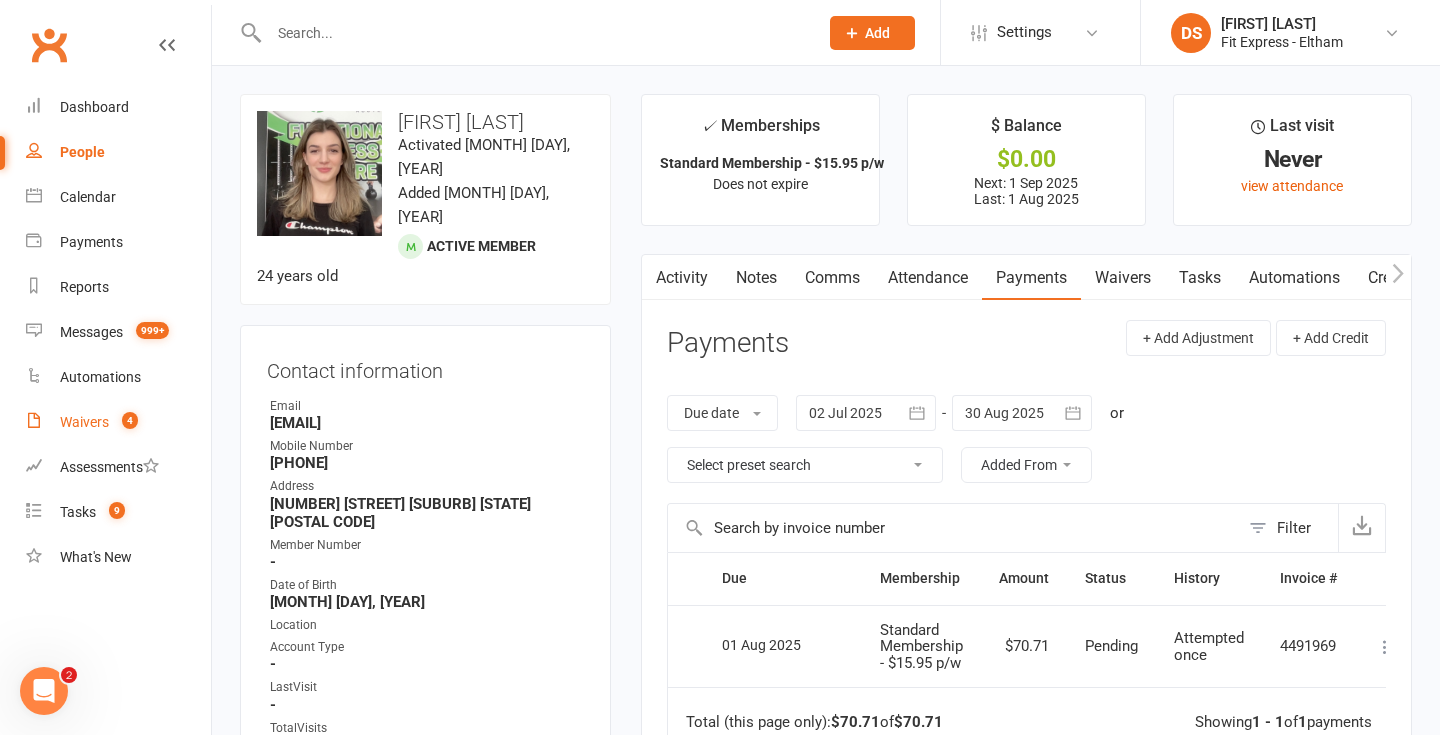 click on "Waivers" at bounding box center [84, 422] 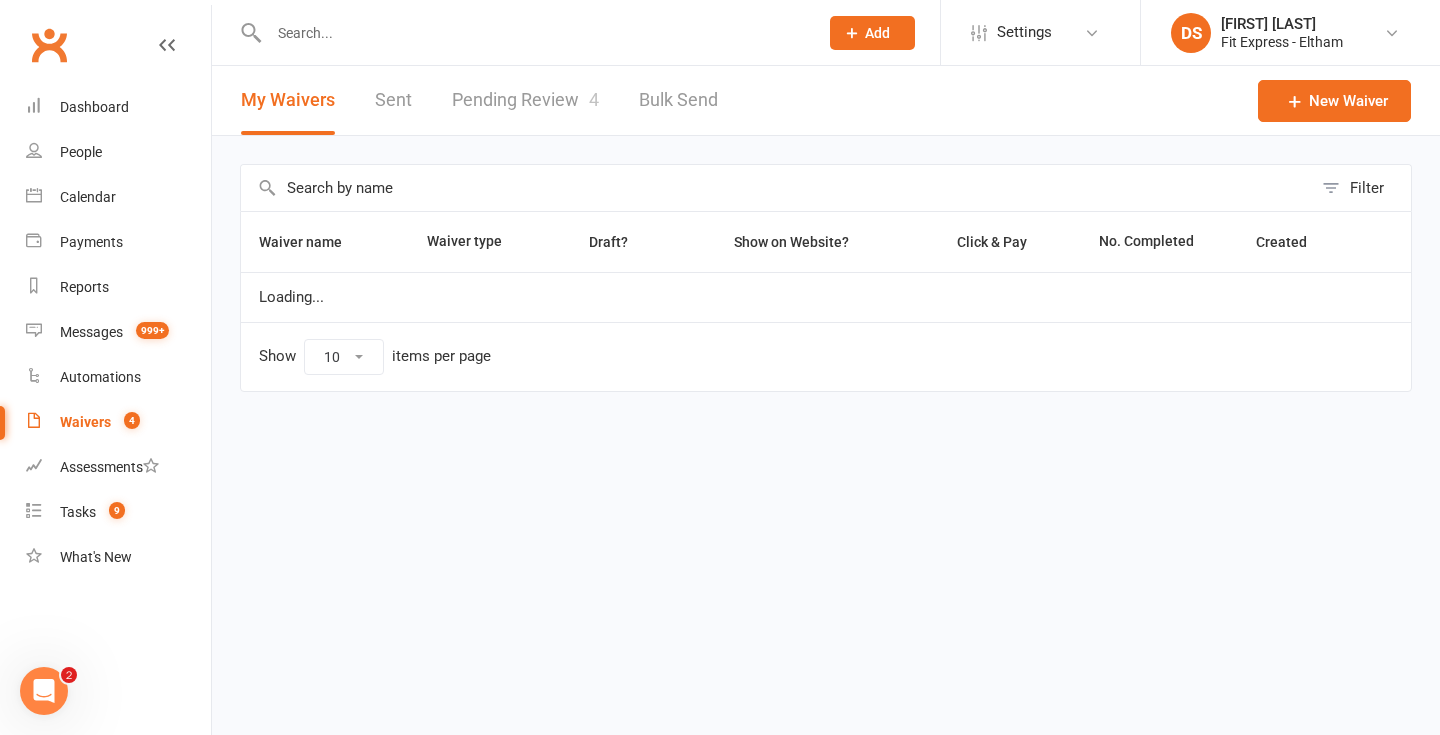click on "Pending Review 4" at bounding box center (525, 100) 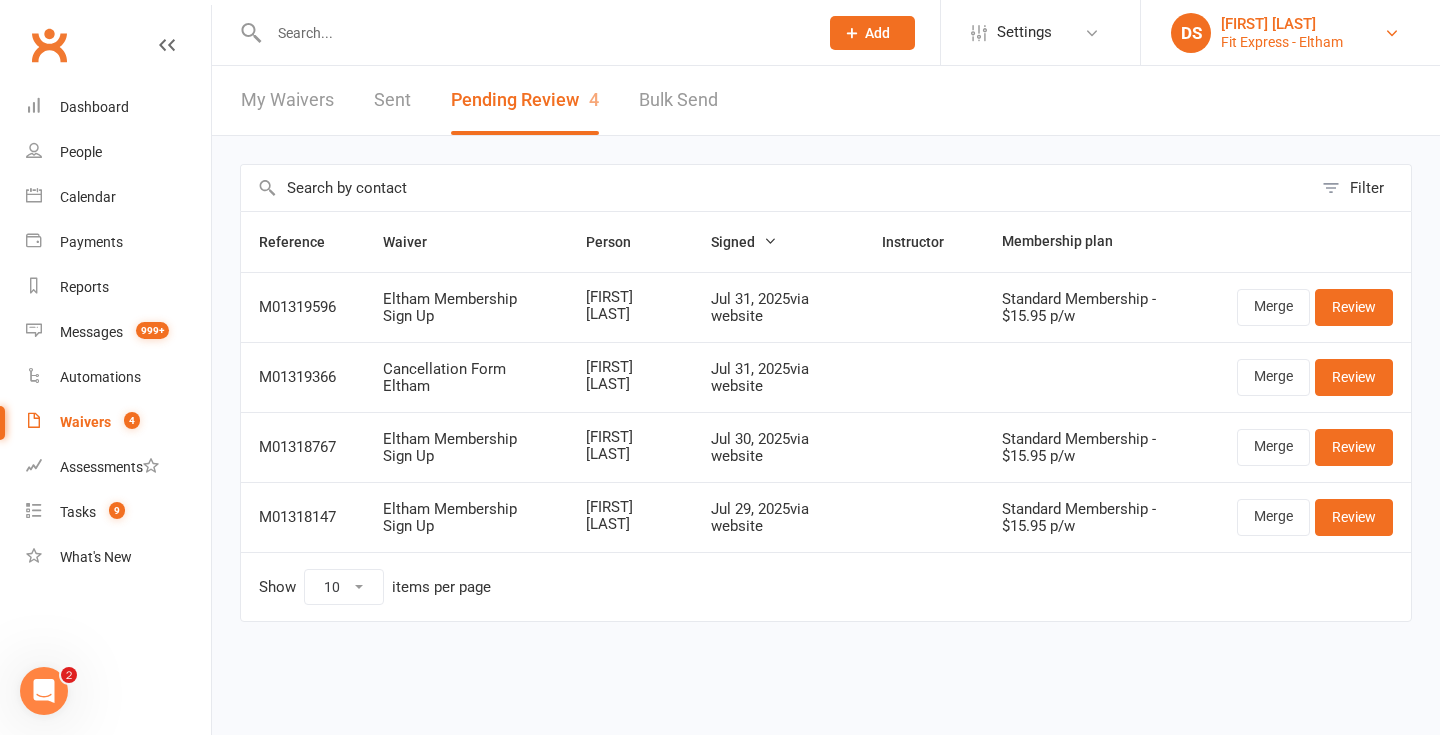 click on "Fit Express - Eltham" at bounding box center [1282, 42] 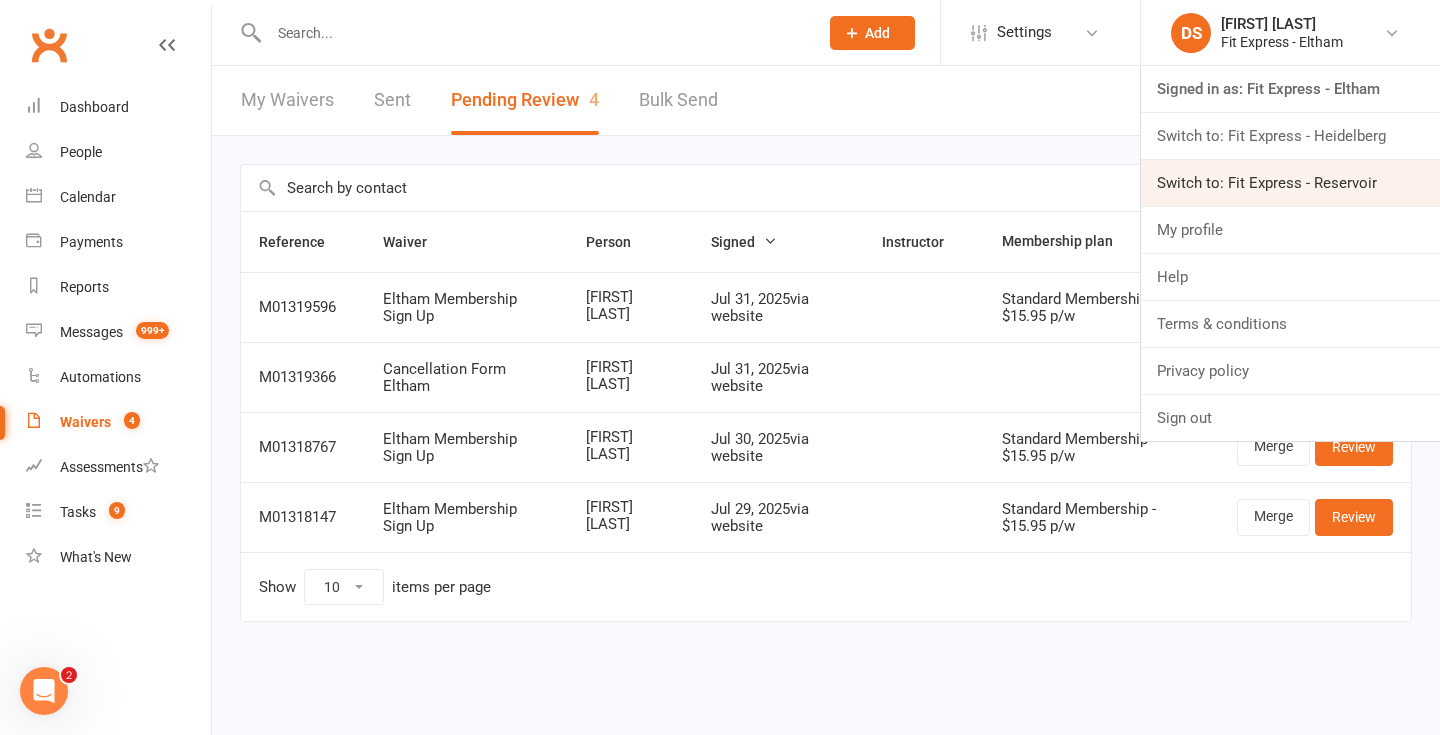 click on "Switch to: Fit Express - Reservoir" at bounding box center (1290, 183) 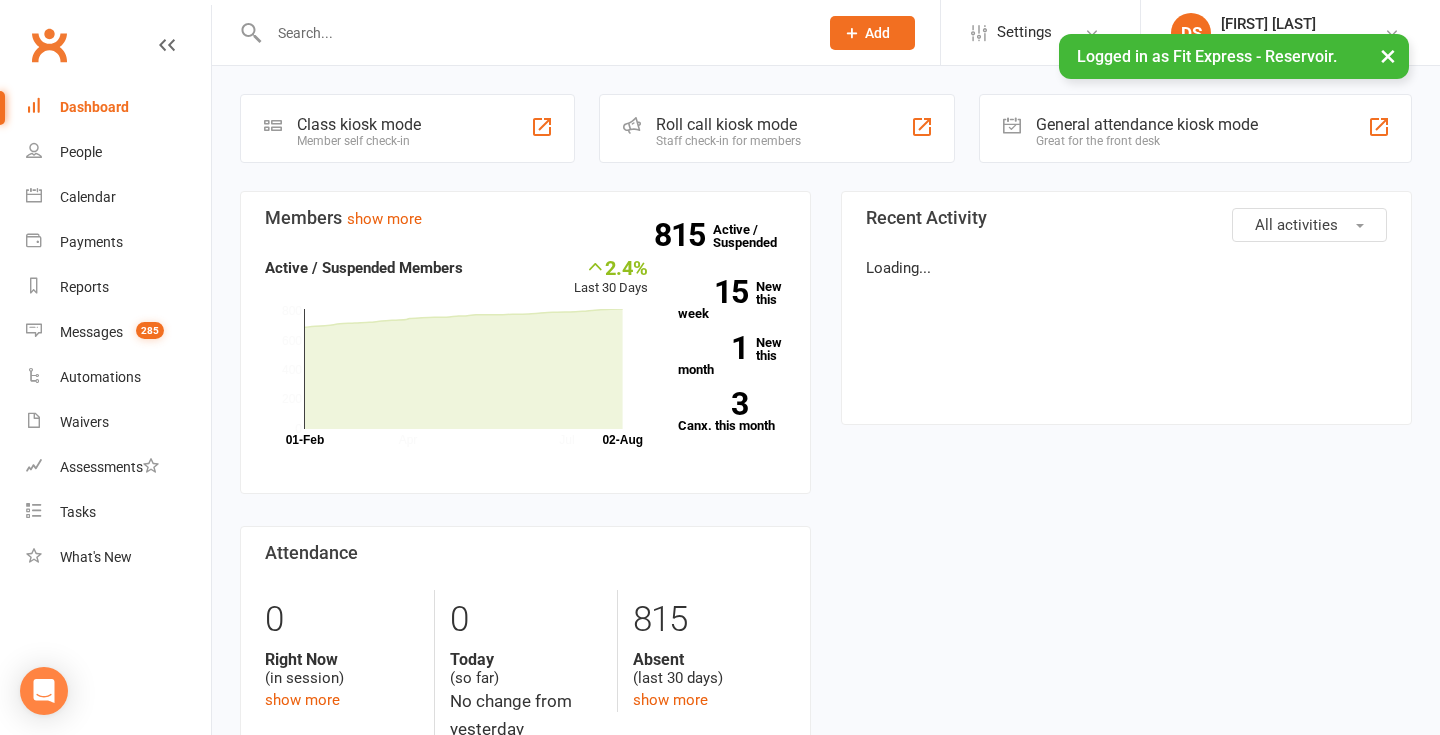 scroll, scrollTop: 0, scrollLeft: 0, axis: both 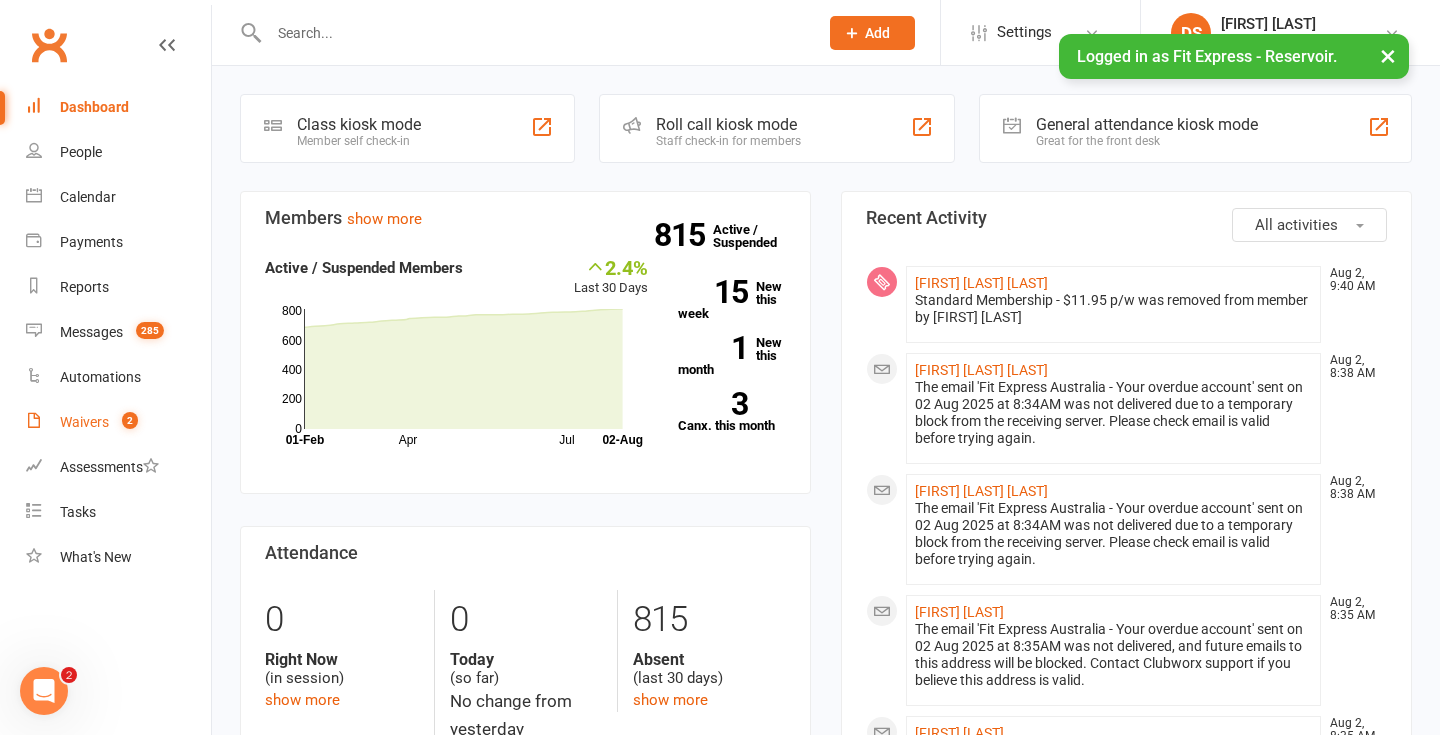 click on "Waivers" at bounding box center [84, 422] 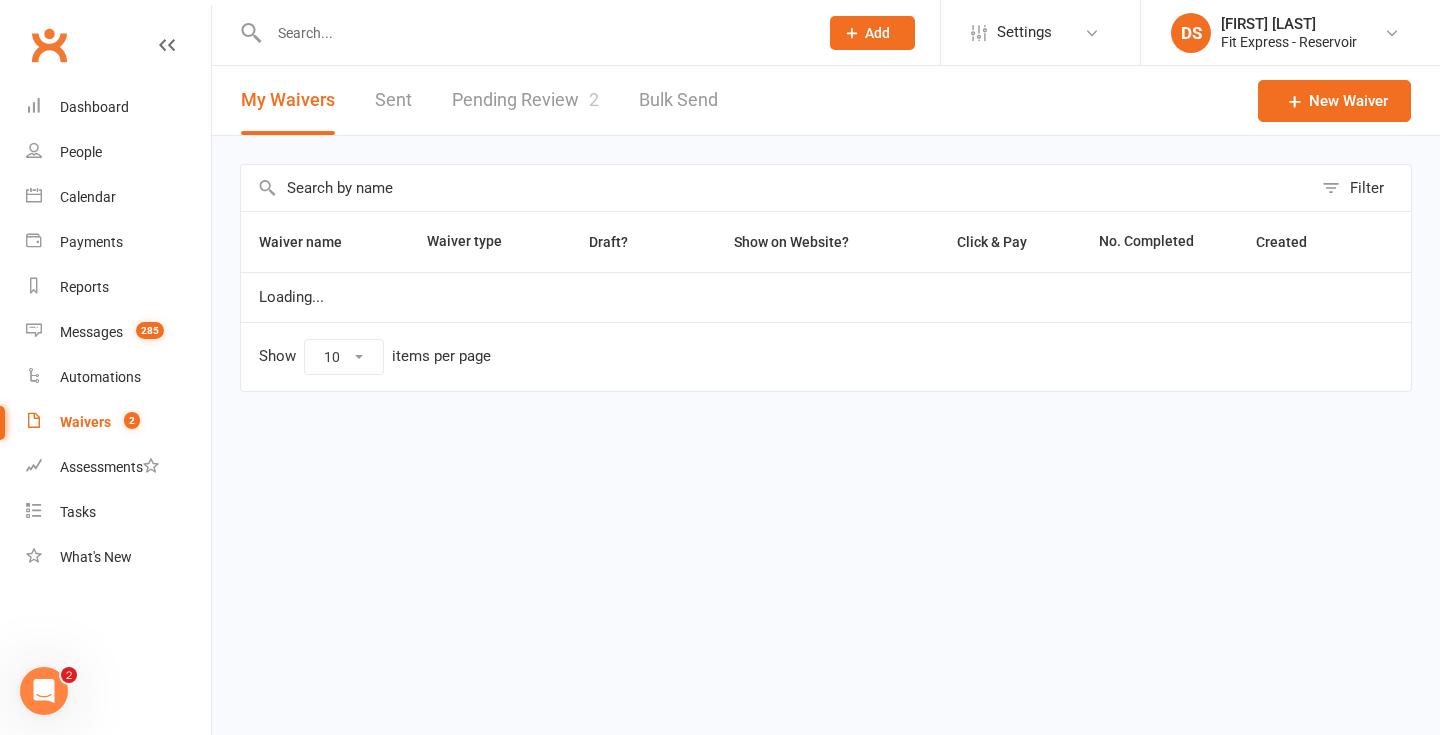 click on "Pending Review 2" at bounding box center [525, 100] 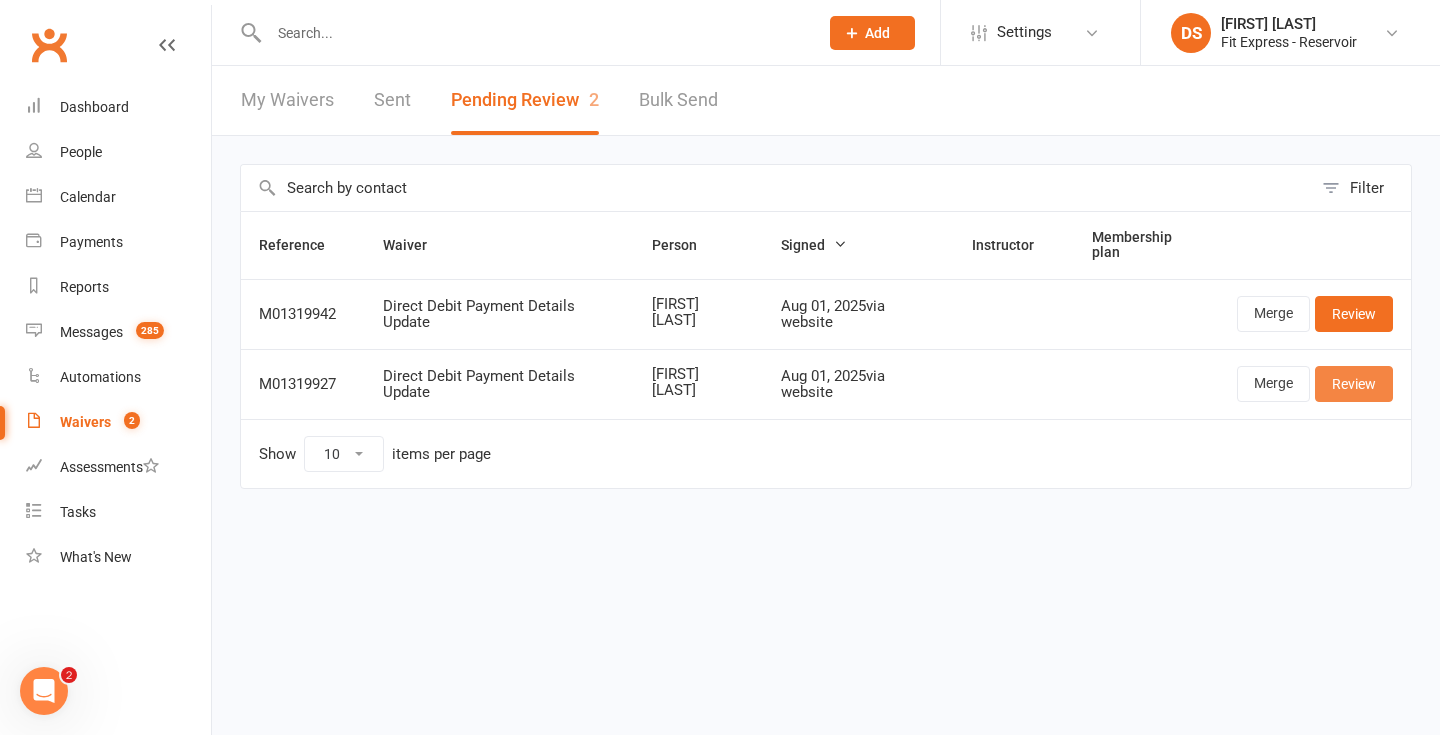 click on "Review" at bounding box center [1354, 384] 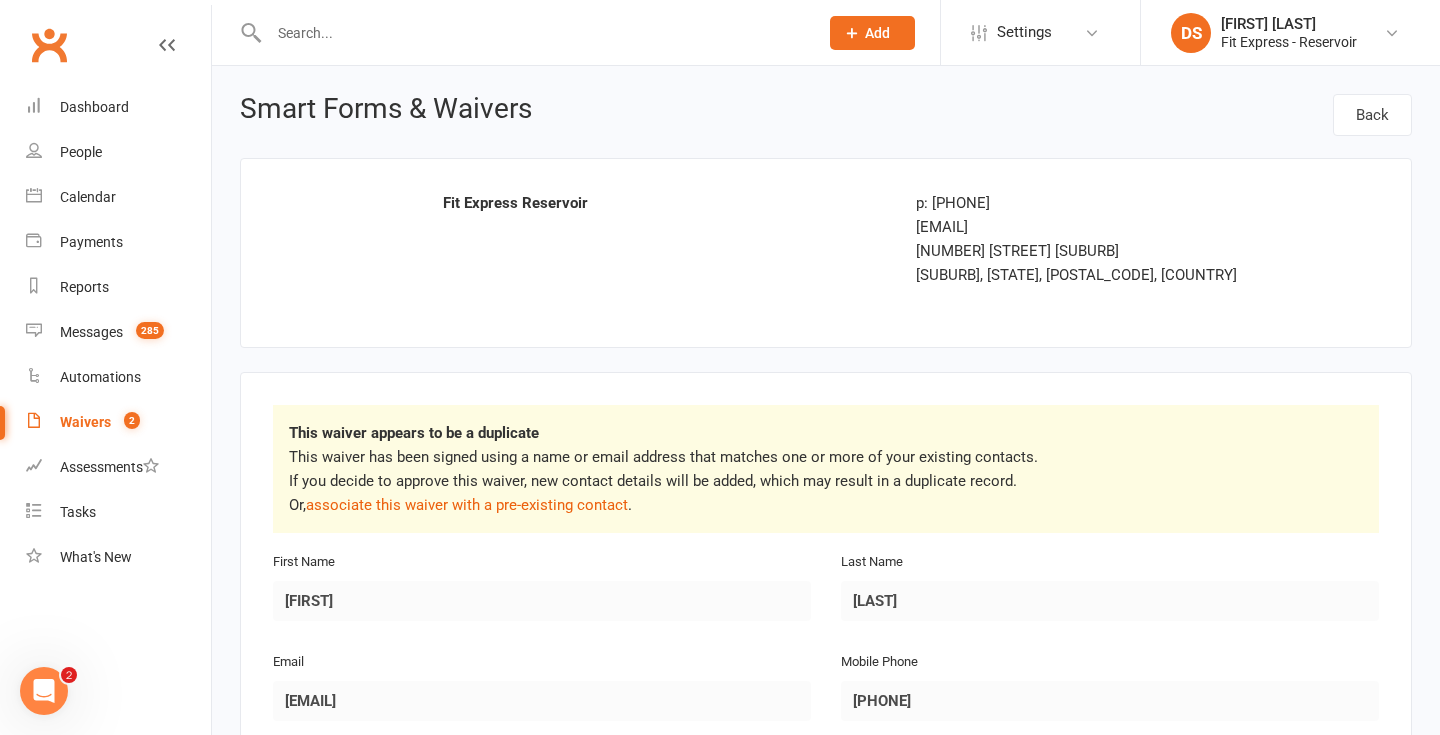 click on "This waiver has been signed using a name or email address that matches one or more of your existing contacts. If you decide to approve this waiver, new contact details will be added, which may result in a duplicate record. Or,  associate this waiver with a pre-existing contact ." at bounding box center (826, 481) 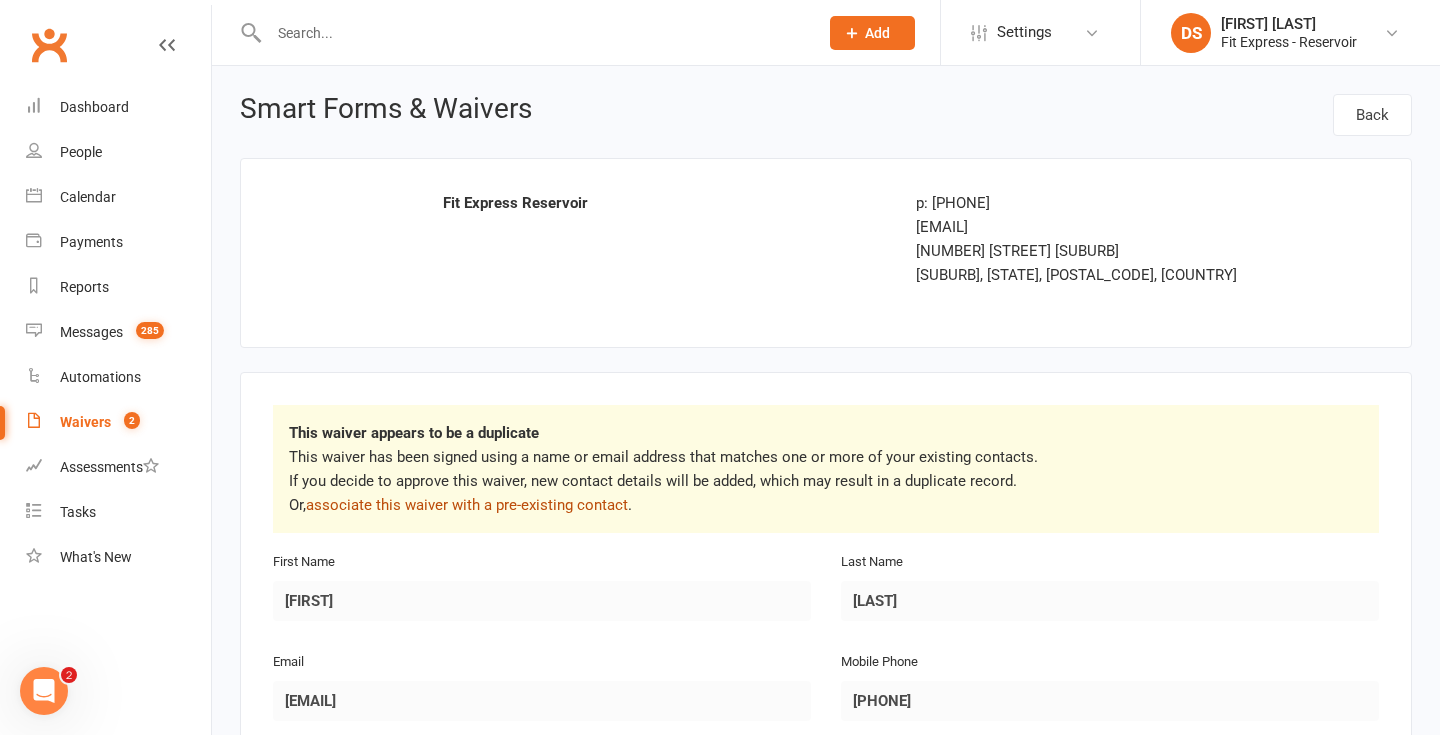 click on "associate this waiver with a pre-existing contact" at bounding box center (467, 505) 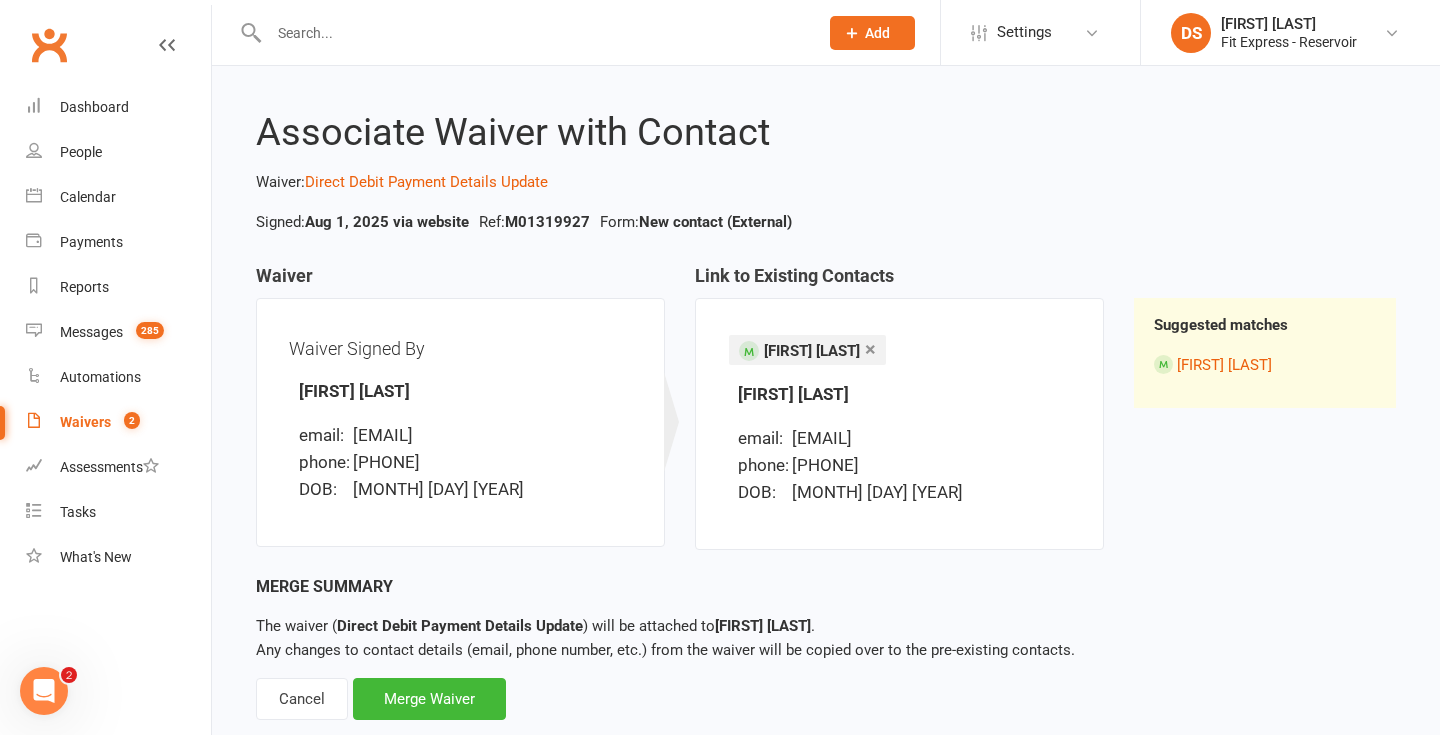 scroll, scrollTop: 60, scrollLeft: 0, axis: vertical 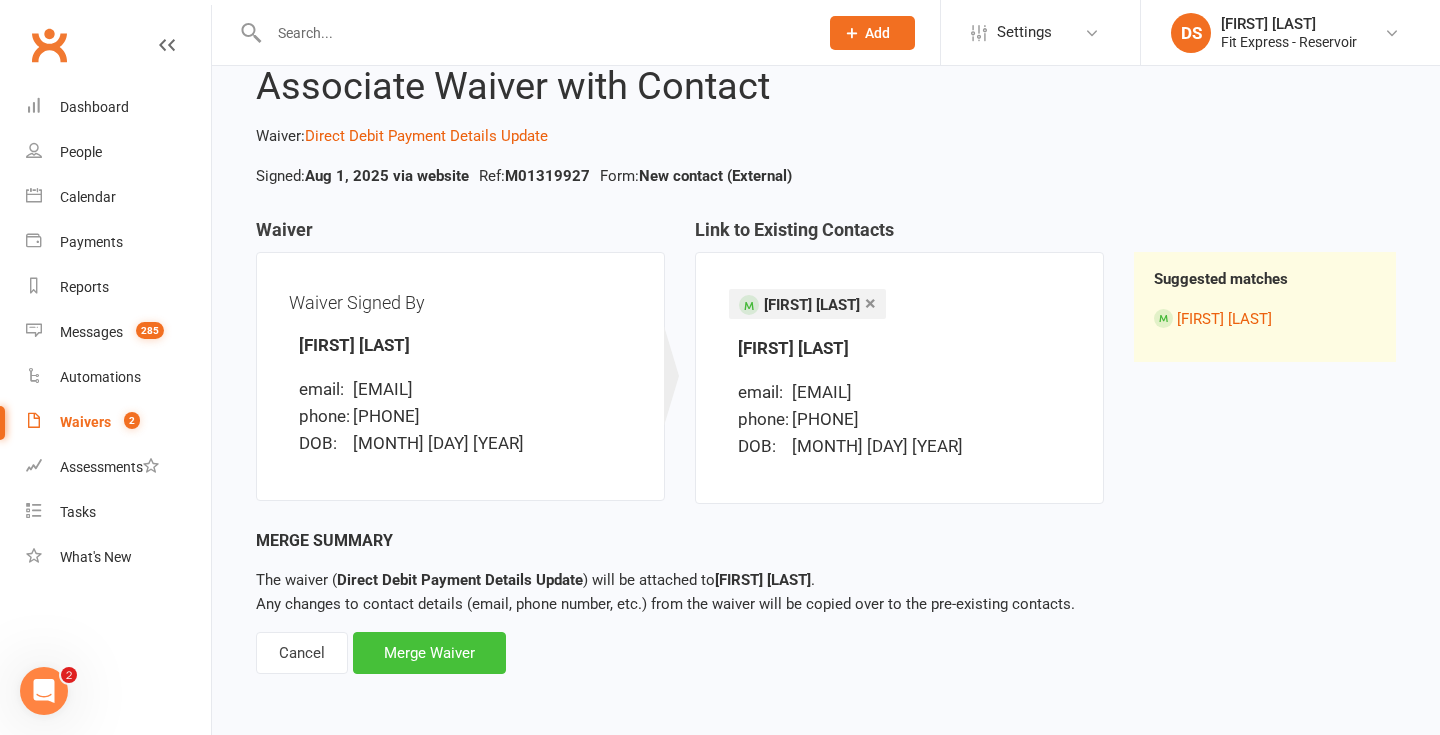 click on "Merge Waiver" at bounding box center [429, 653] 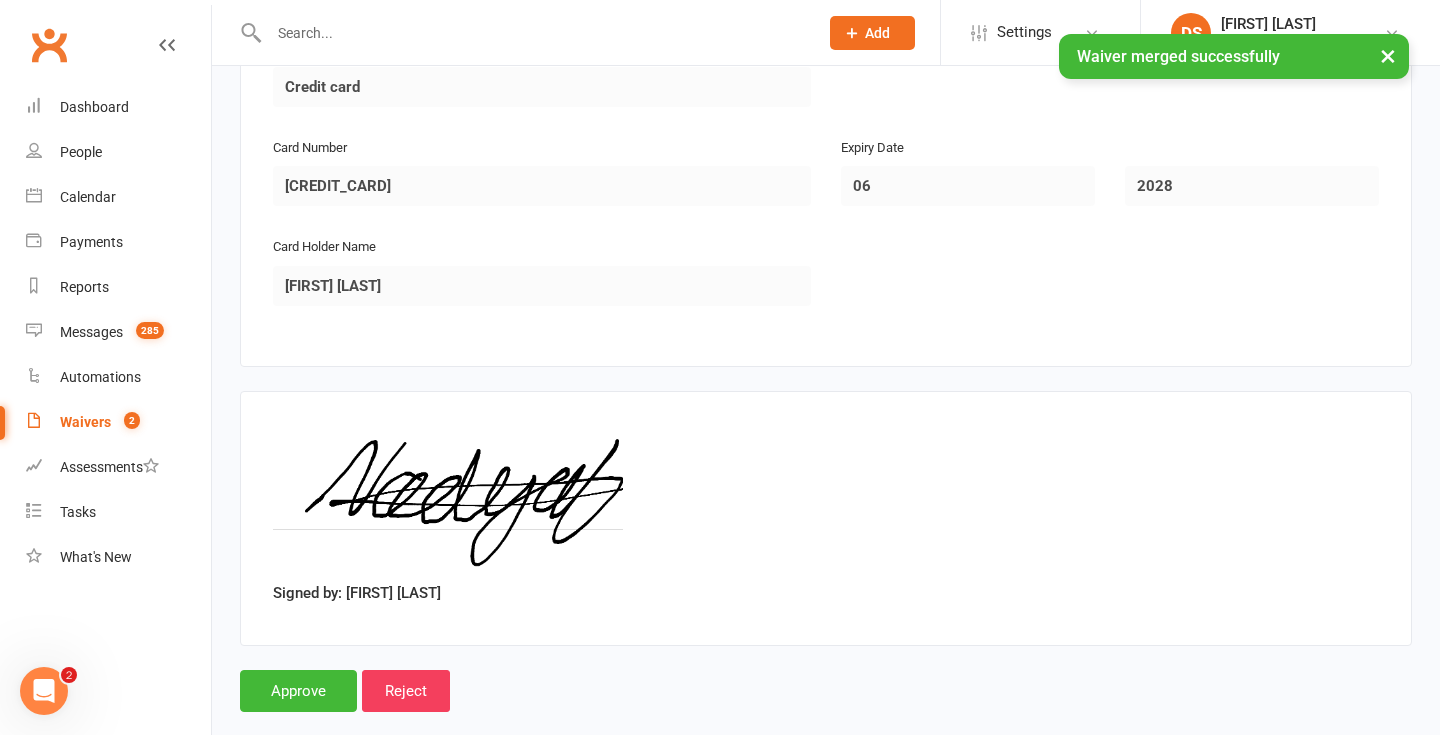 scroll, scrollTop: 1036, scrollLeft: 0, axis: vertical 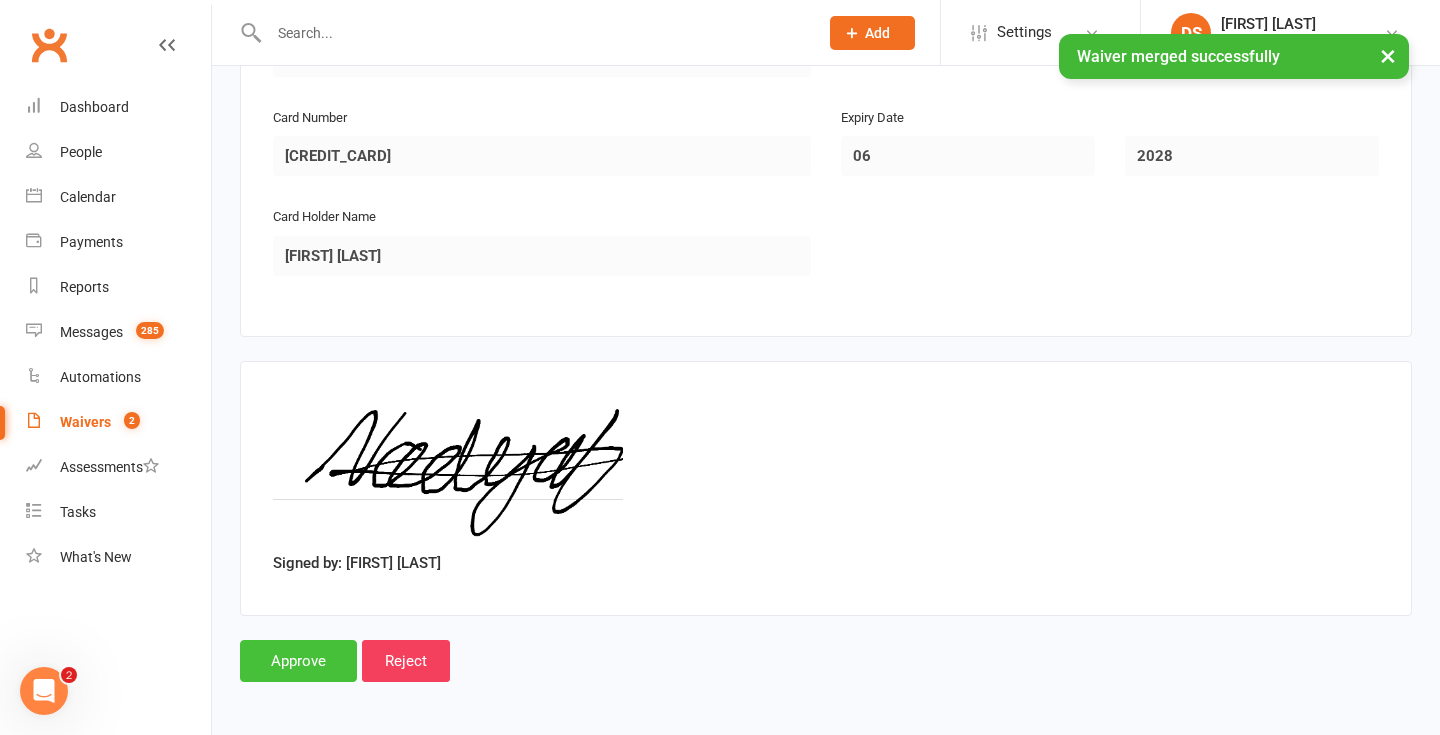 click on "Approve" at bounding box center (298, 661) 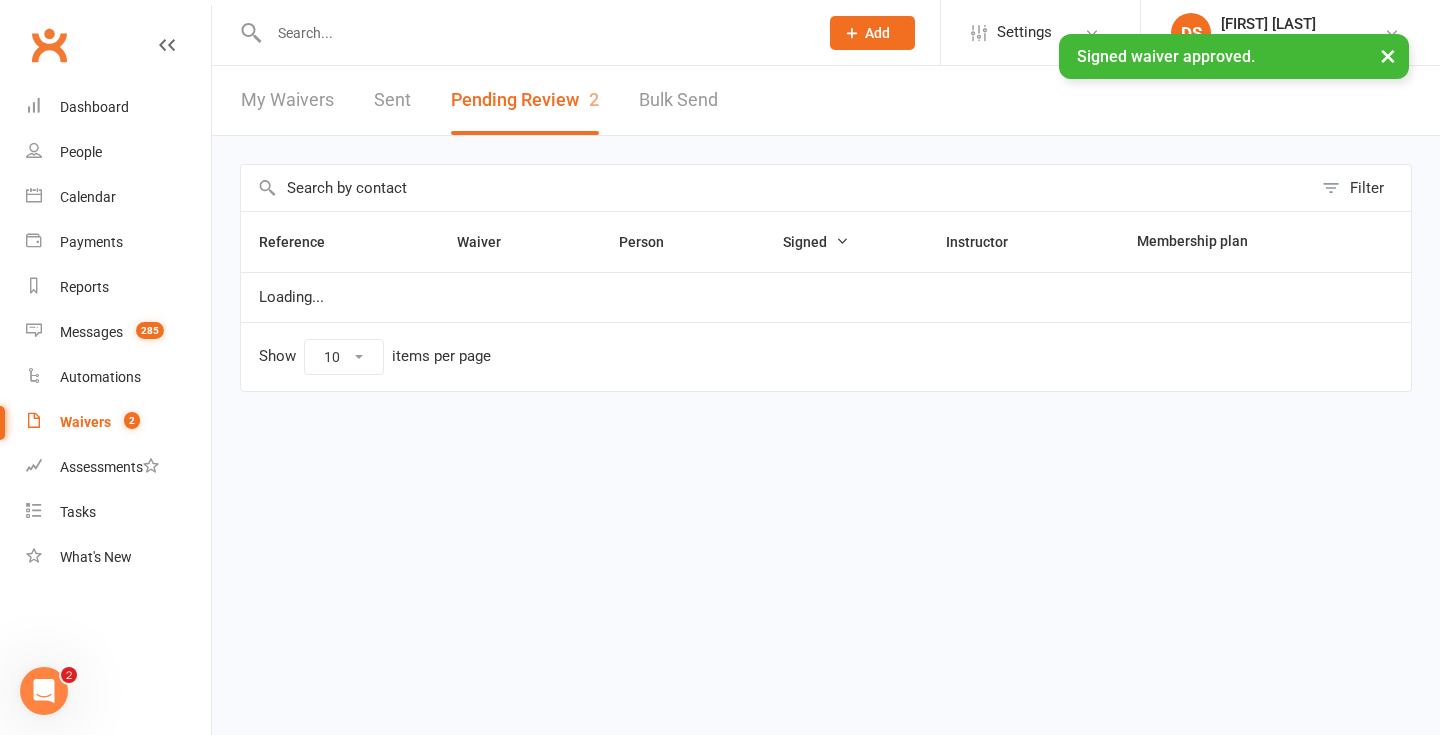 scroll, scrollTop: 0, scrollLeft: 0, axis: both 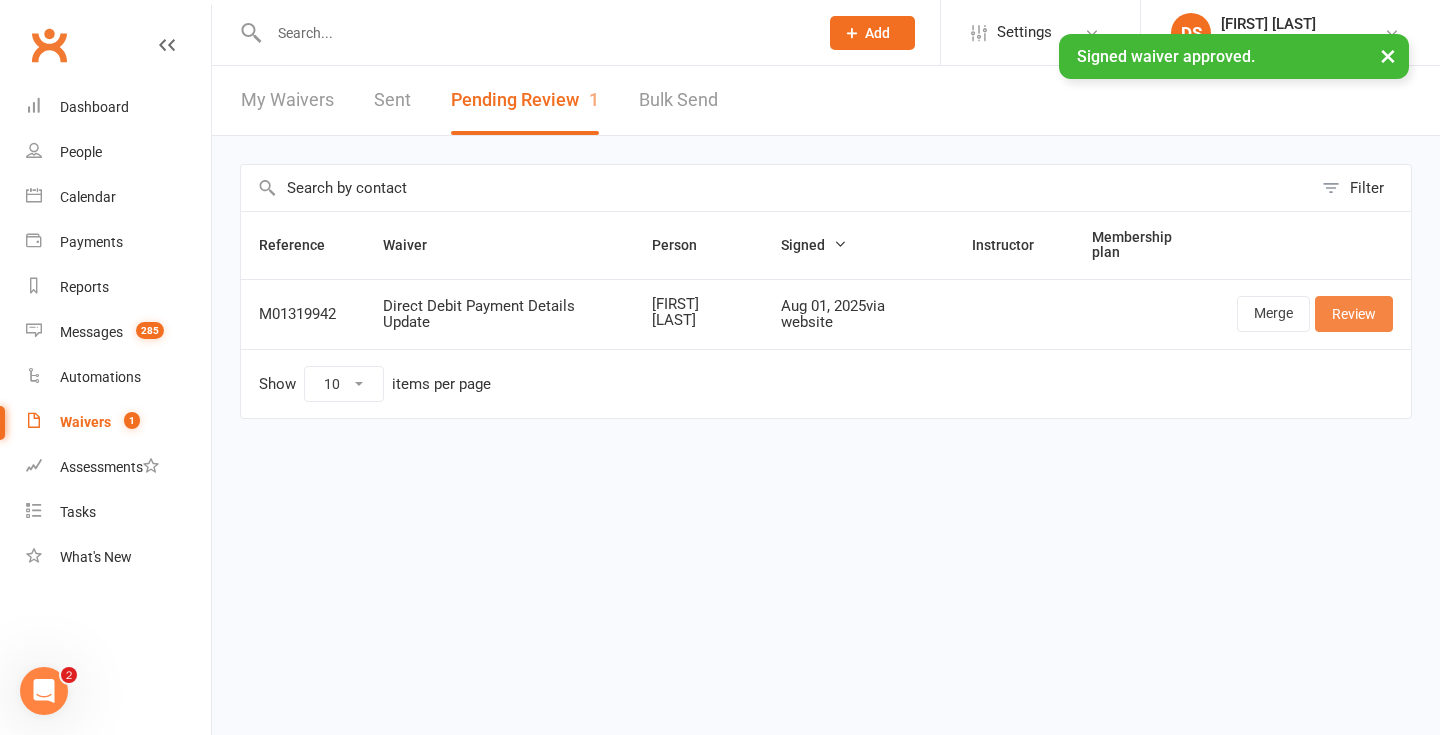 click on "Review" at bounding box center [1354, 314] 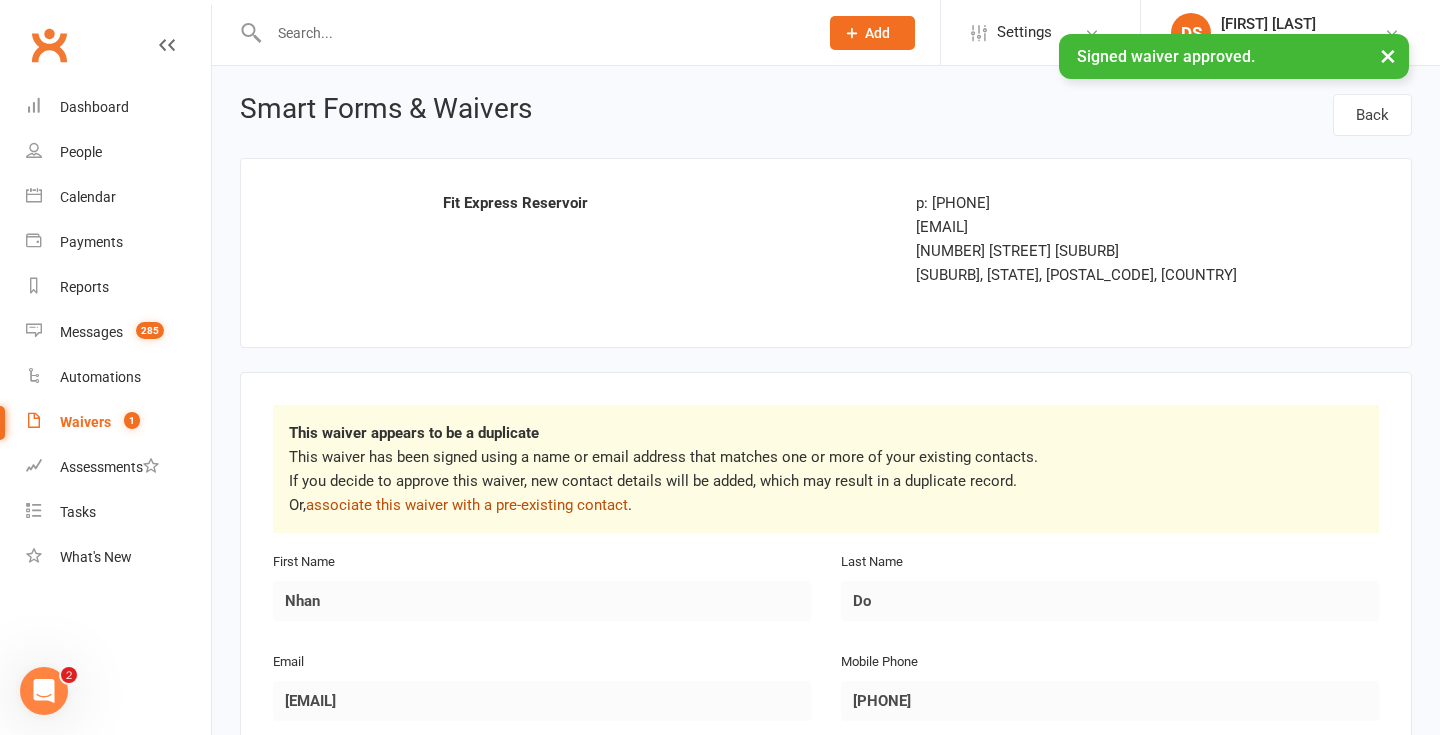 click on "associate this waiver with a pre-existing contact" at bounding box center (467, 505) 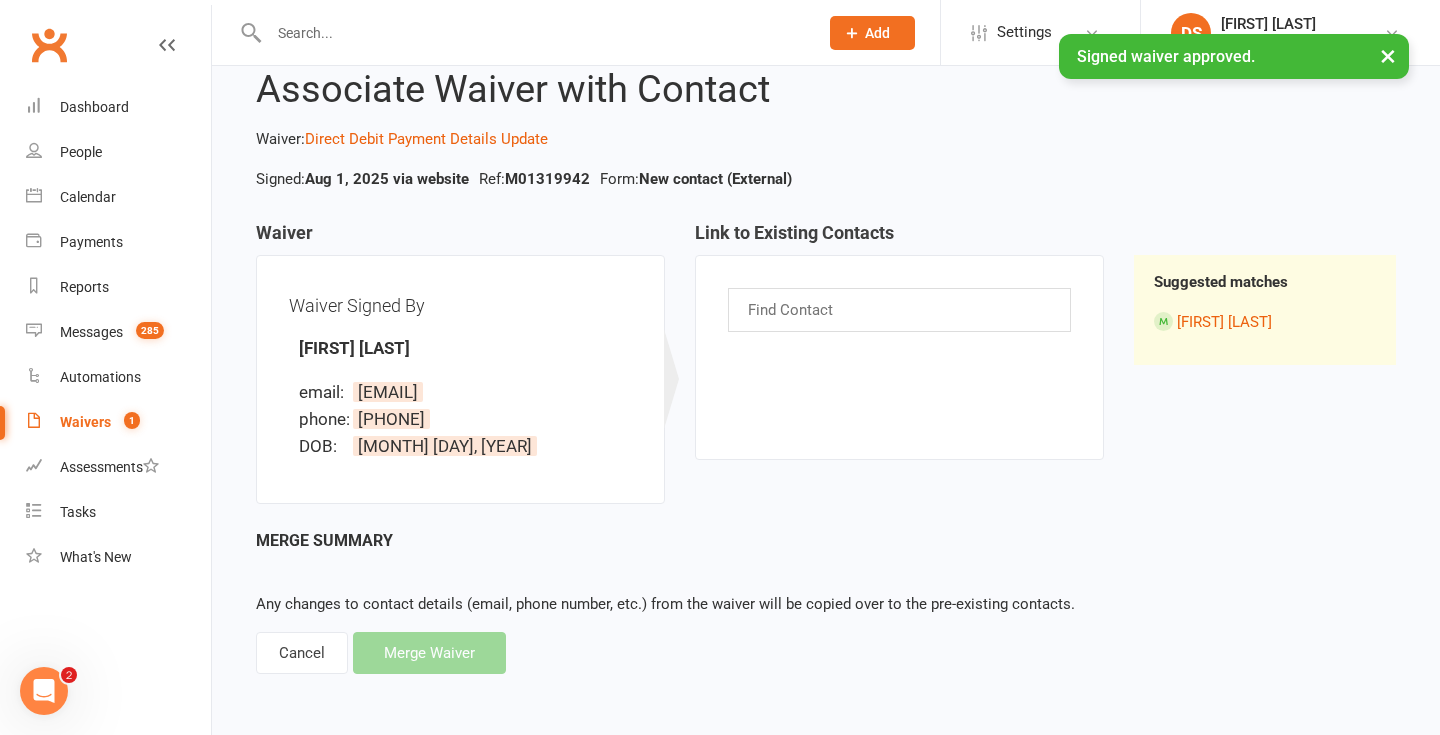 scroll, scrollTop: 60, scrollLeft: 0, axis: vertical 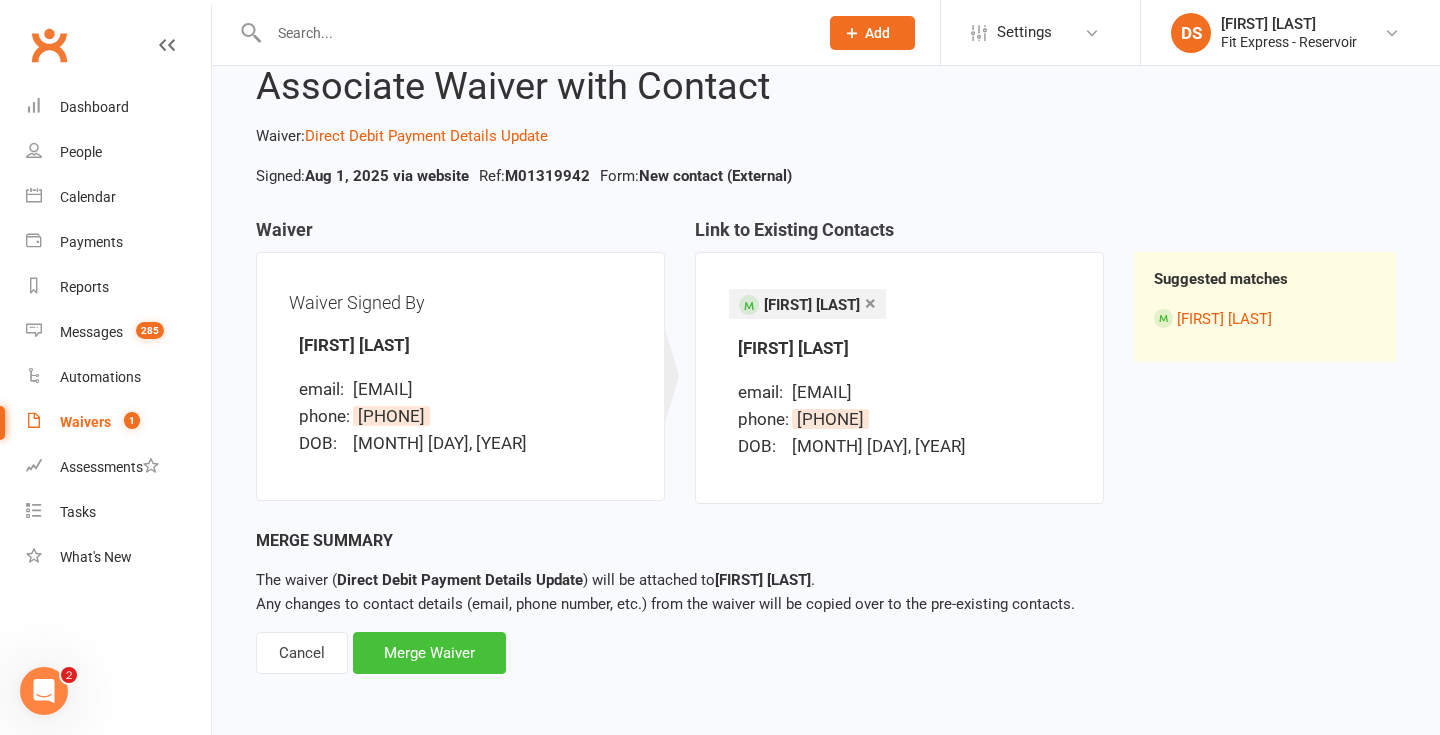 click on "Merge Waiver" at bounding box center [429, 653] 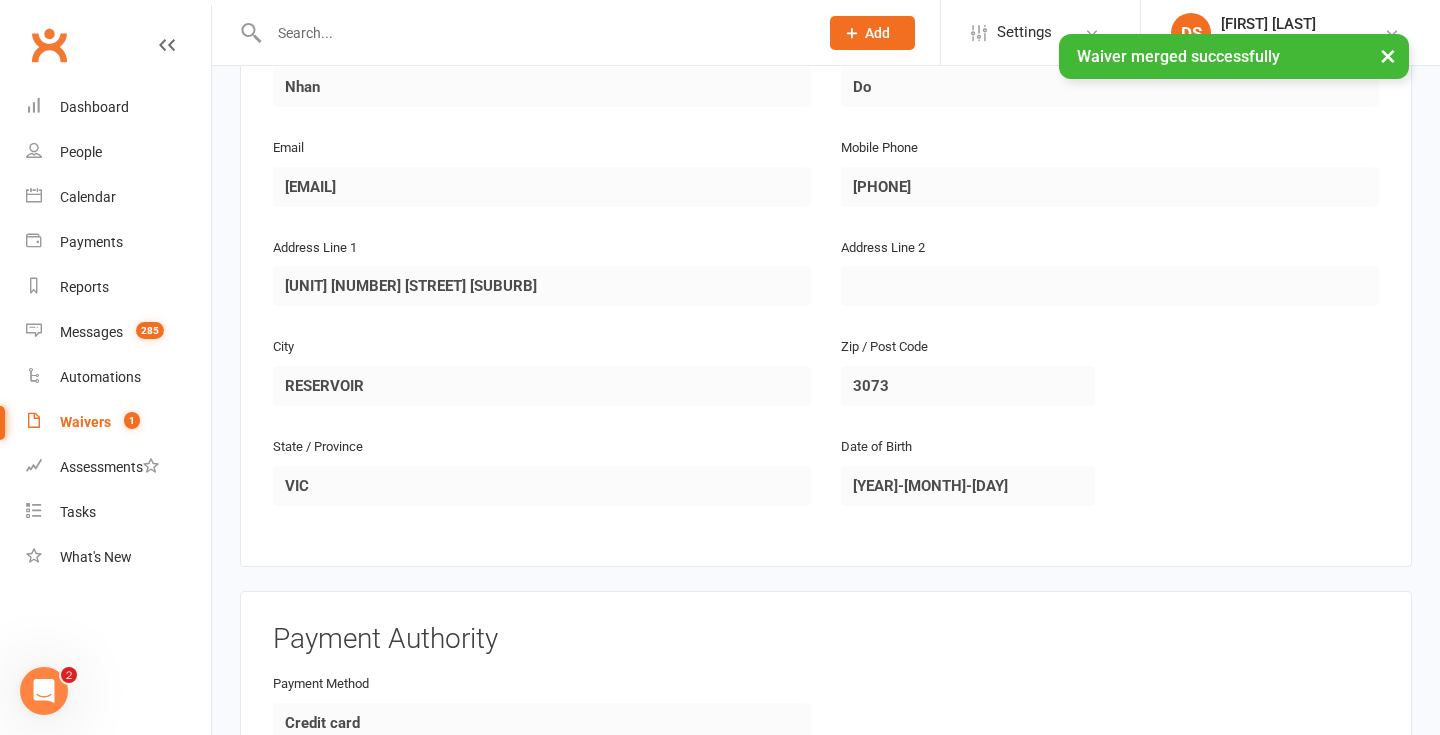 scroll, scrollTop: 1036, scrollLeft: 0, axis: vertical 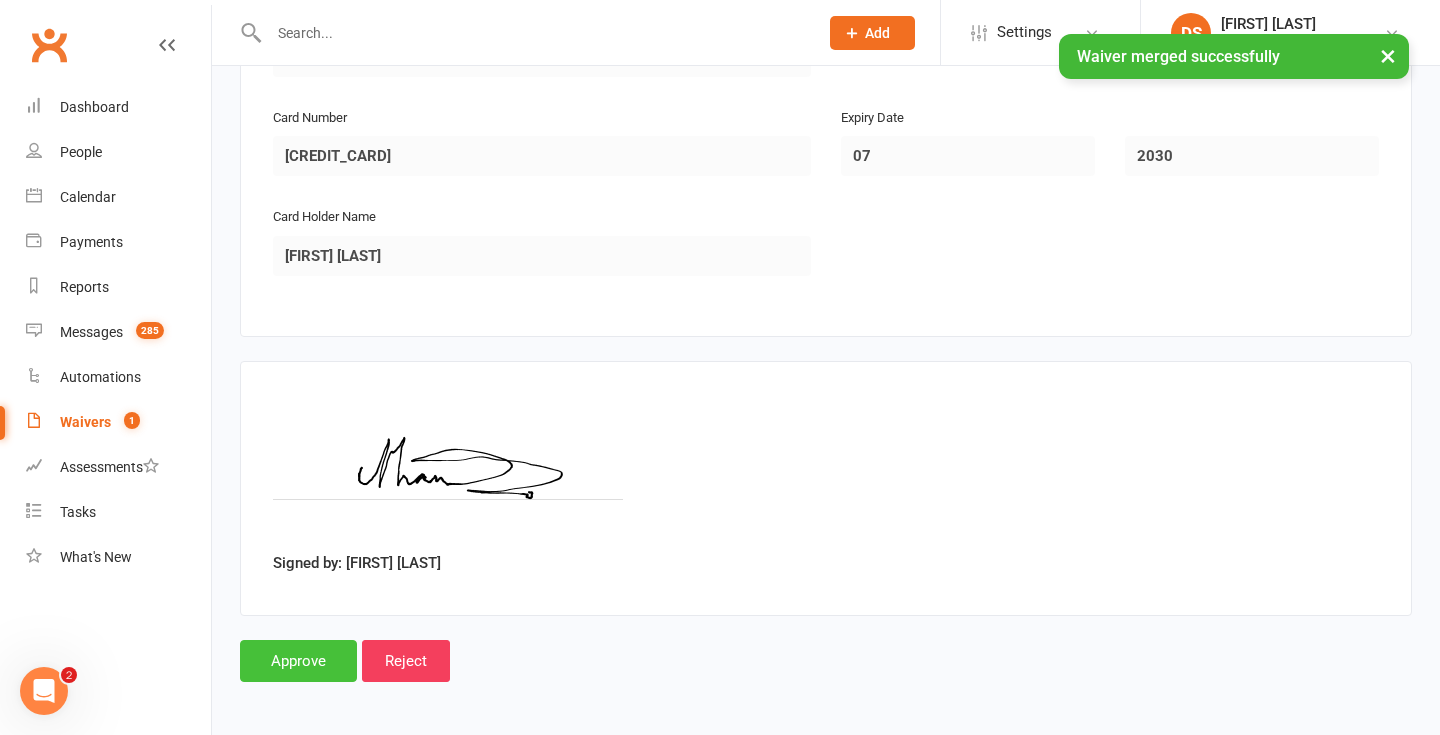 click on "Approve" at bounding box center (298, 661) 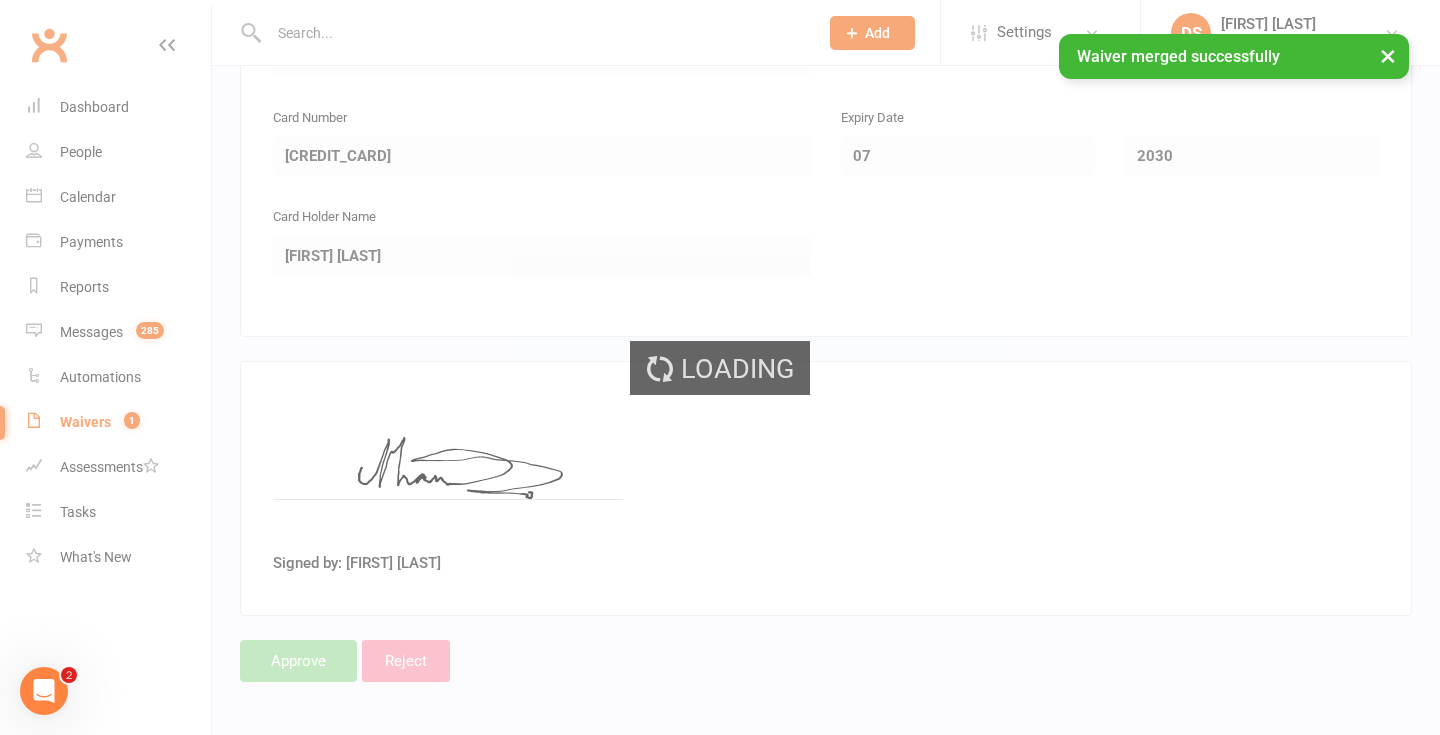 scroll, scrollTop: 0, scrollLeft: 0, axis: both 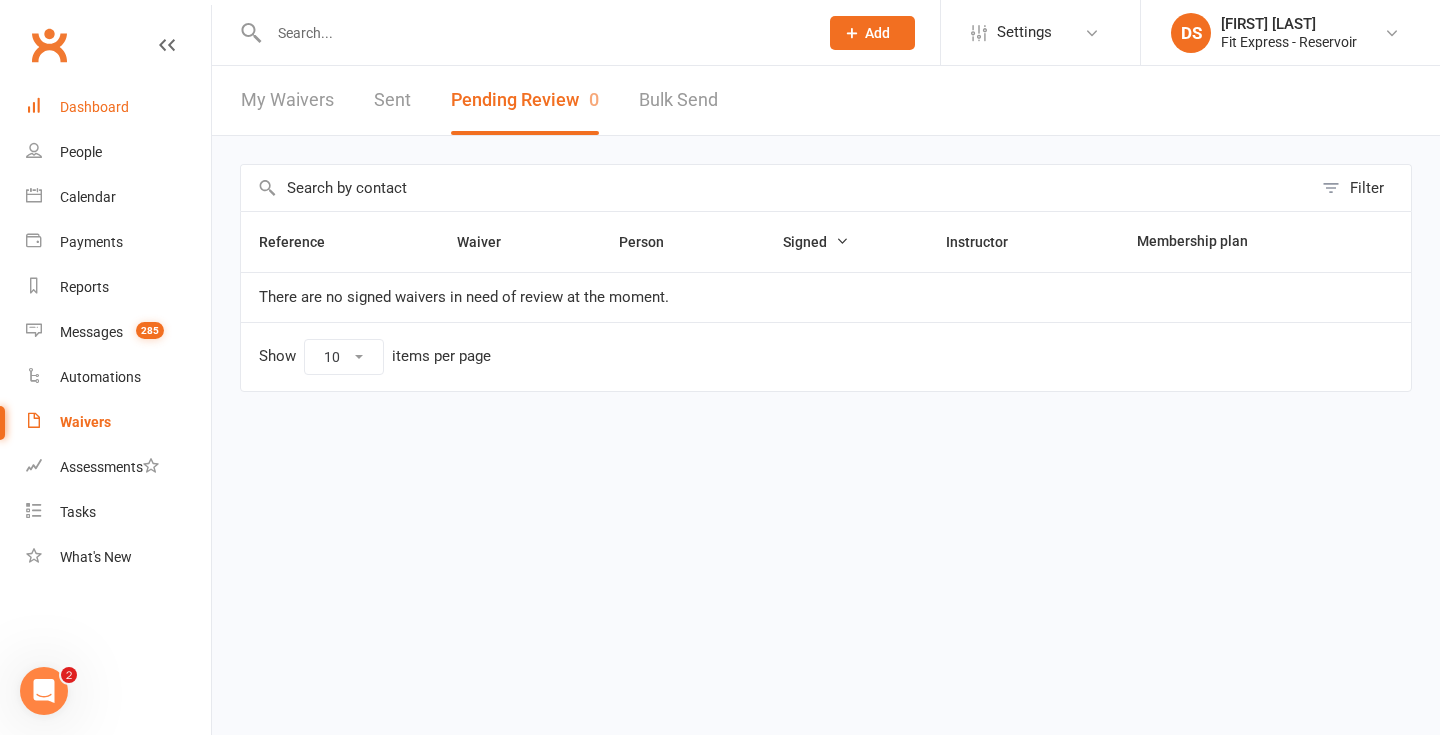 click on "Dashboard" at bounding box center [94, 107] 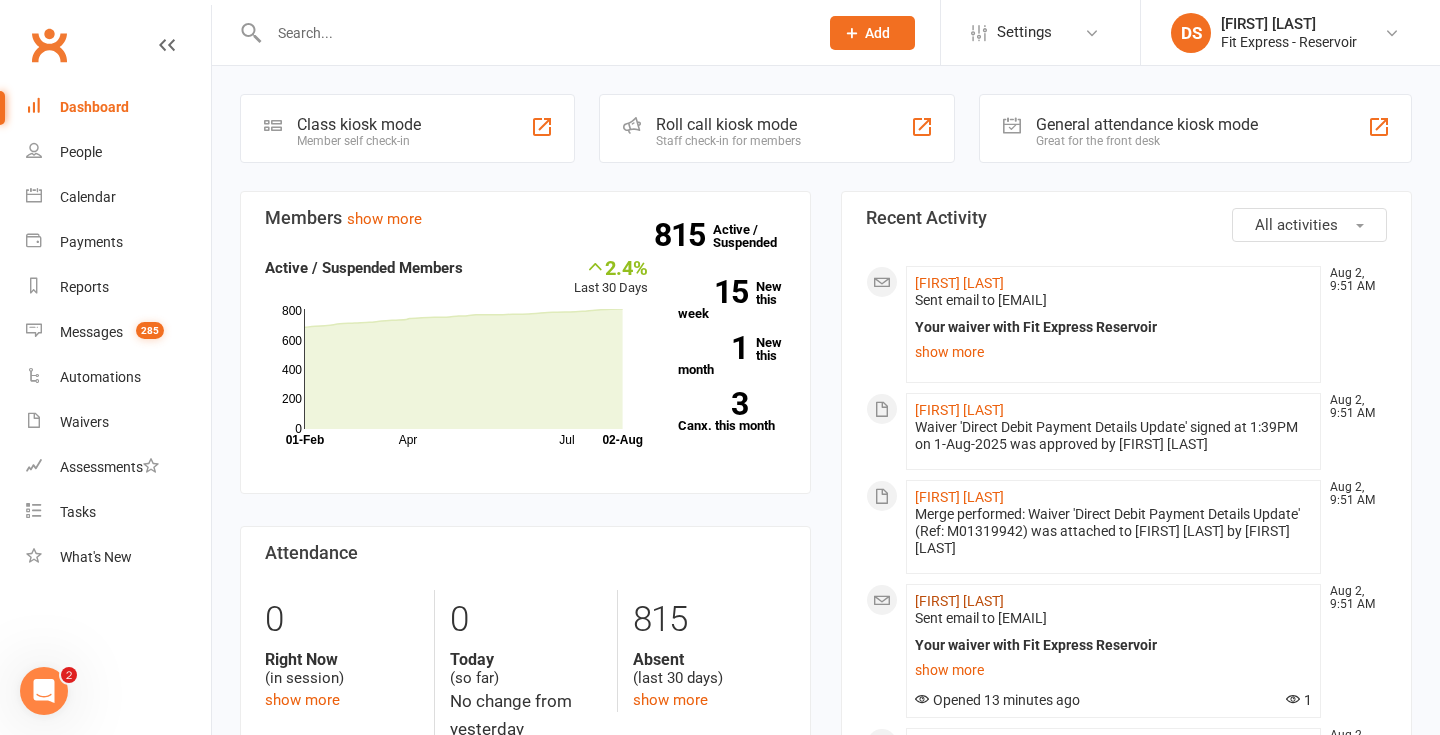 click on "Nadya Frasson" 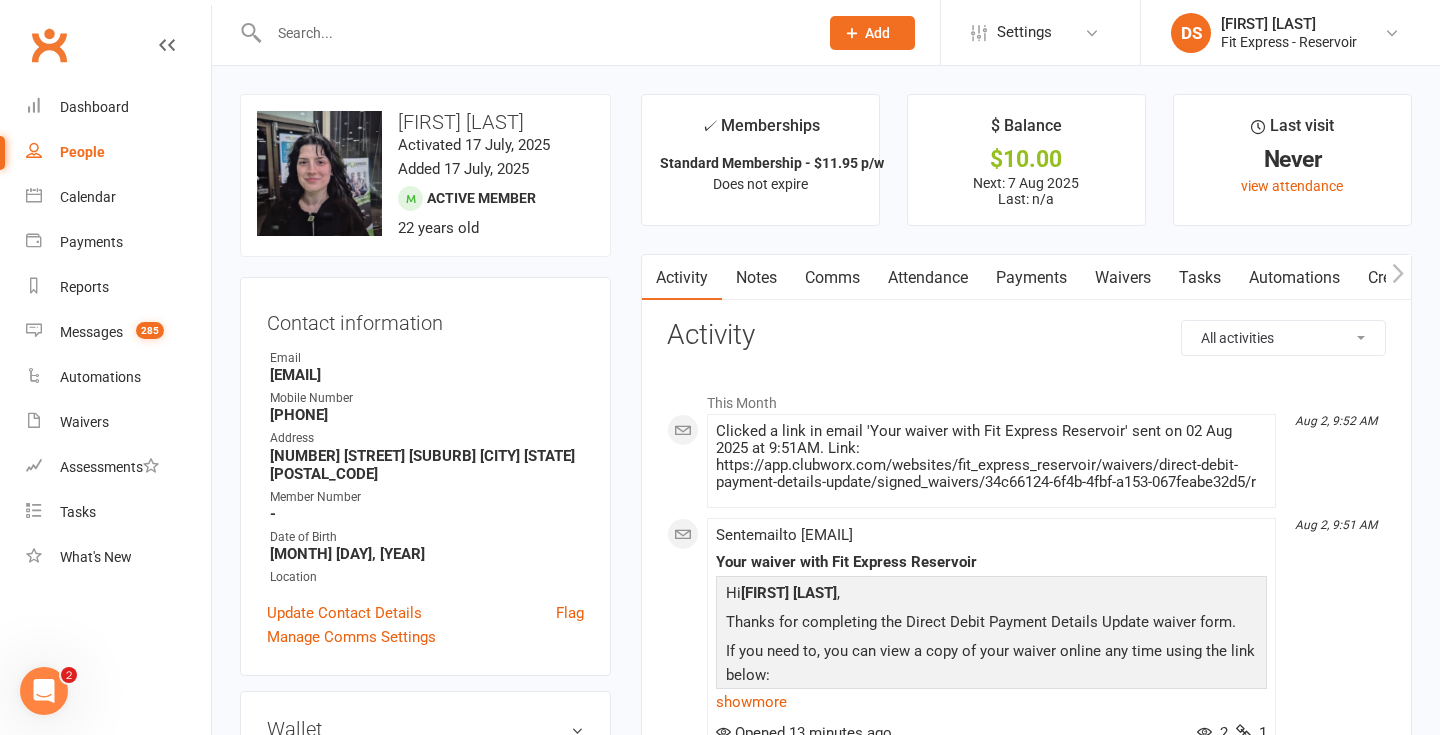 click on "Attendance" at bounding box center (928, 278) 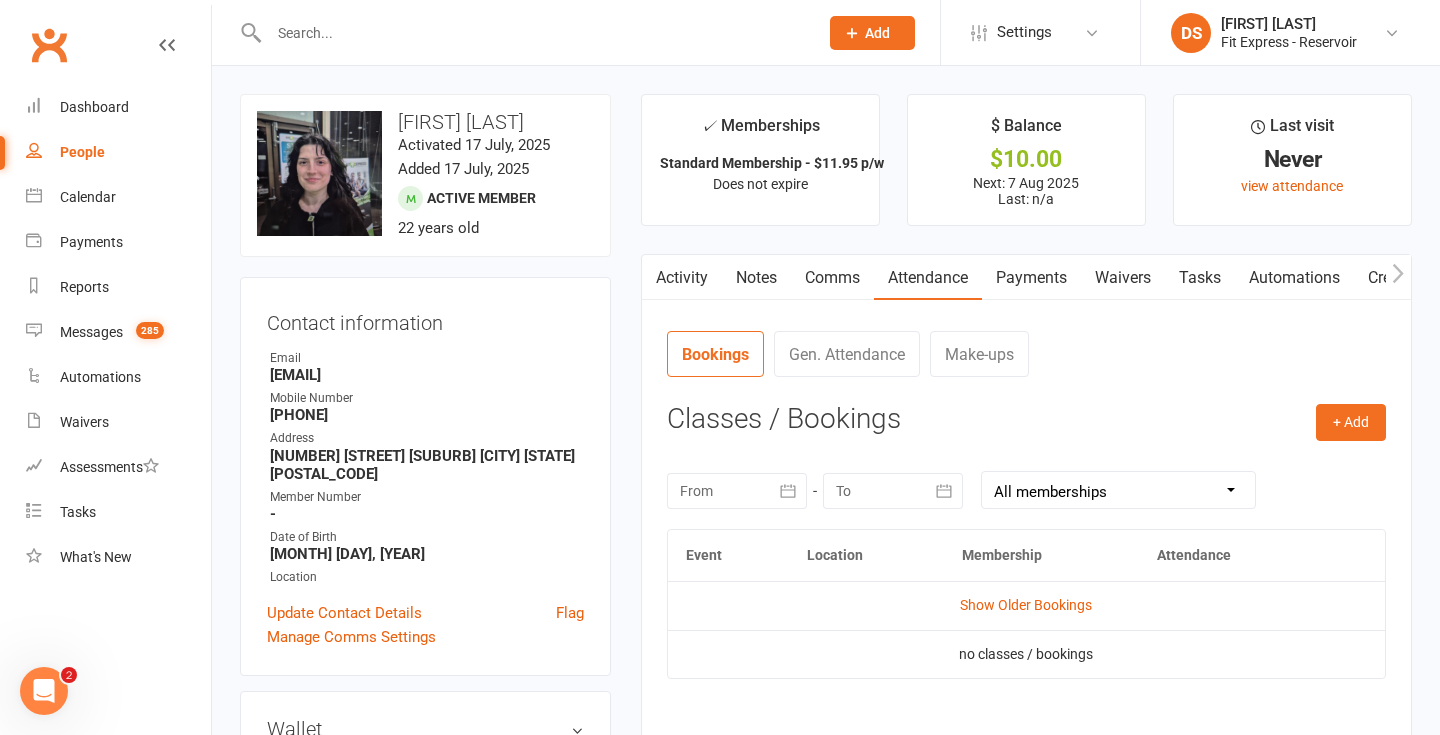click on "Payments" at bounding box center (1031, 278) 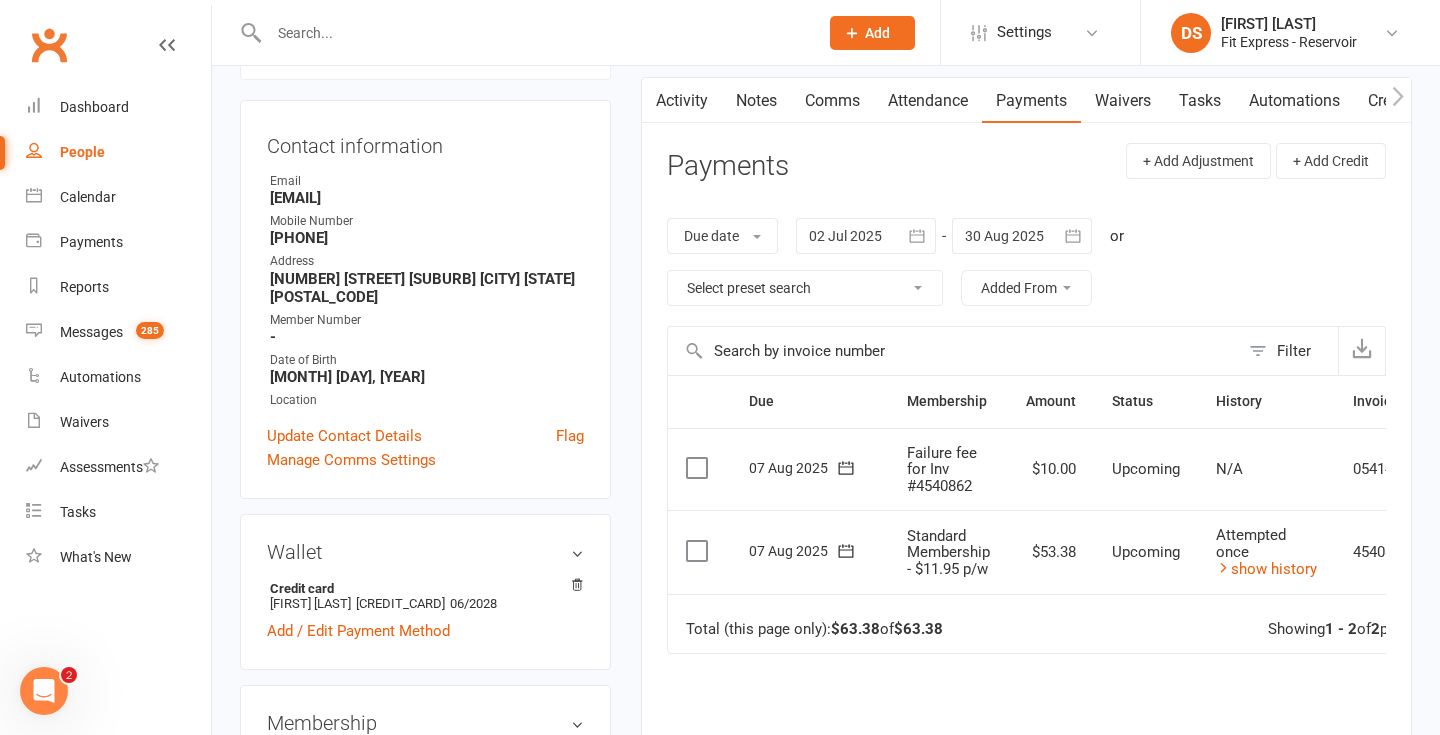 scroll, scrollTop: 216, scrollLeft: 0, axis: vertical 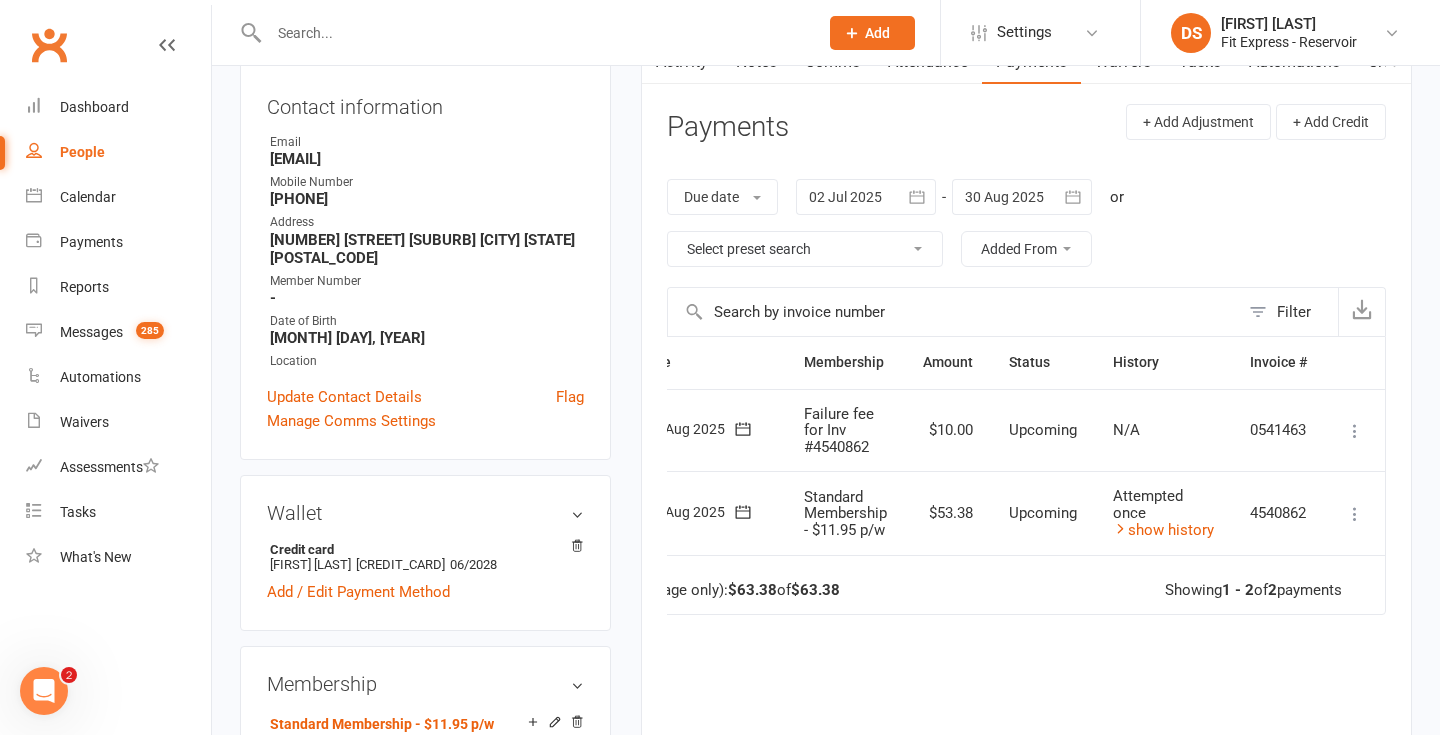 click at bounding box center (1355, 431) 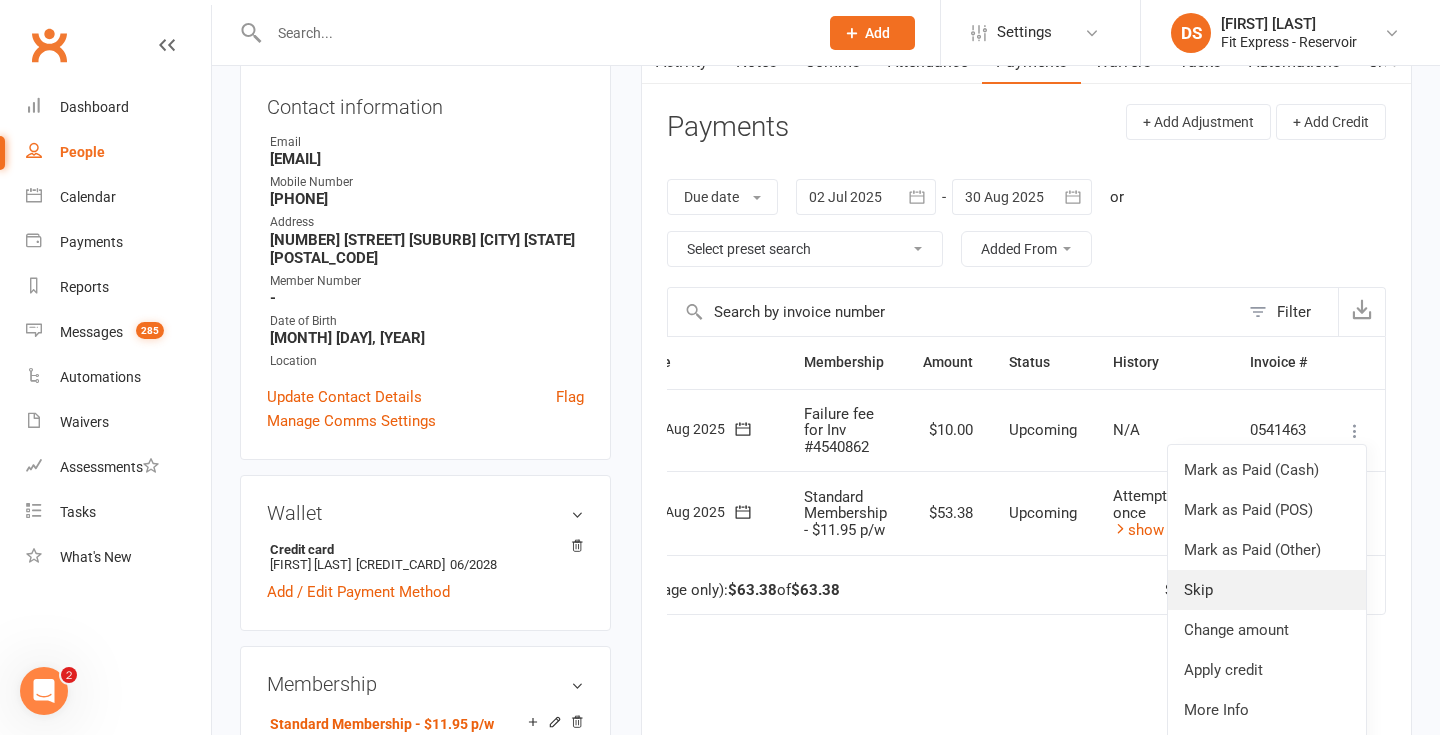 click on "Skip" at bounding box center [1267, 590] 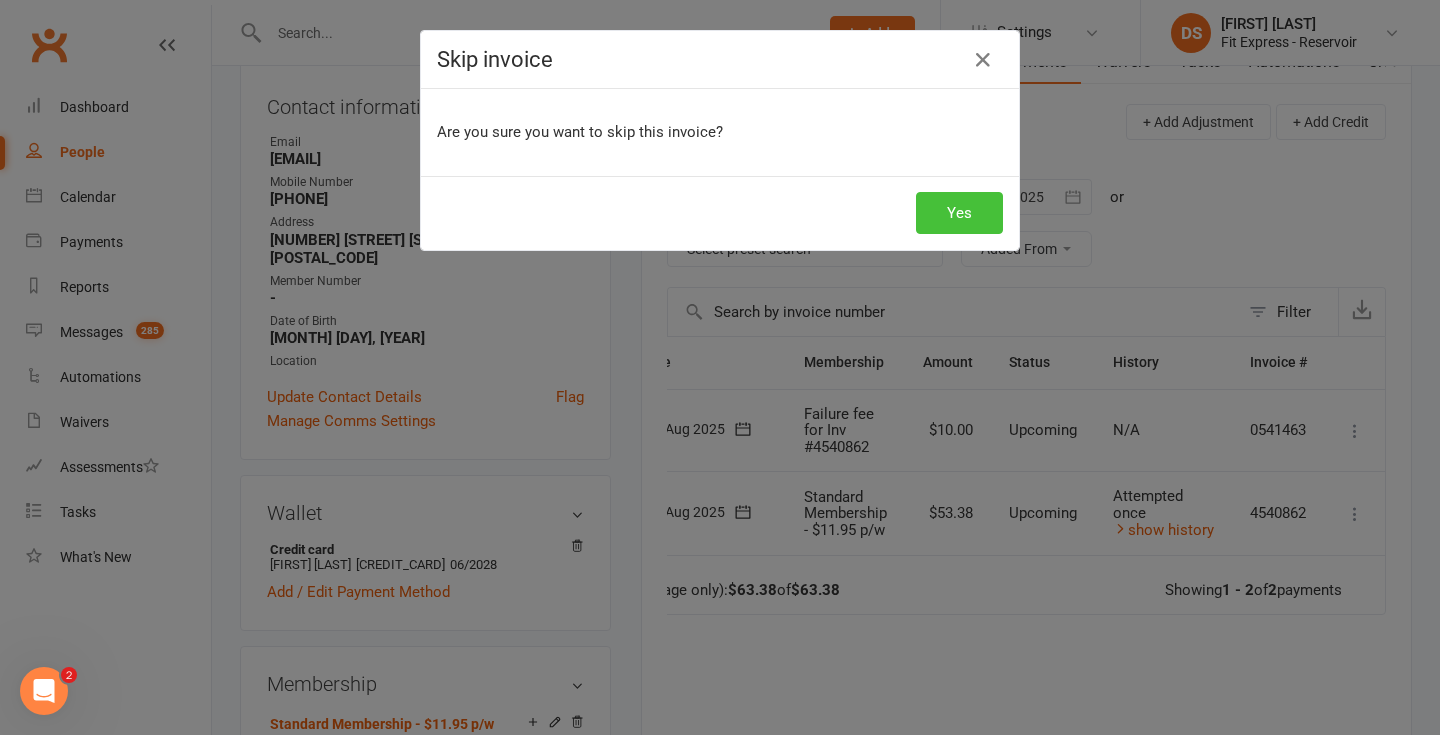 click on "Yes" at bounding box center [959, 213] 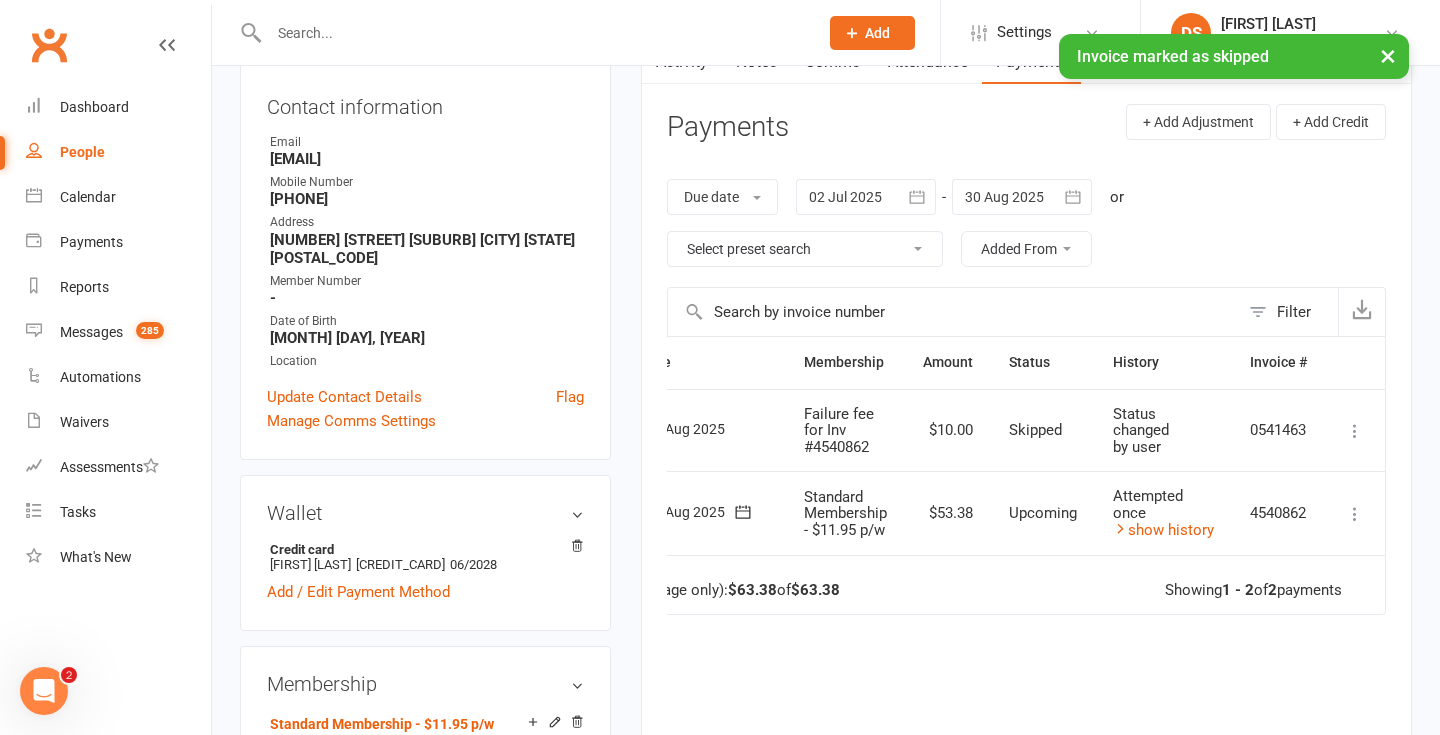 click 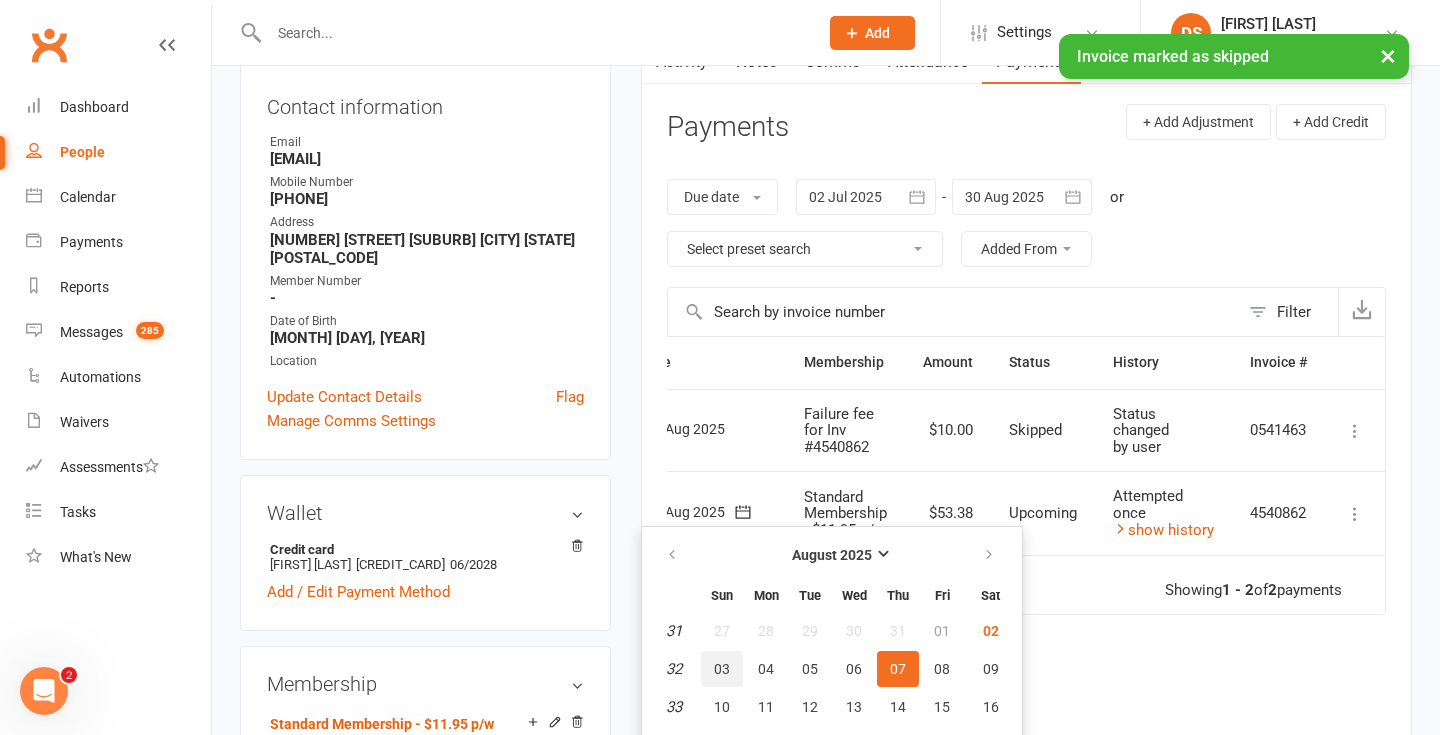 click on "03" at bounding box center [722, 669] 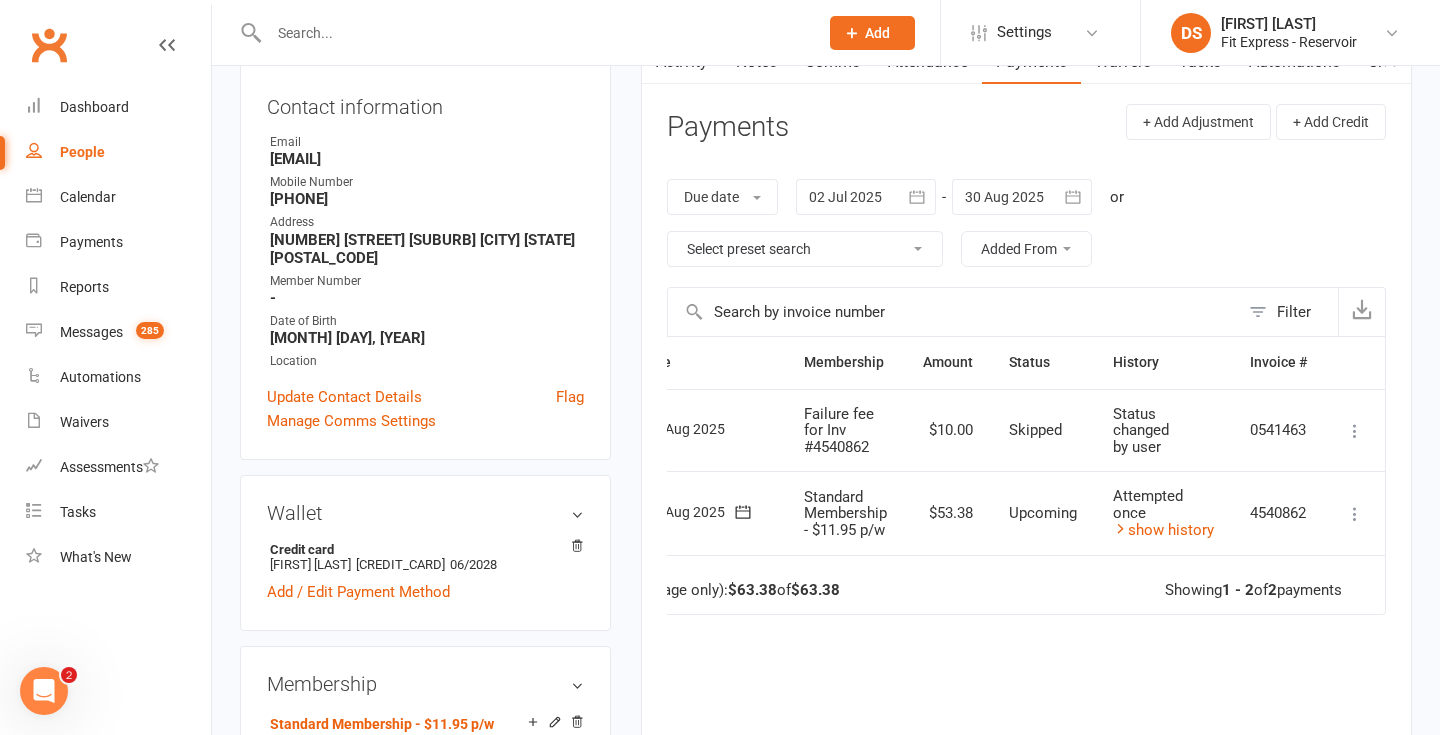 click at bounding box center [743, 511] 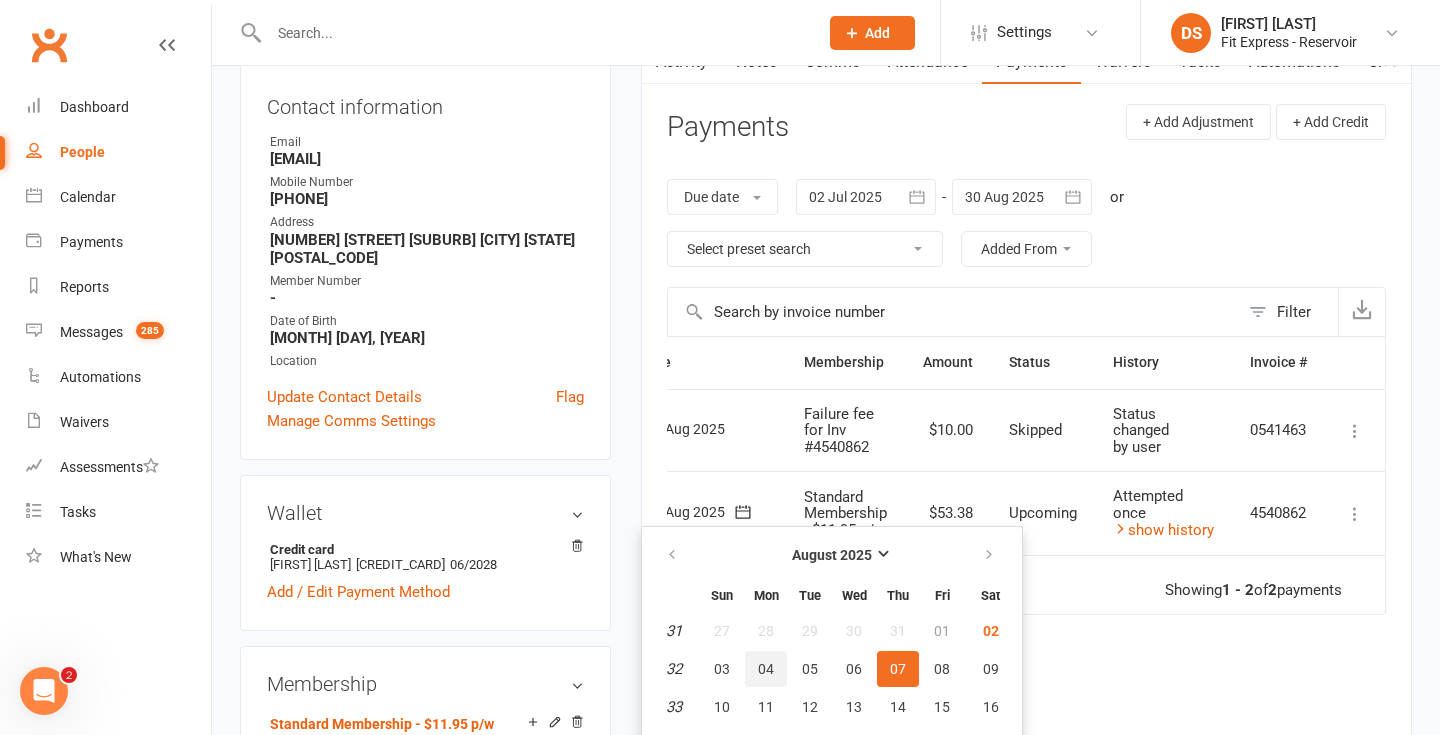 click on "04" at bounding box center (766, 669) 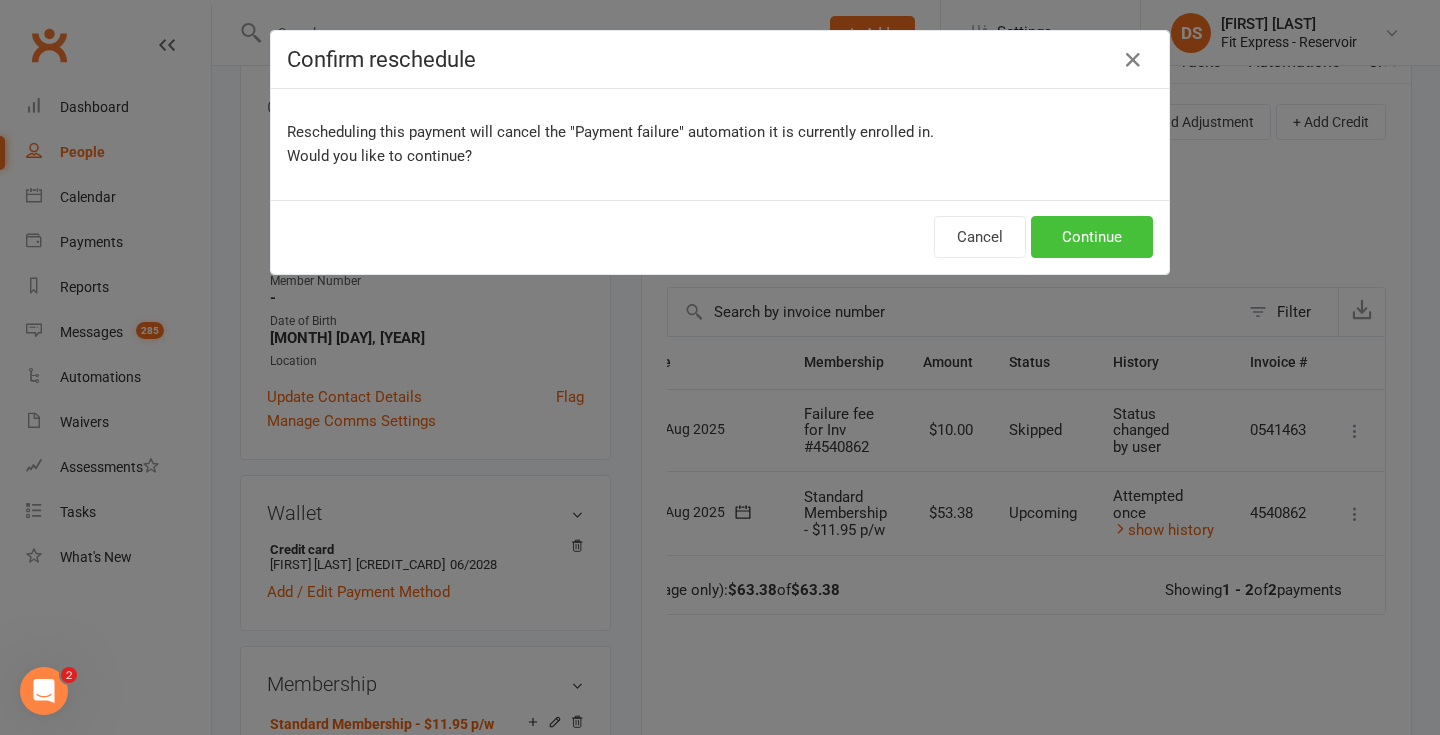 click on "Continue" at bounding box center [1092, 237] 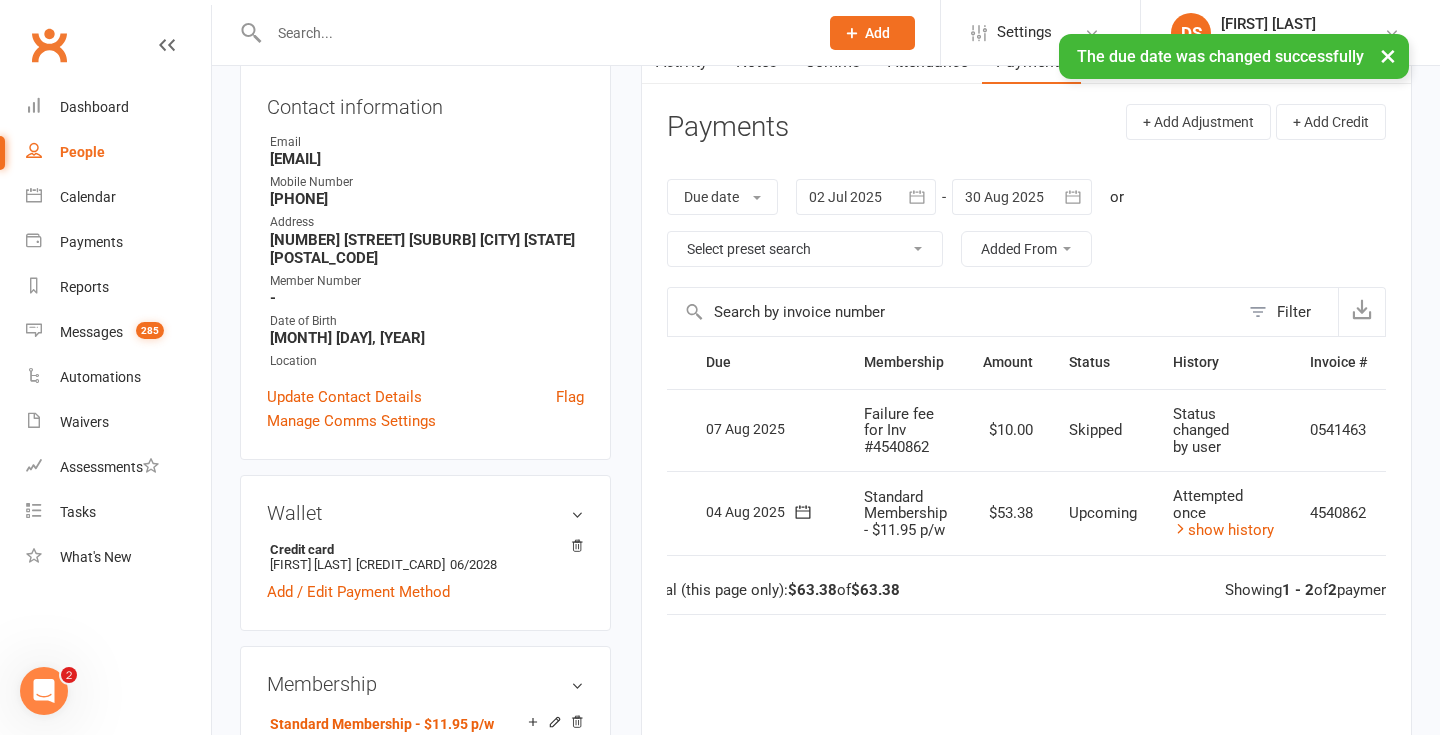 scroll, scrollTop: 0, scrollLeft: 0, axis: both 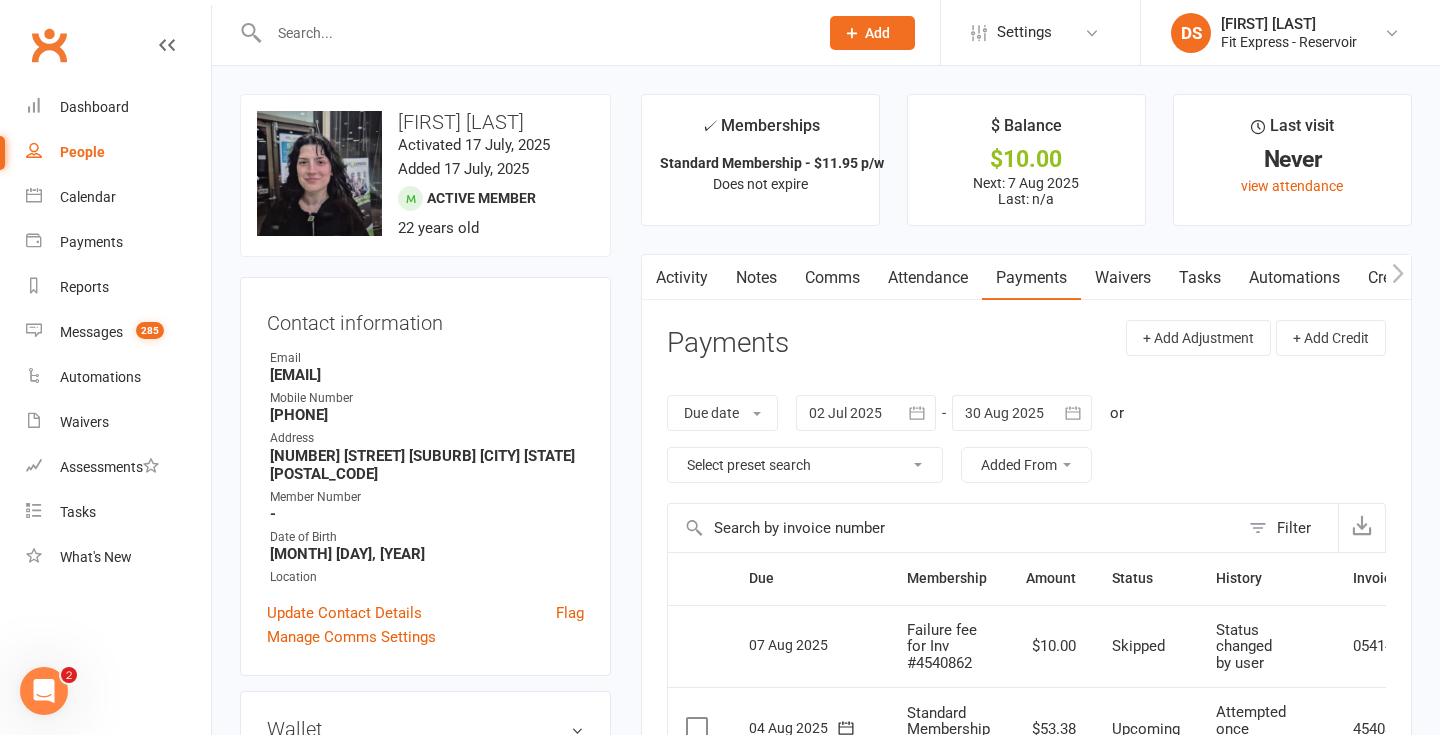 click at bounding box center [533, 33] 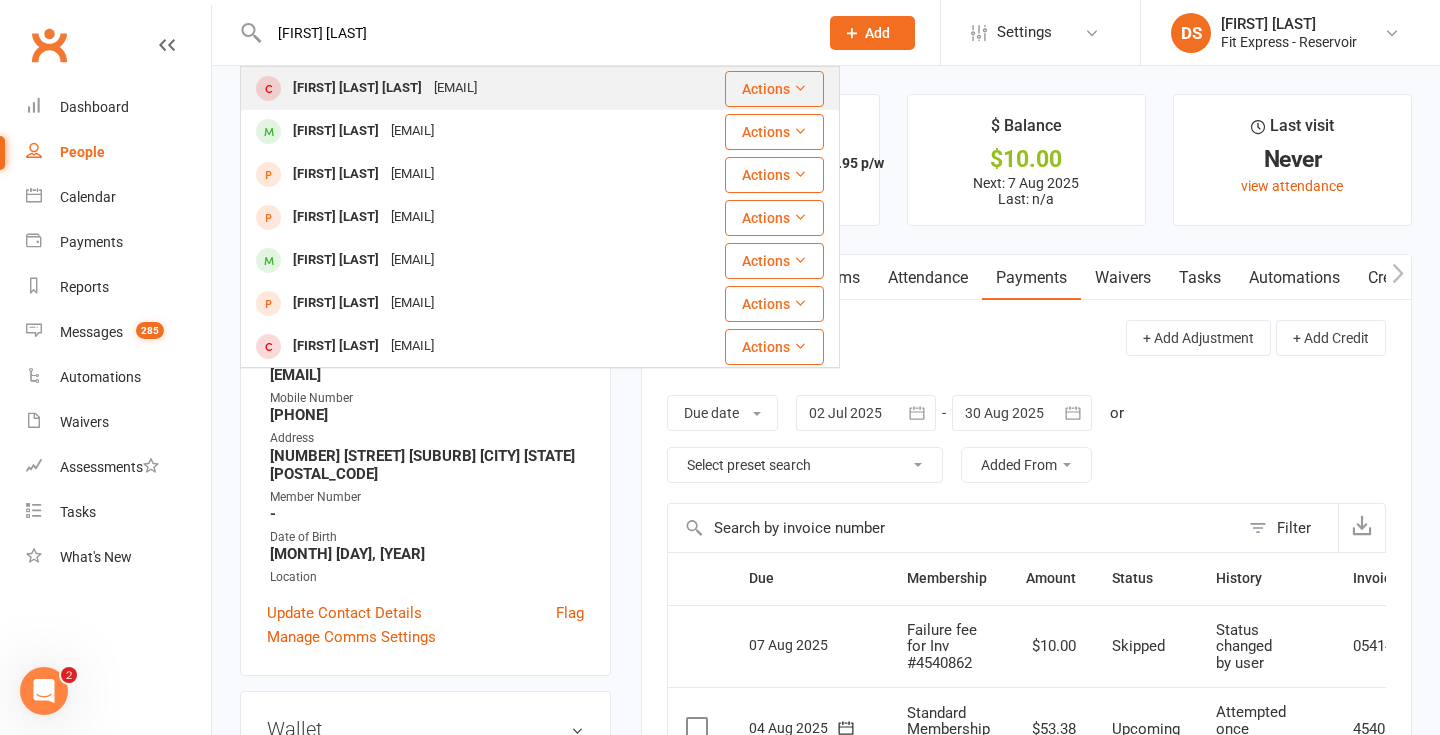 type on "juan david" 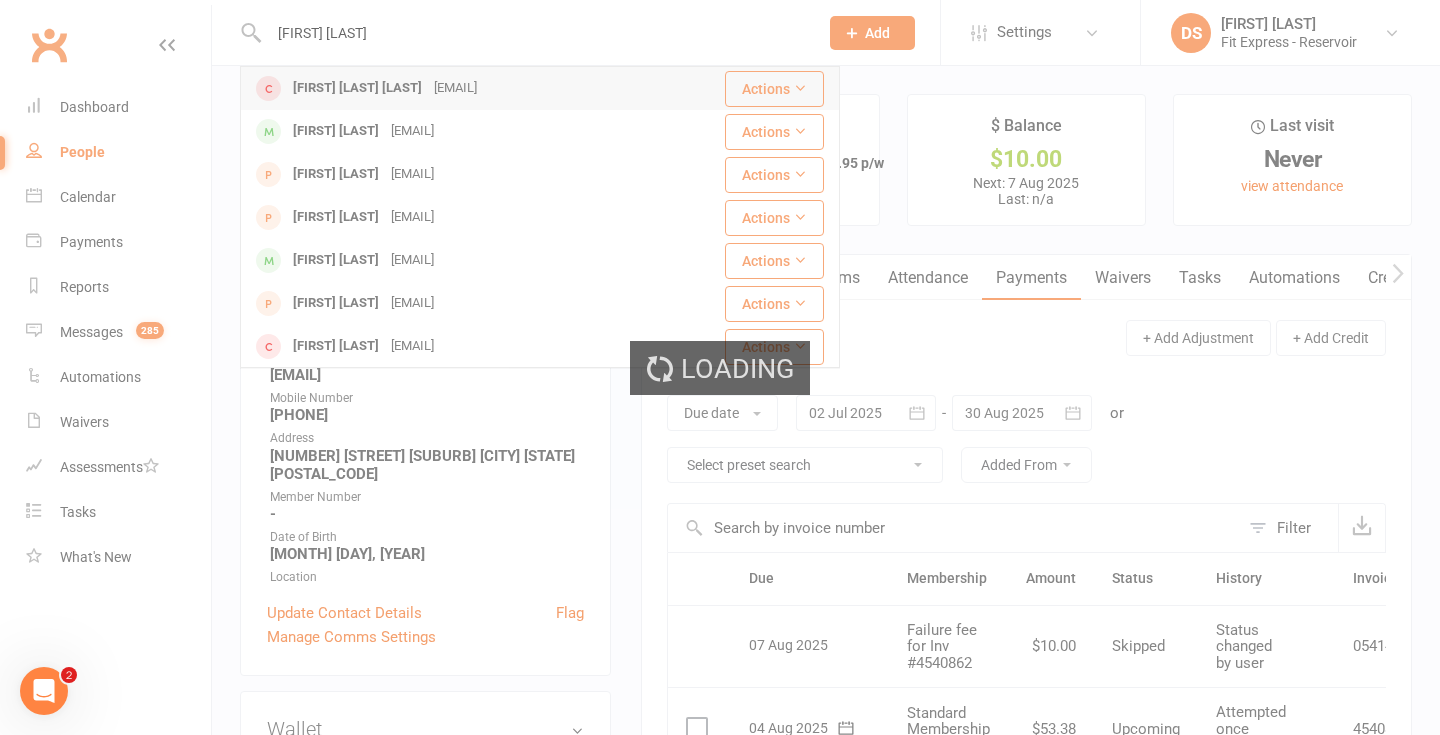 type 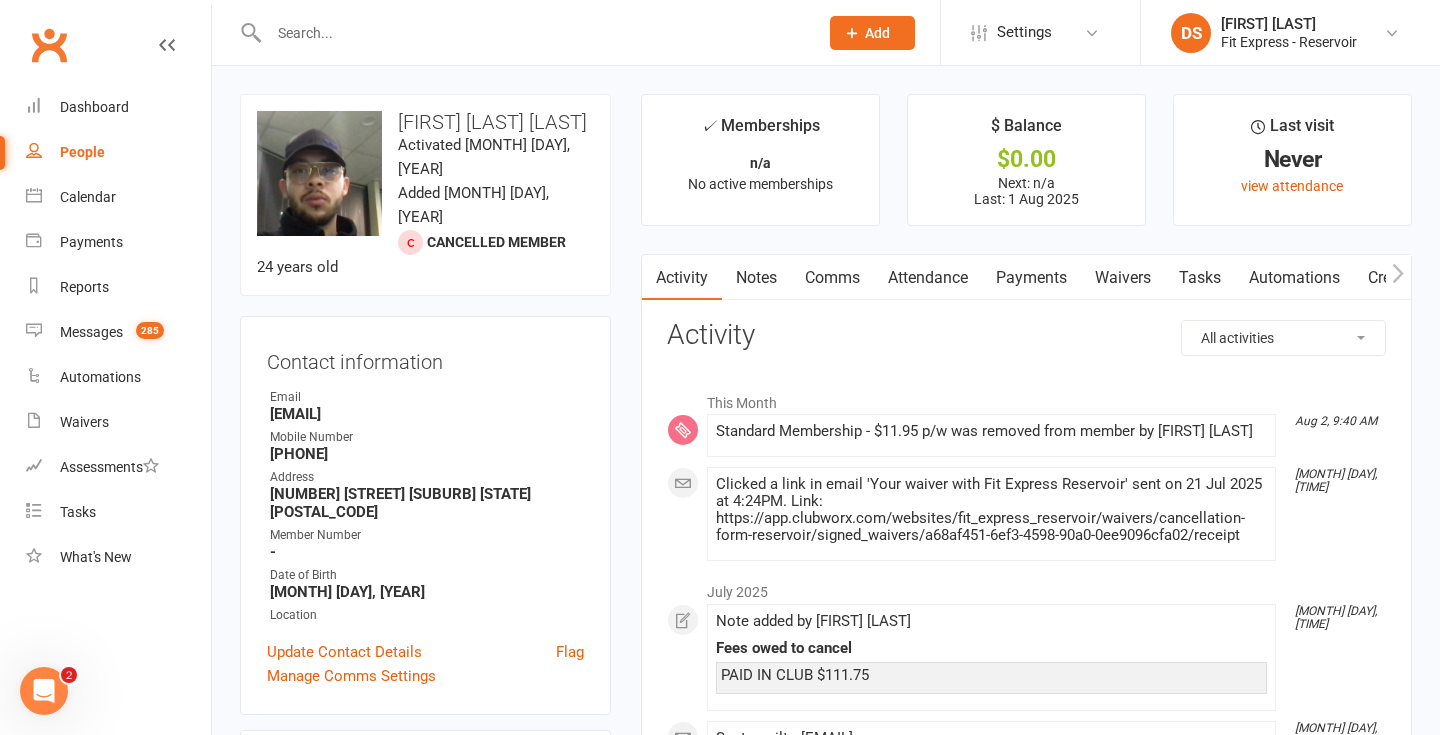 click on "Notes" at bounding box center [756, 278] 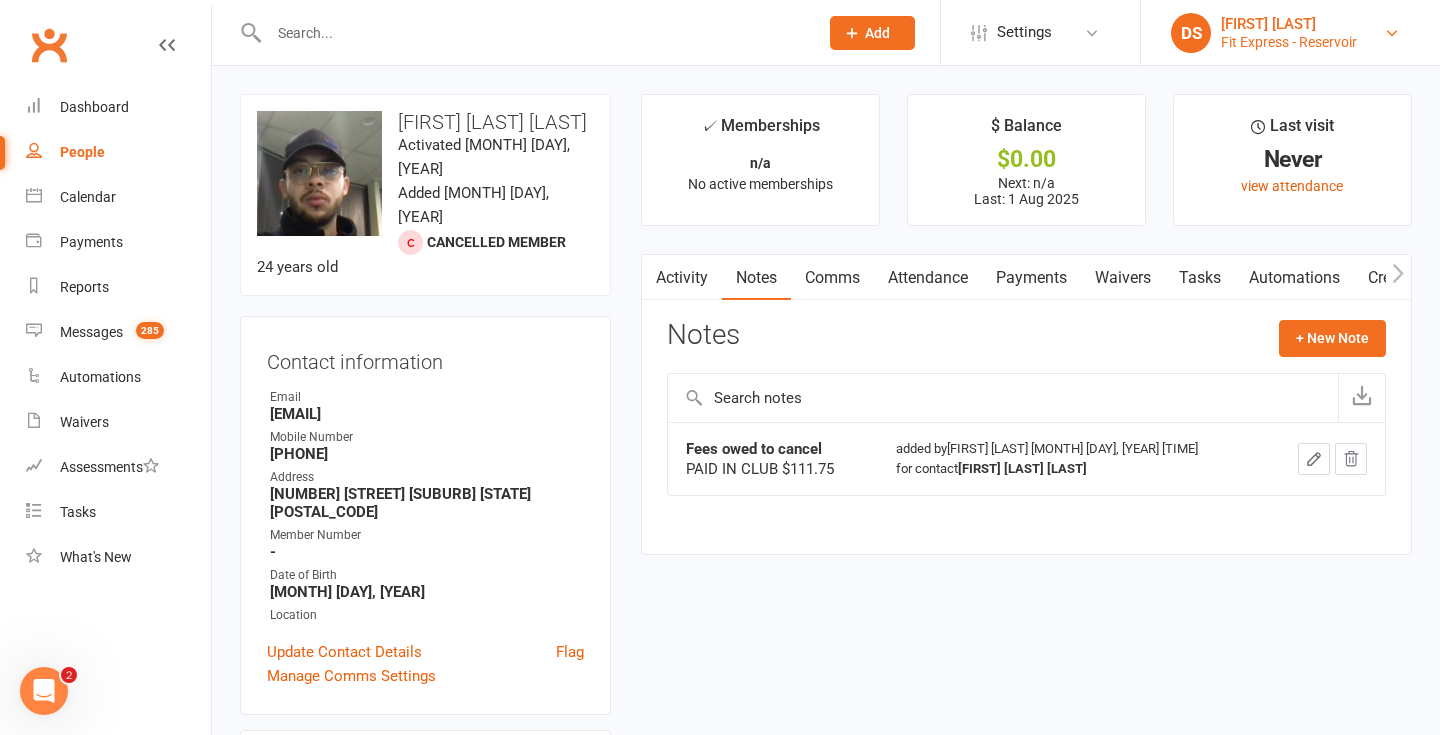 click on "Fit Express - Reservoir" at bounding box center [1289, 42] 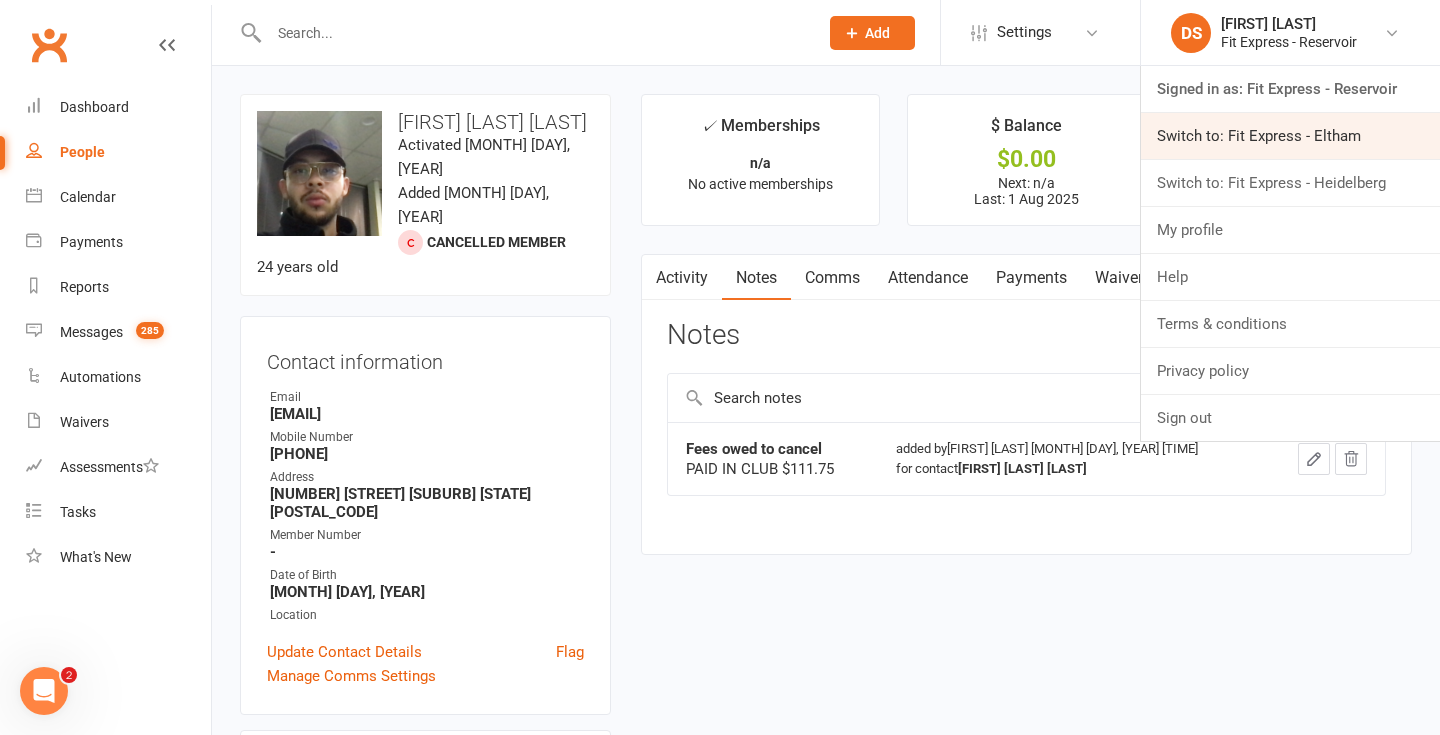 click on "Switch to: Fit Express - Eltham" at bounding box center (1290, 136) 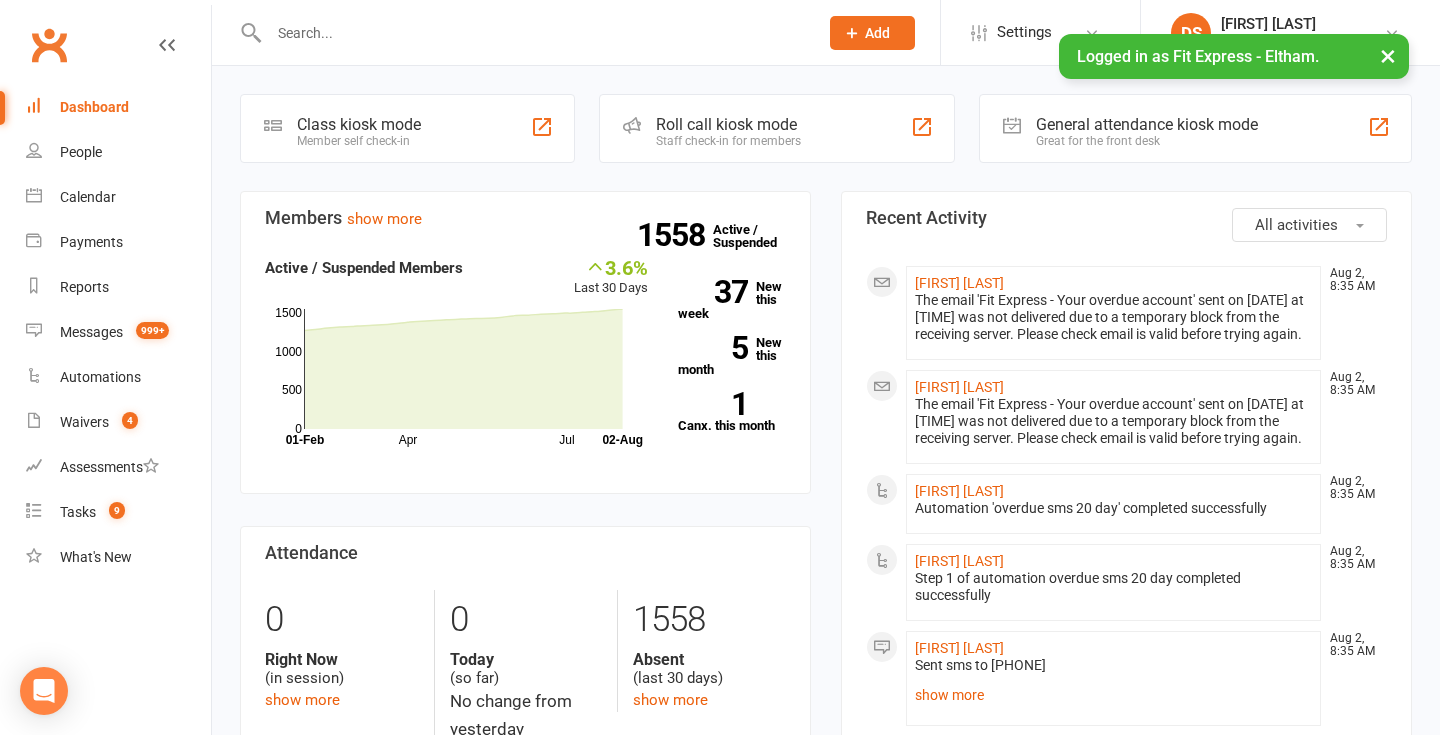 scroll, scrollTop: 0, scrollLeft: 0, axis: both 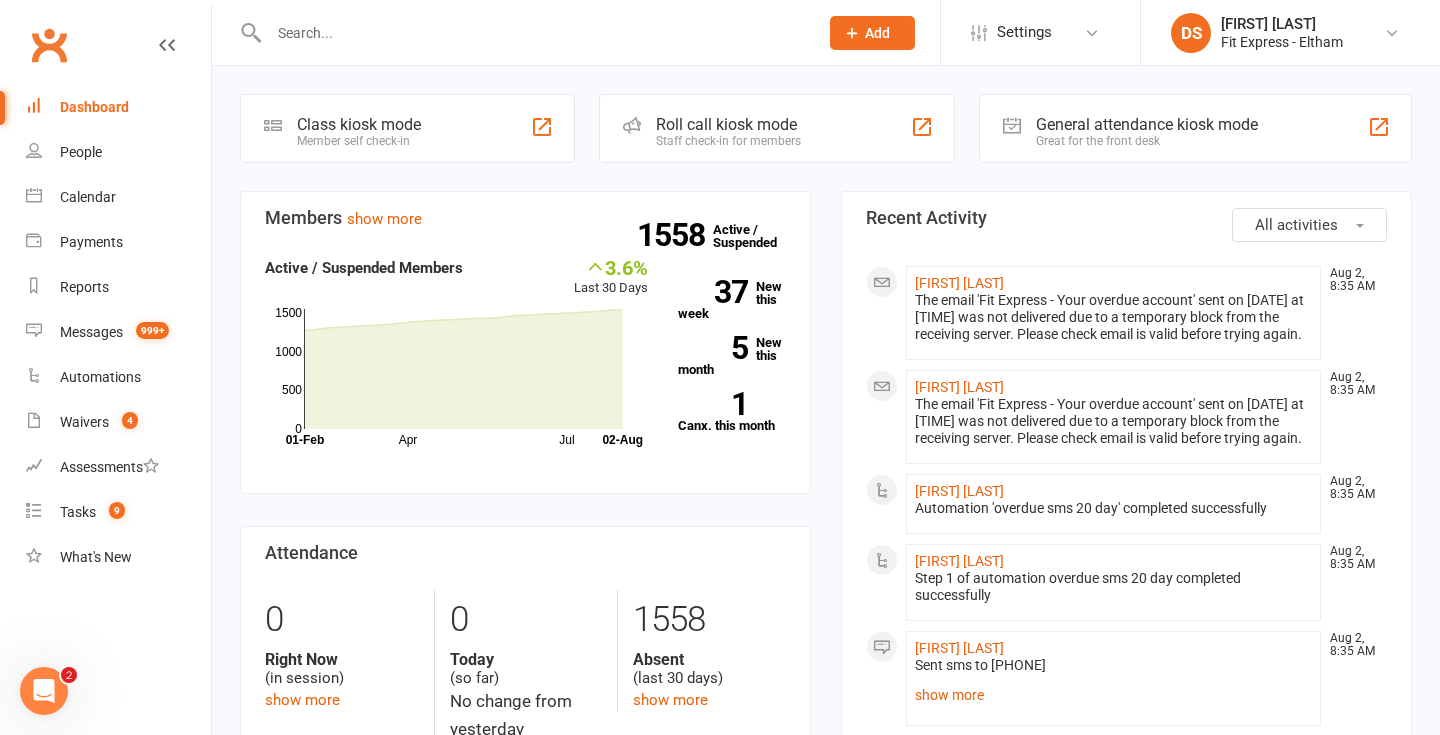 click at bounding box center [533, 33] 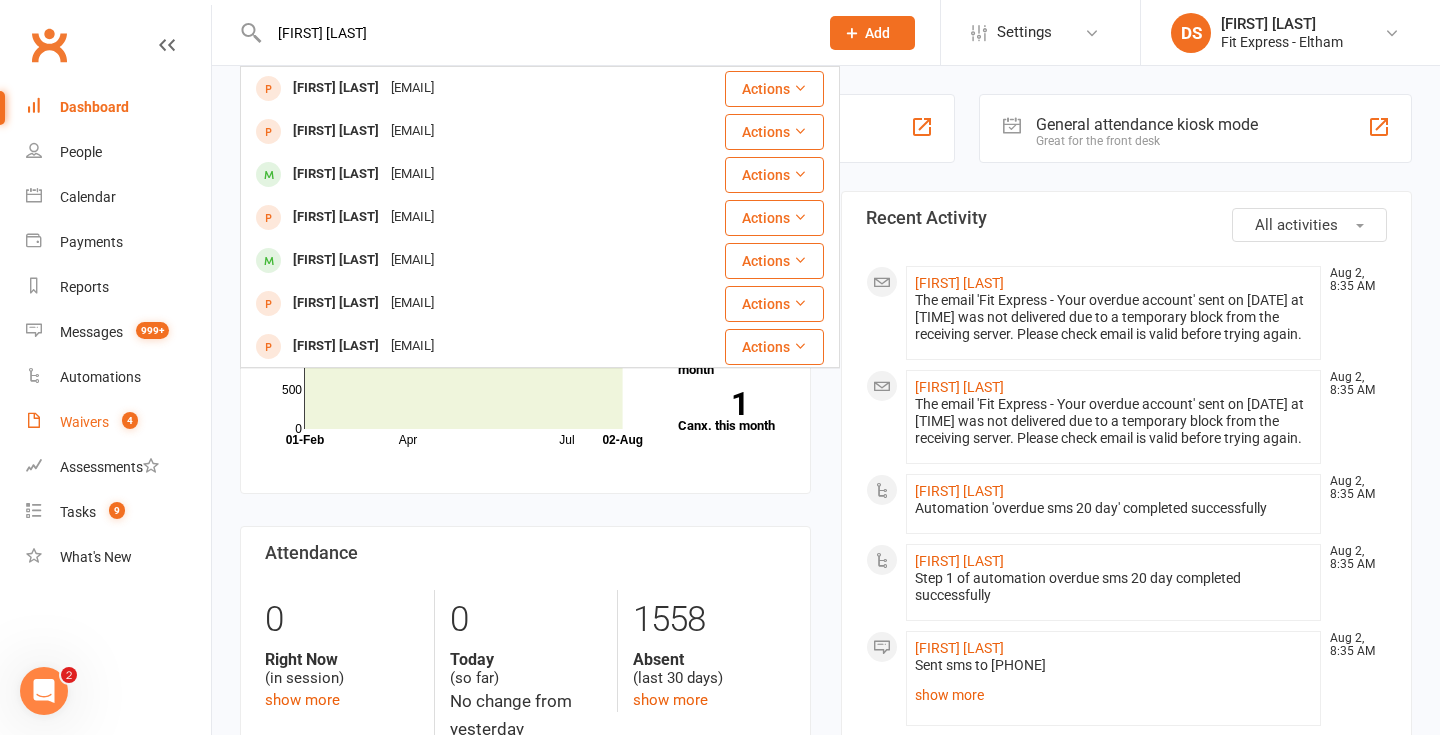 type on "[FIRST] [LAST]" 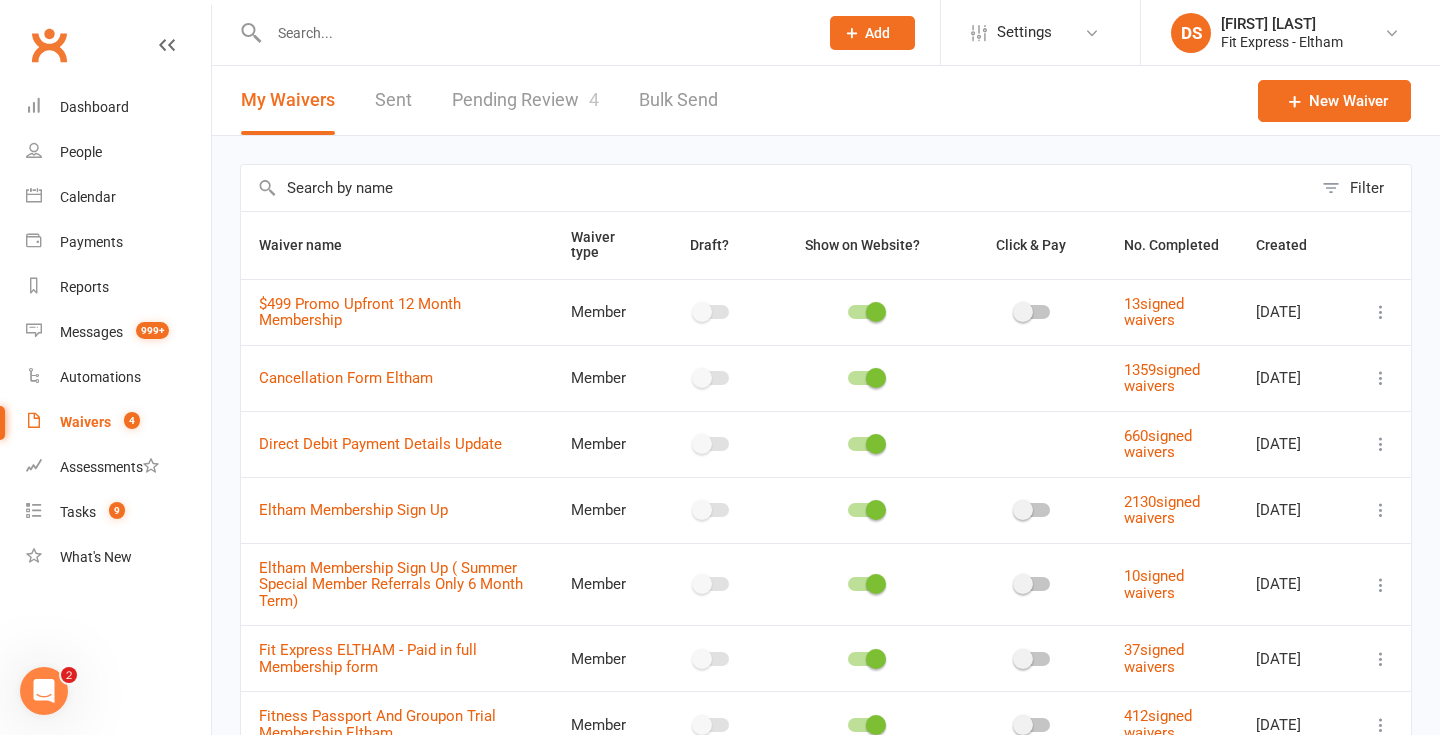 click on "Pending Review 4" at bounding box center [525, 100] 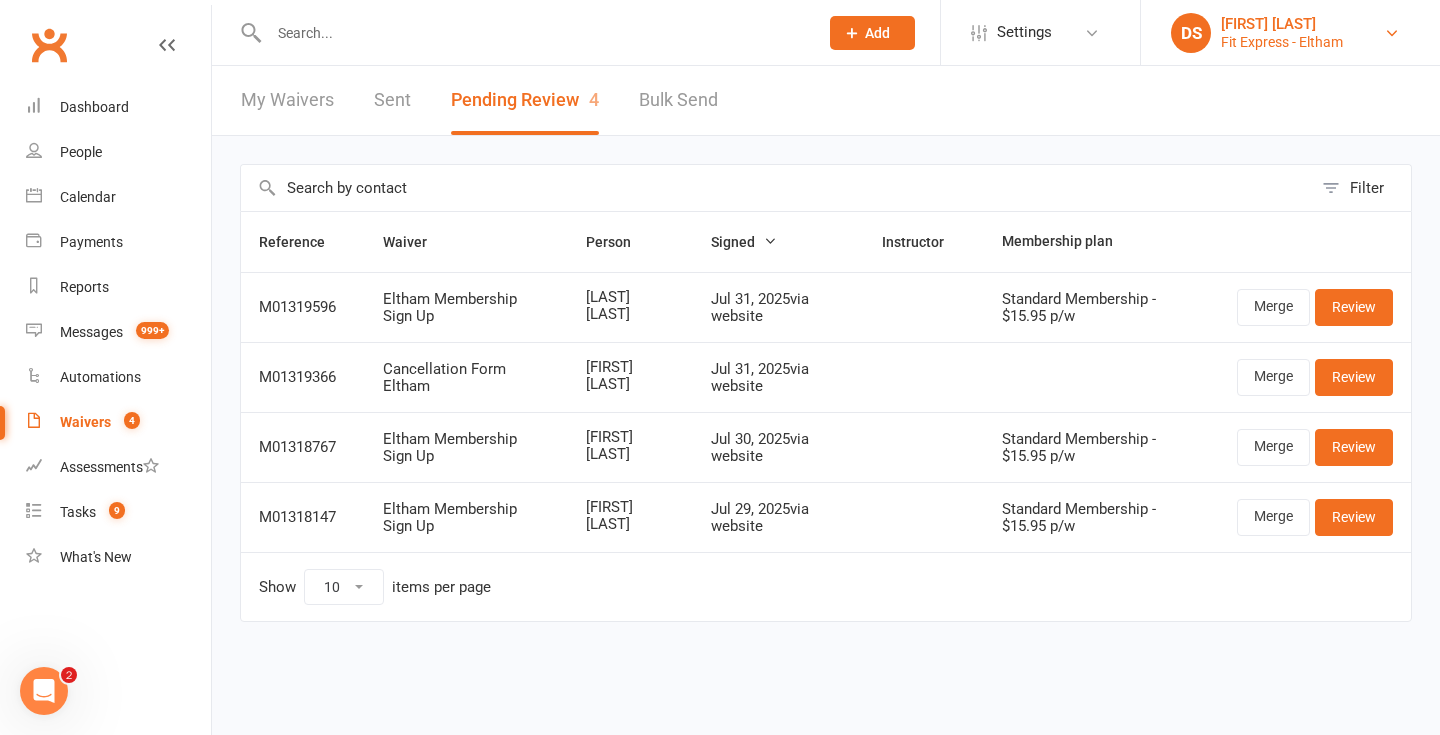 click on "[FIRST] [LAST] Fit Express - [CITY]" at bounding box center [1290, 33] 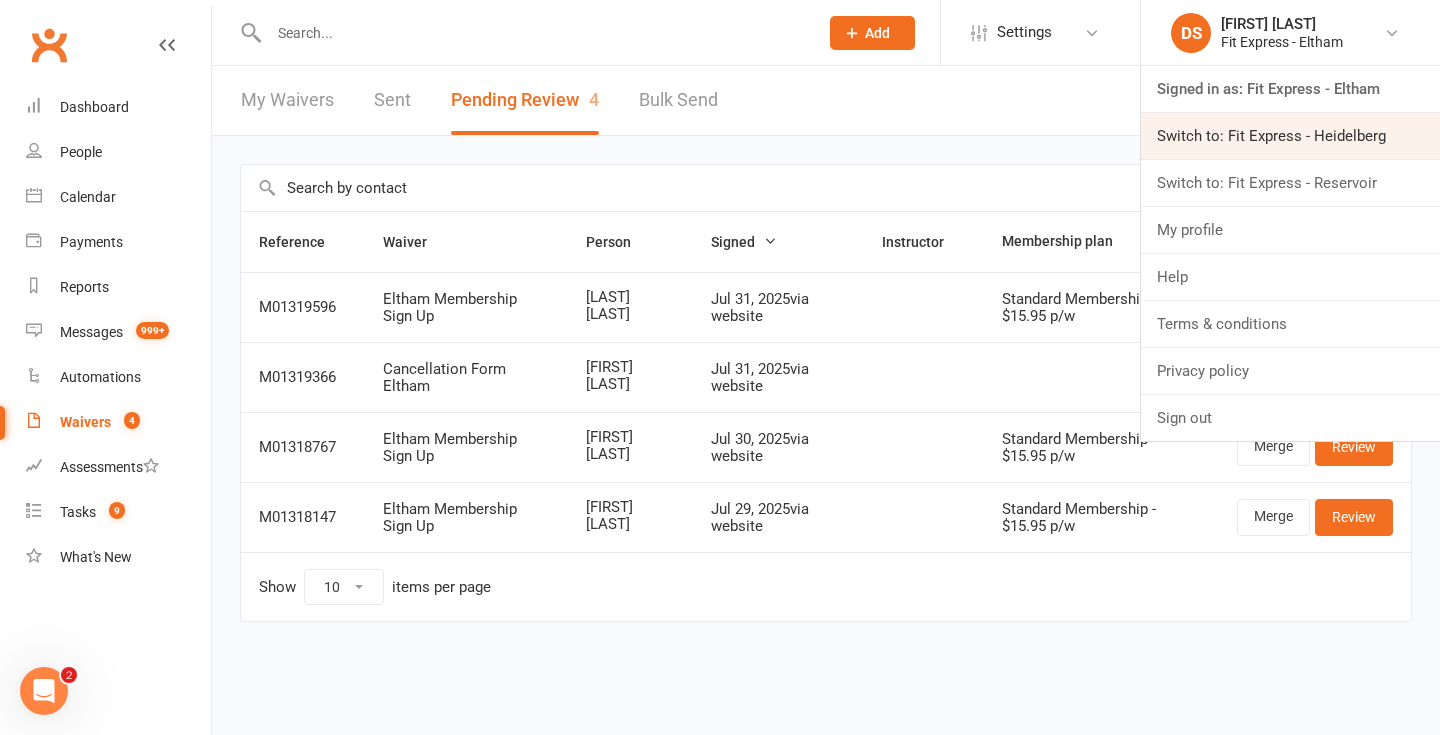 click on "Switch to: Fit Express - Heidelberg" at bounding box center (1290, 136) 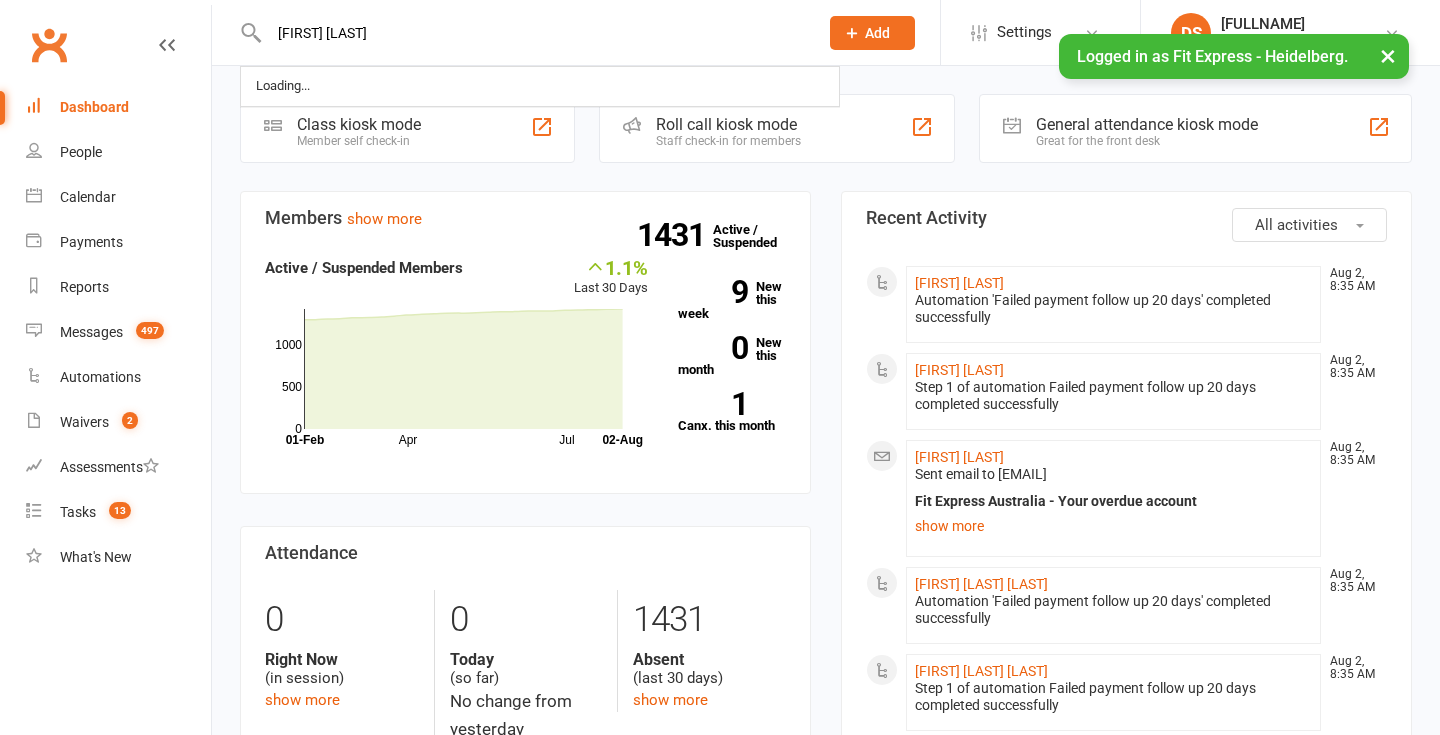 scroll, scrollTop: 0, scrollLeft: 0, axis: both 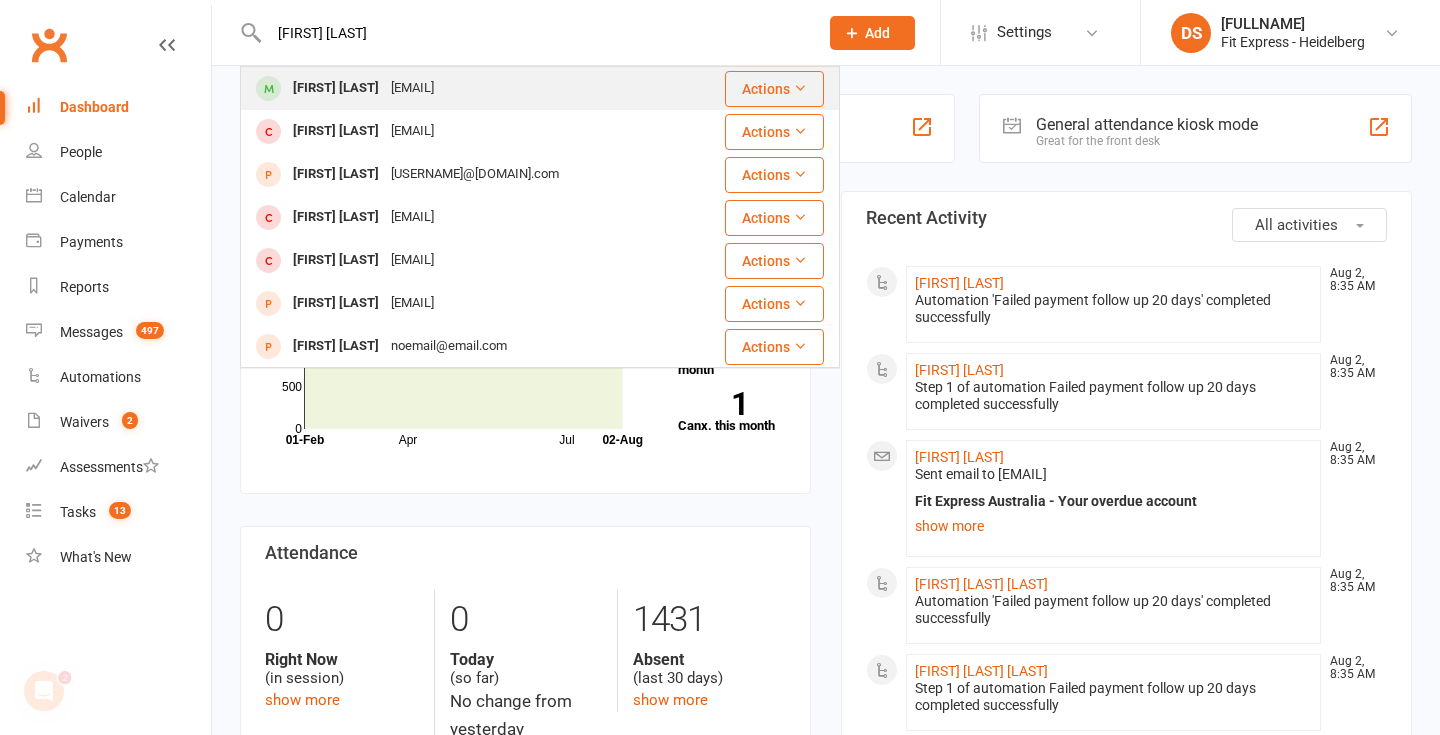 type on "[FIRST] [LAST]" 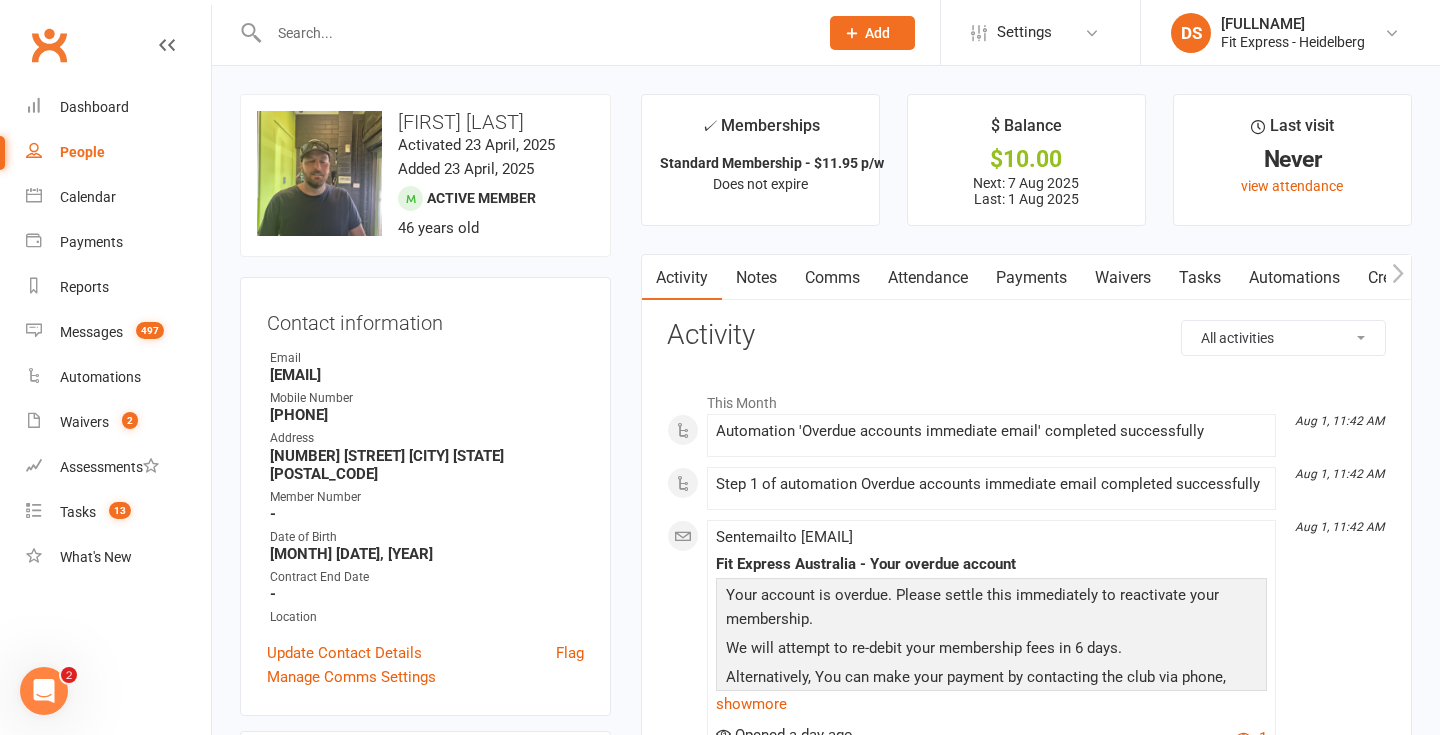 click on "Payments" at bounding box center [1031, 278] 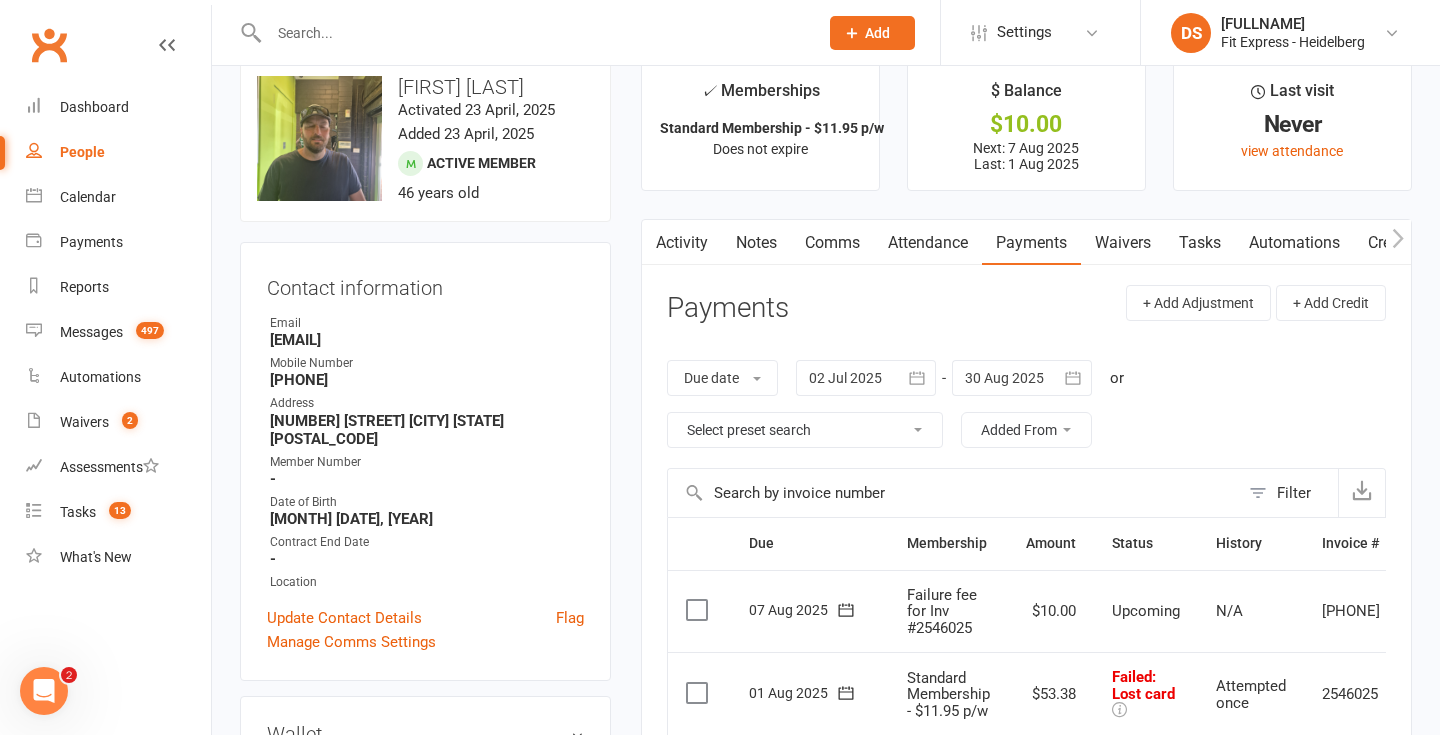 scroll, scrollTop: 0, scrollLeft: 0, axis: both 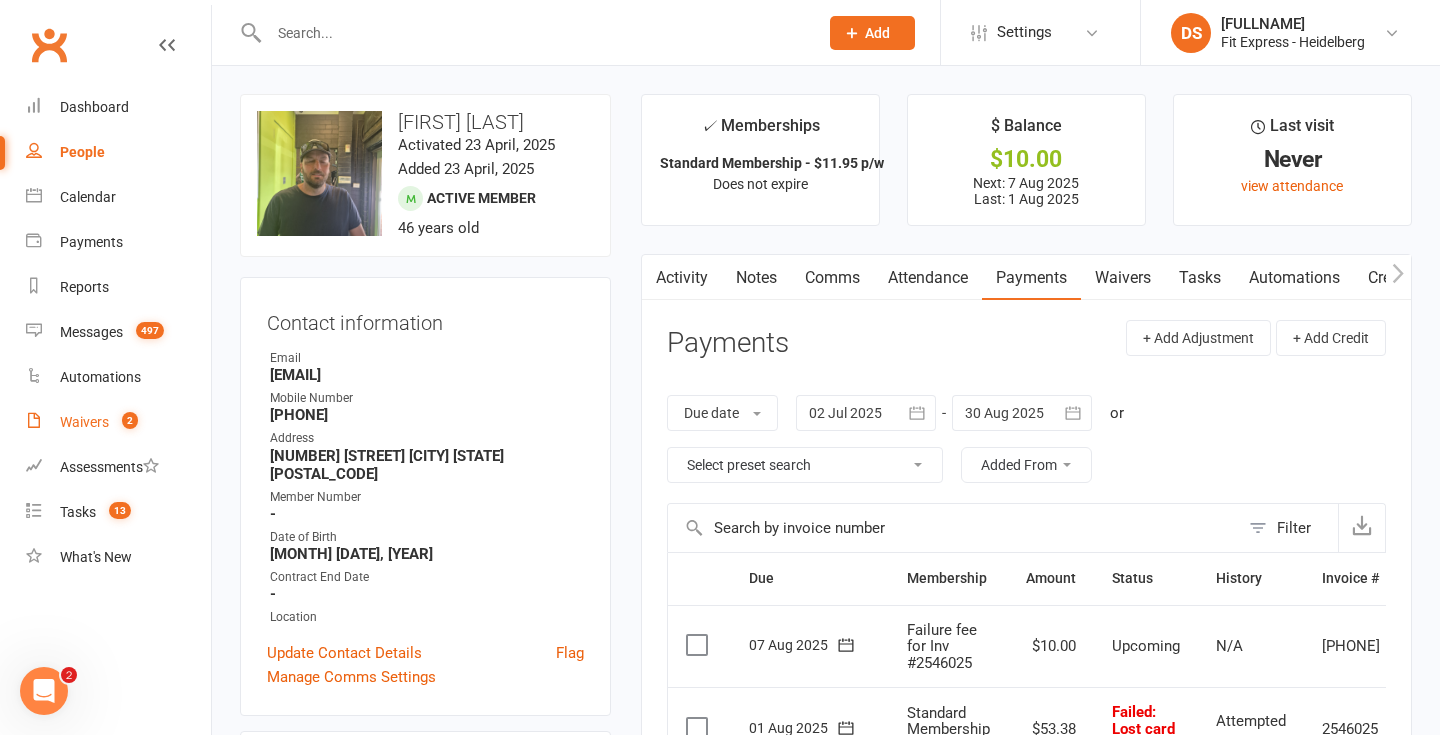 click on "Waivers" at bounding box center (84, 422) 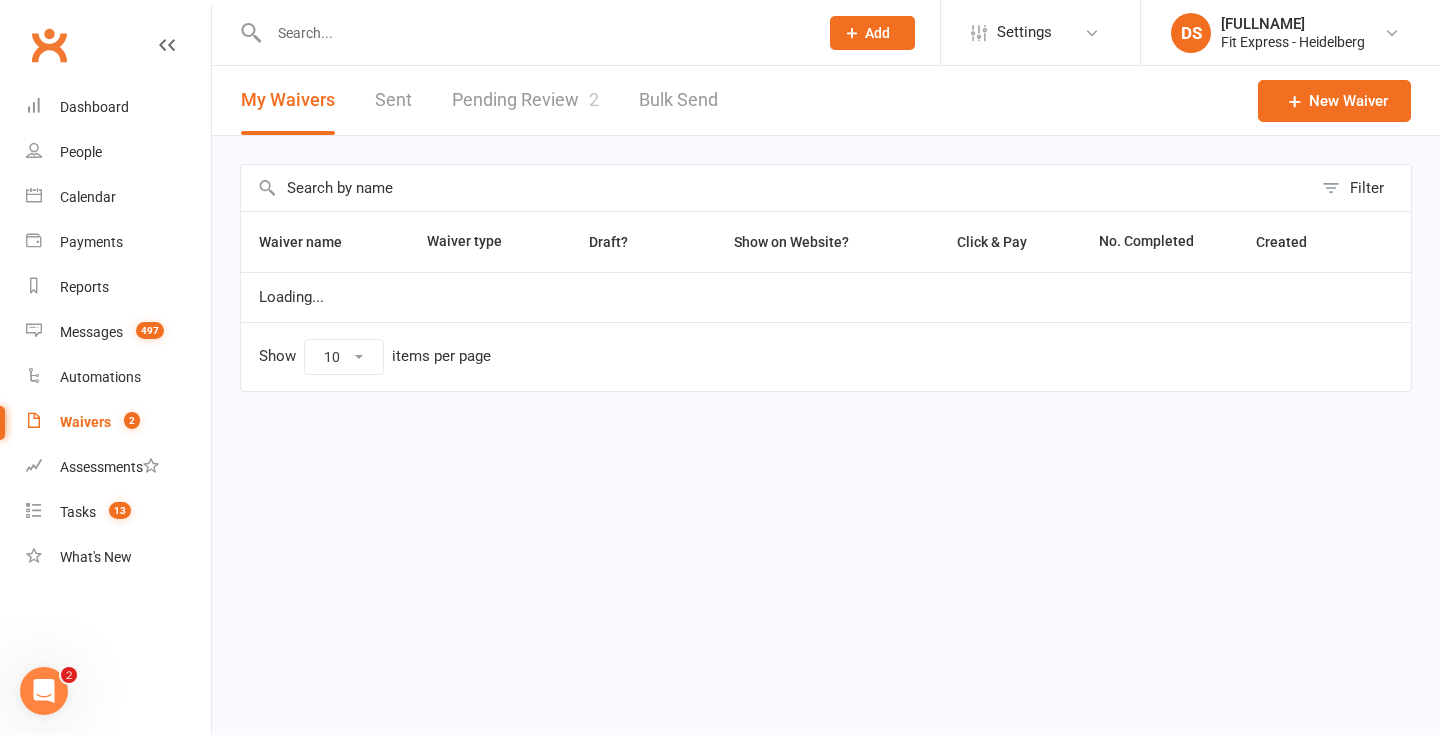 click on "Pending Review 2" at bounding box center [525, 100] 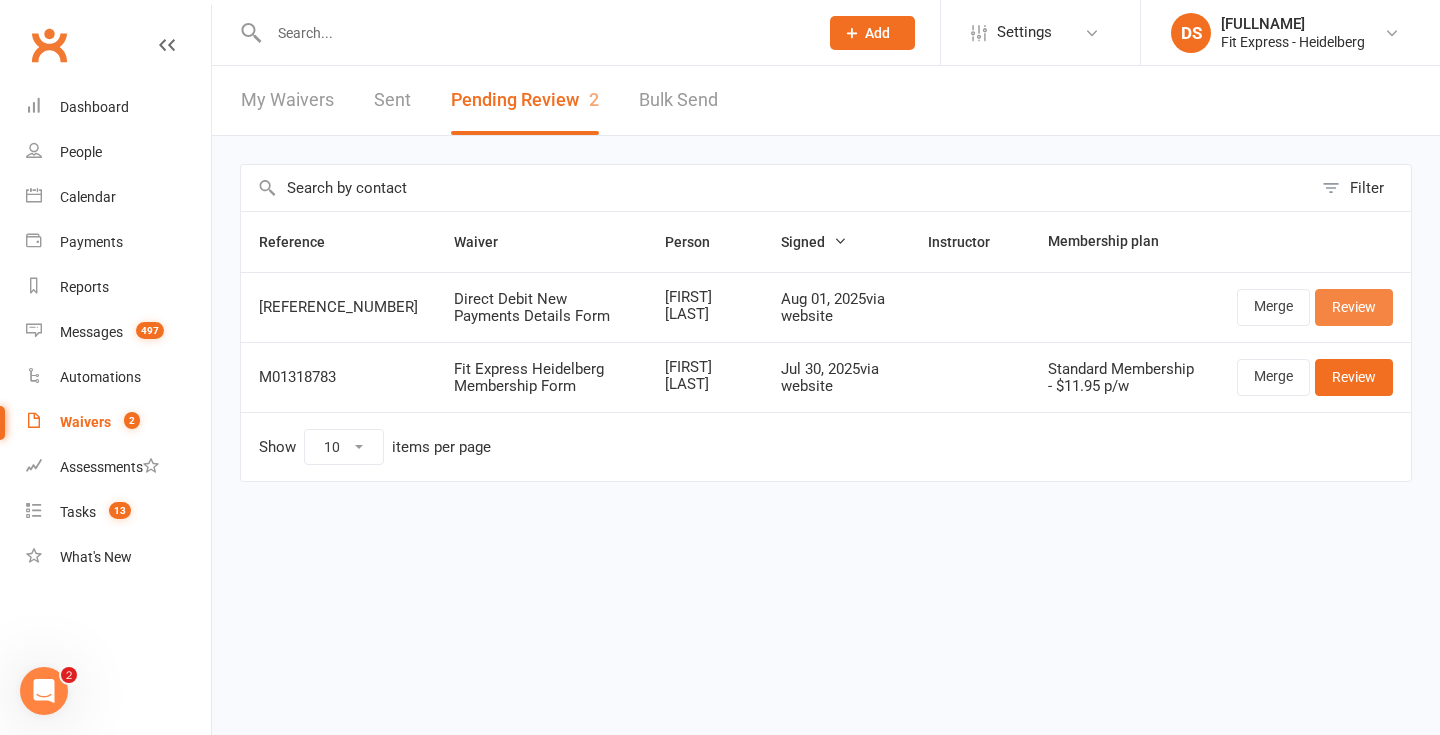 click on "Review" at bounding box center [1354, 307] 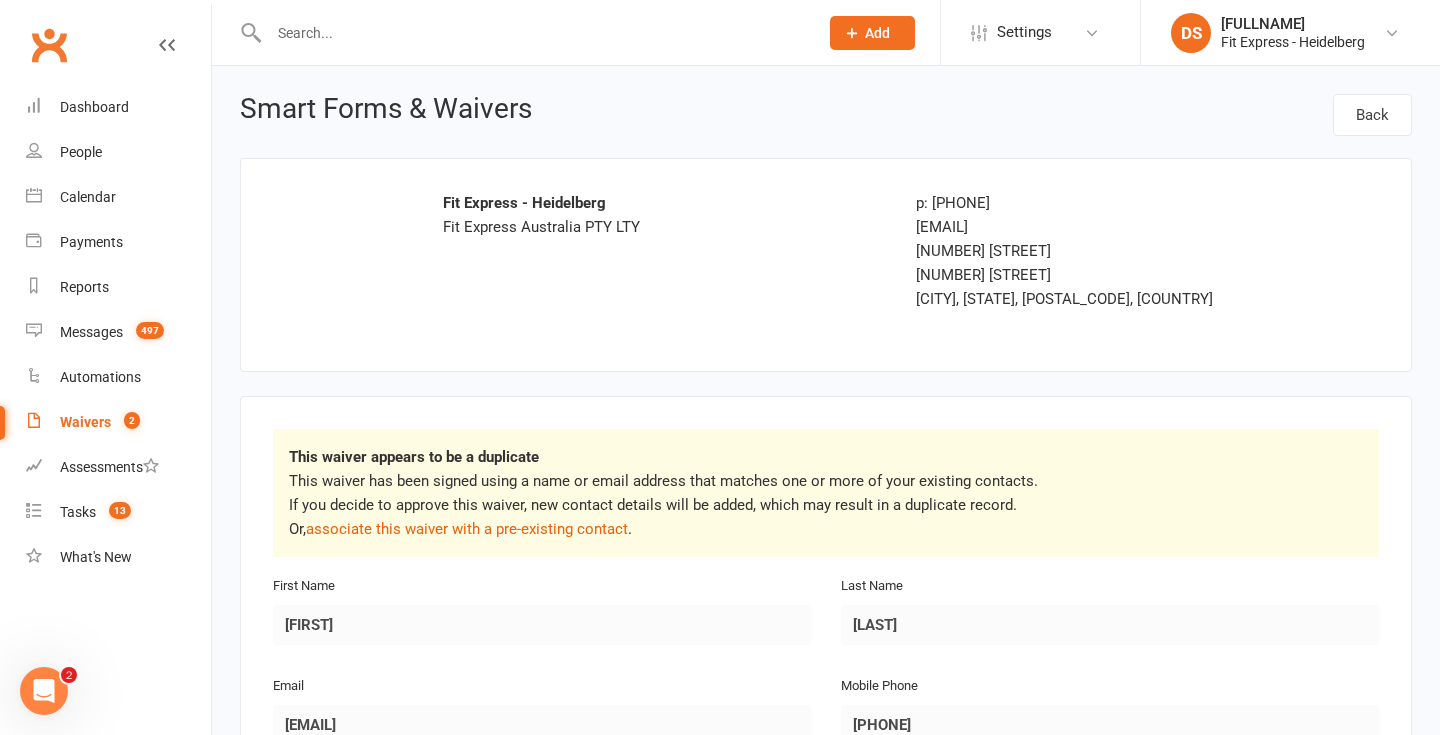 scroll, scrollTop: 19, scrollLeft: 0, axis: vertical 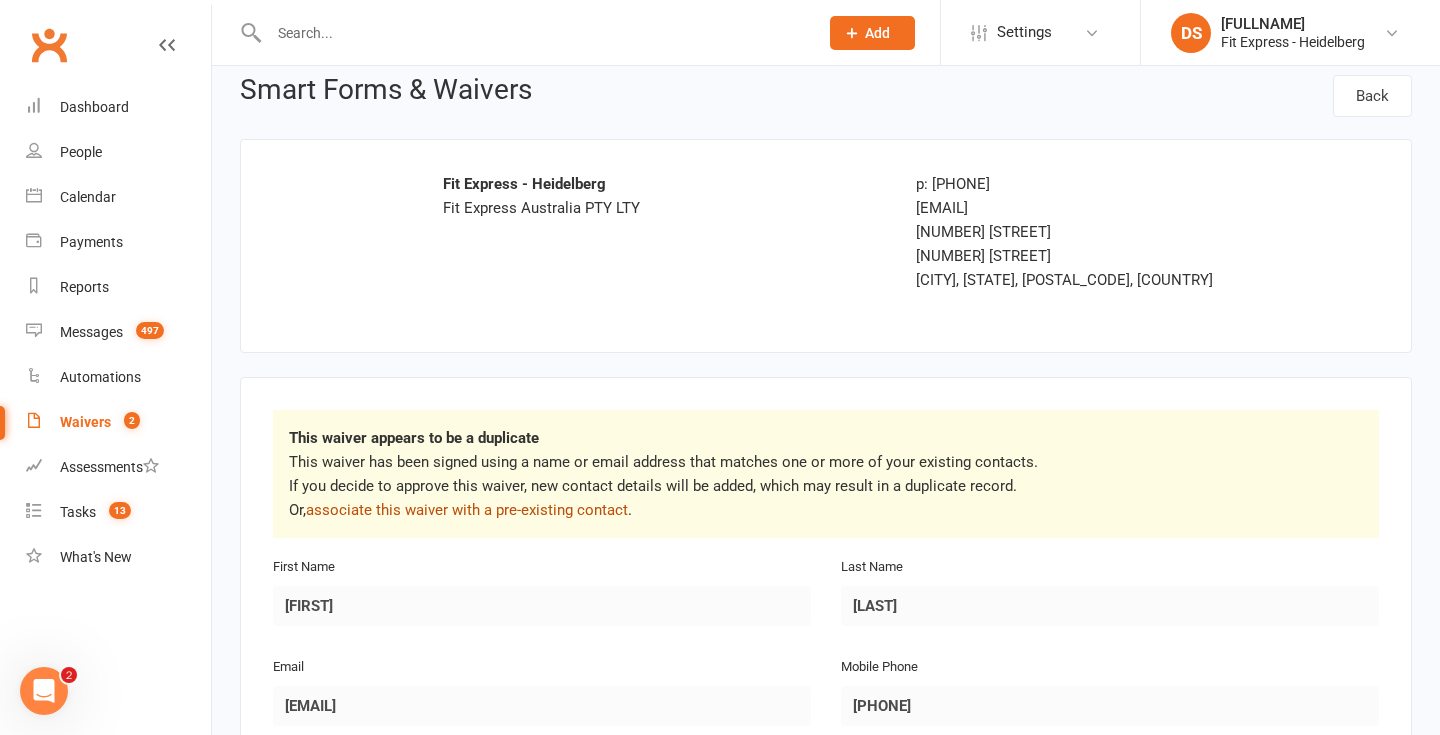click on "associate this waiver with a pre-existing contact" at bounding box center [467, 510] 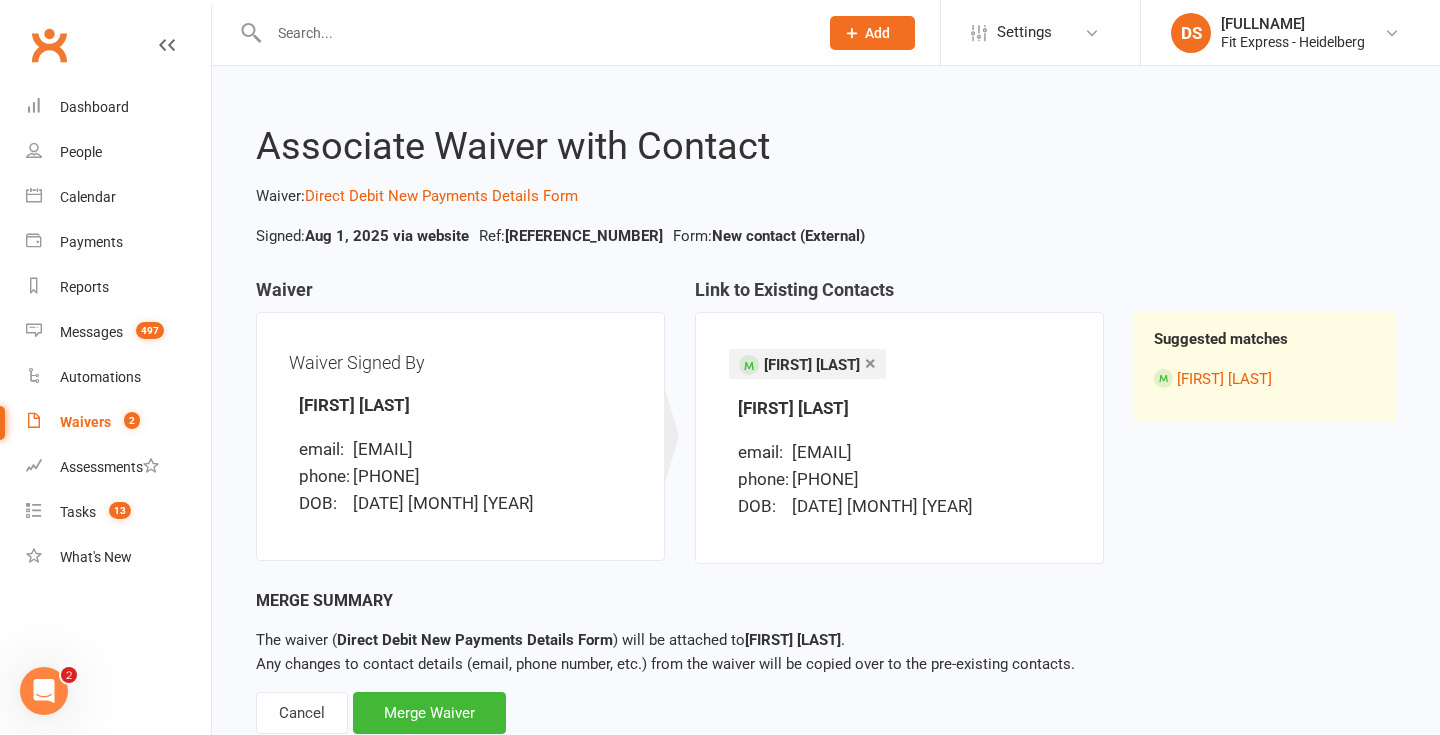 scroll, scrollTop: 60, scrollLeft: 0, axis: vertical 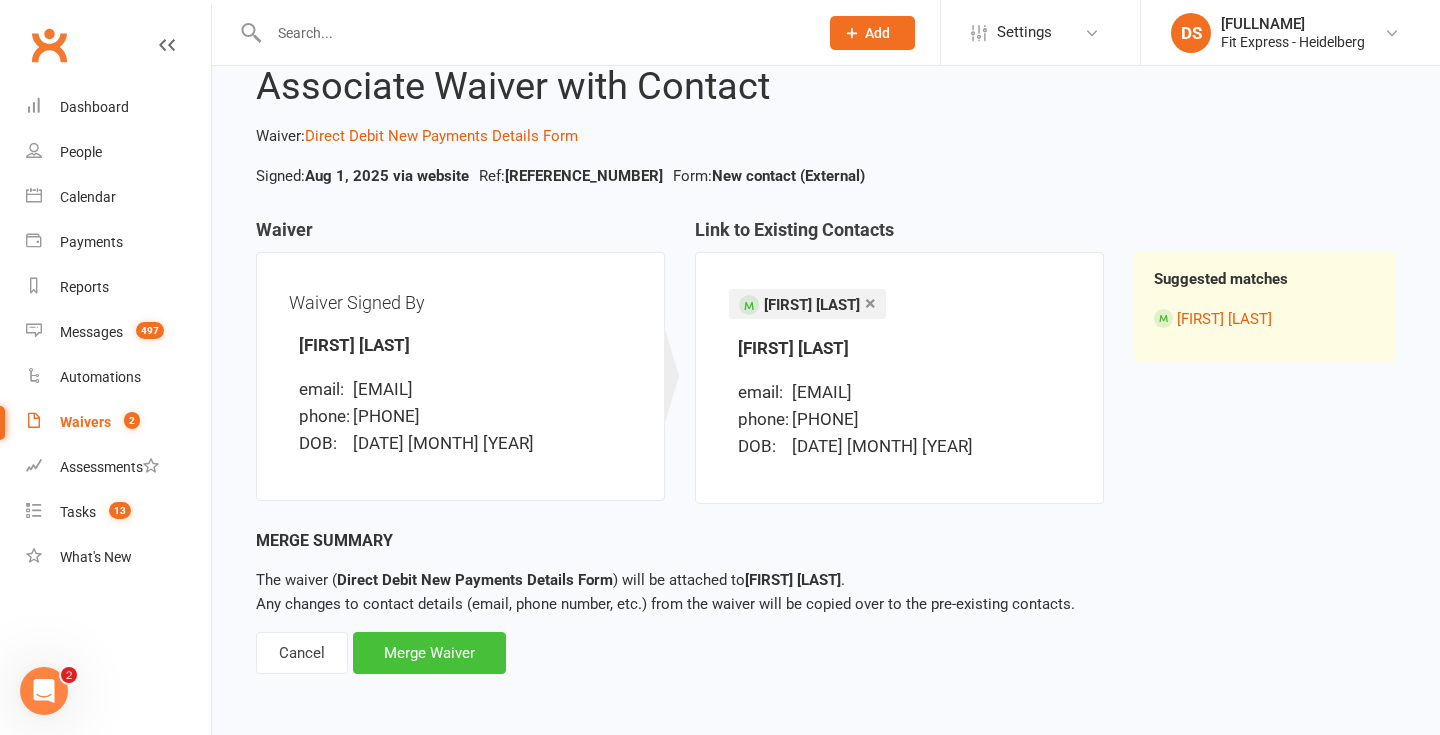 click on "Merge Waiver" at bounding box center [429, 653] 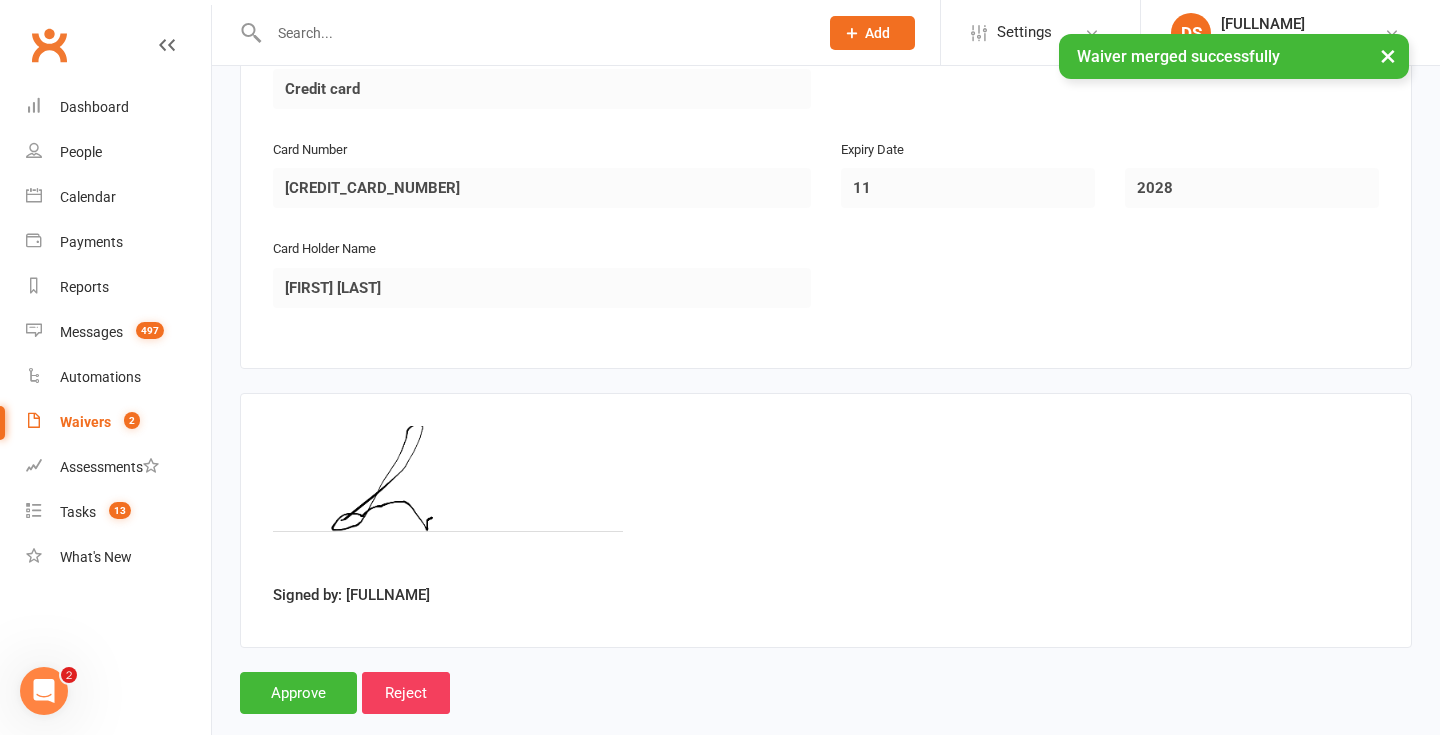 scroll, scrollTop: 1060, scrollLeft: 0, axis: vertical 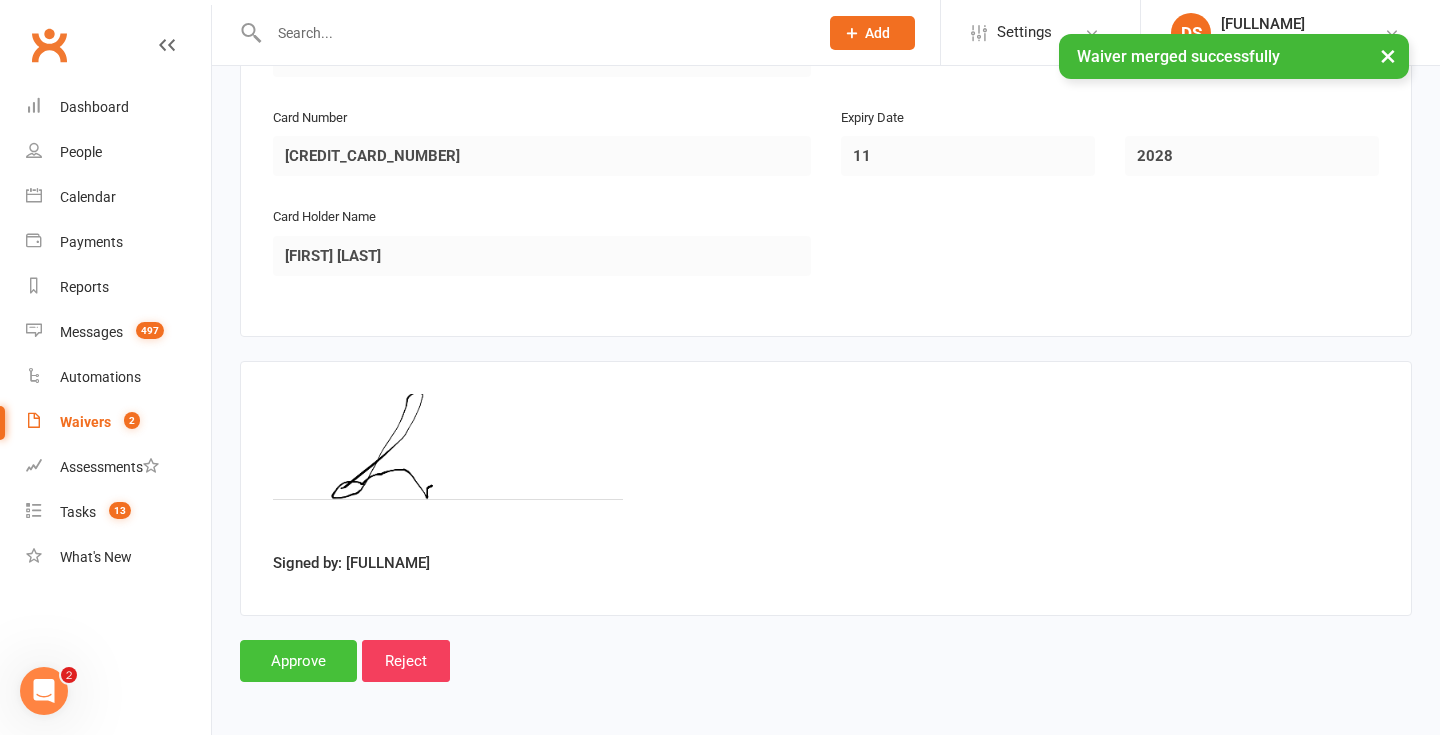 click on "Approve" at bounding box center [298, 661] 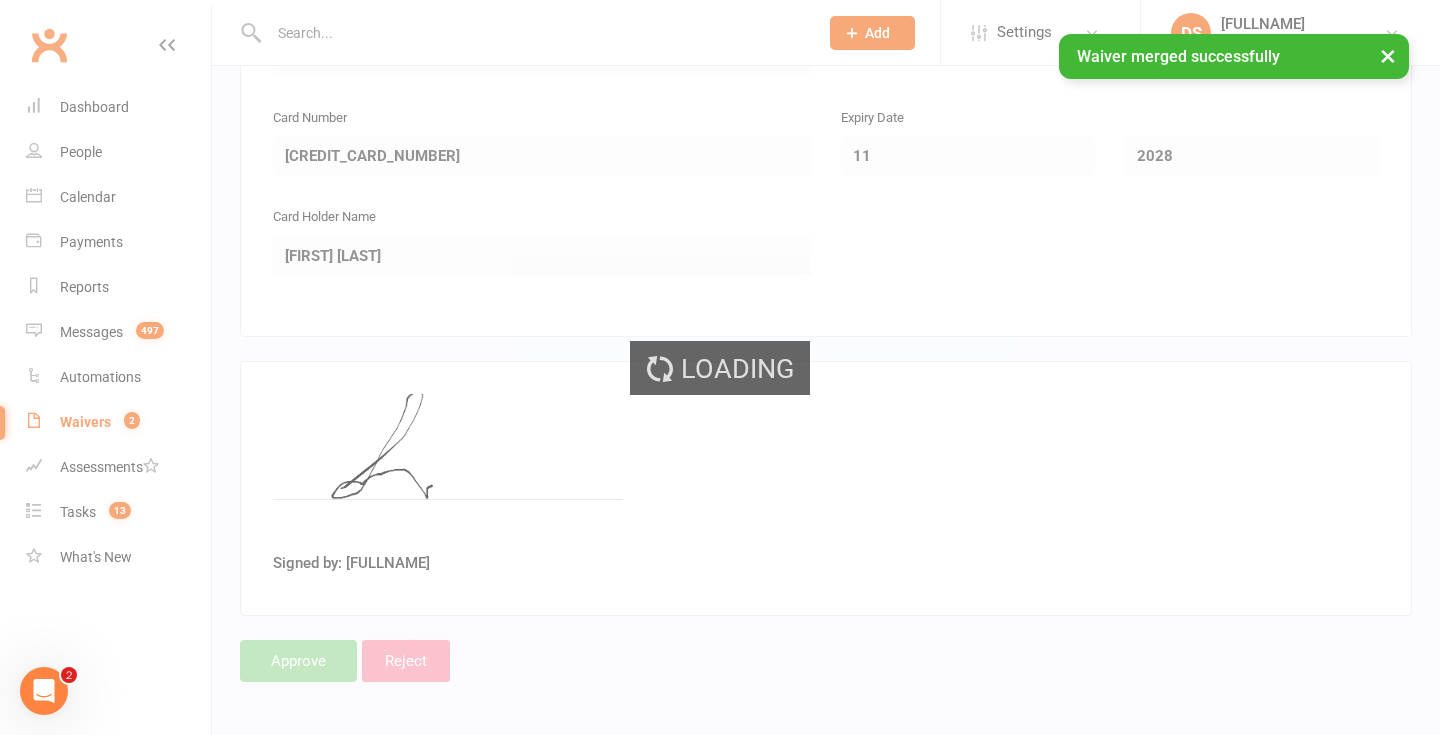scroll, scrollTop: 0, scrollLeft: 0, axis: both 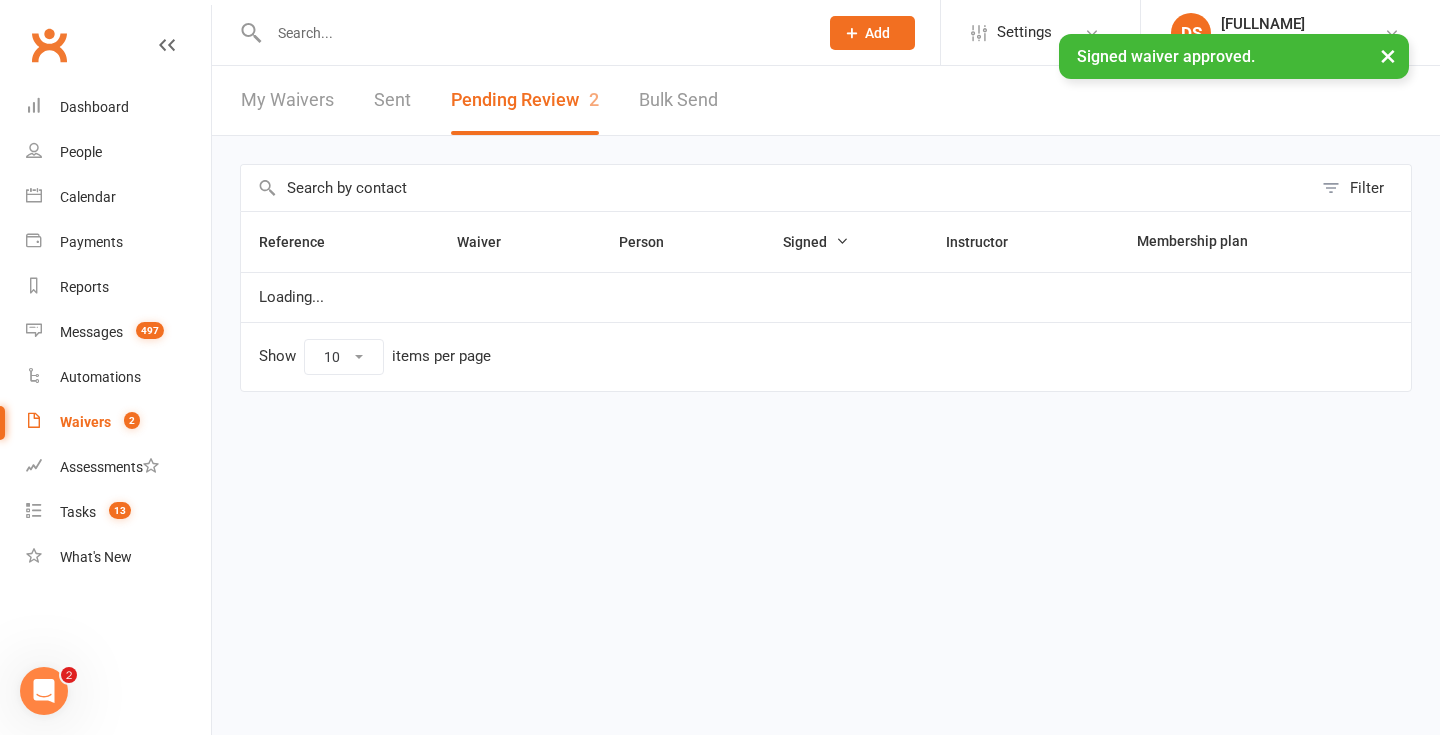 click on "× Signed waiver approved." at bounding box center (707, 34) 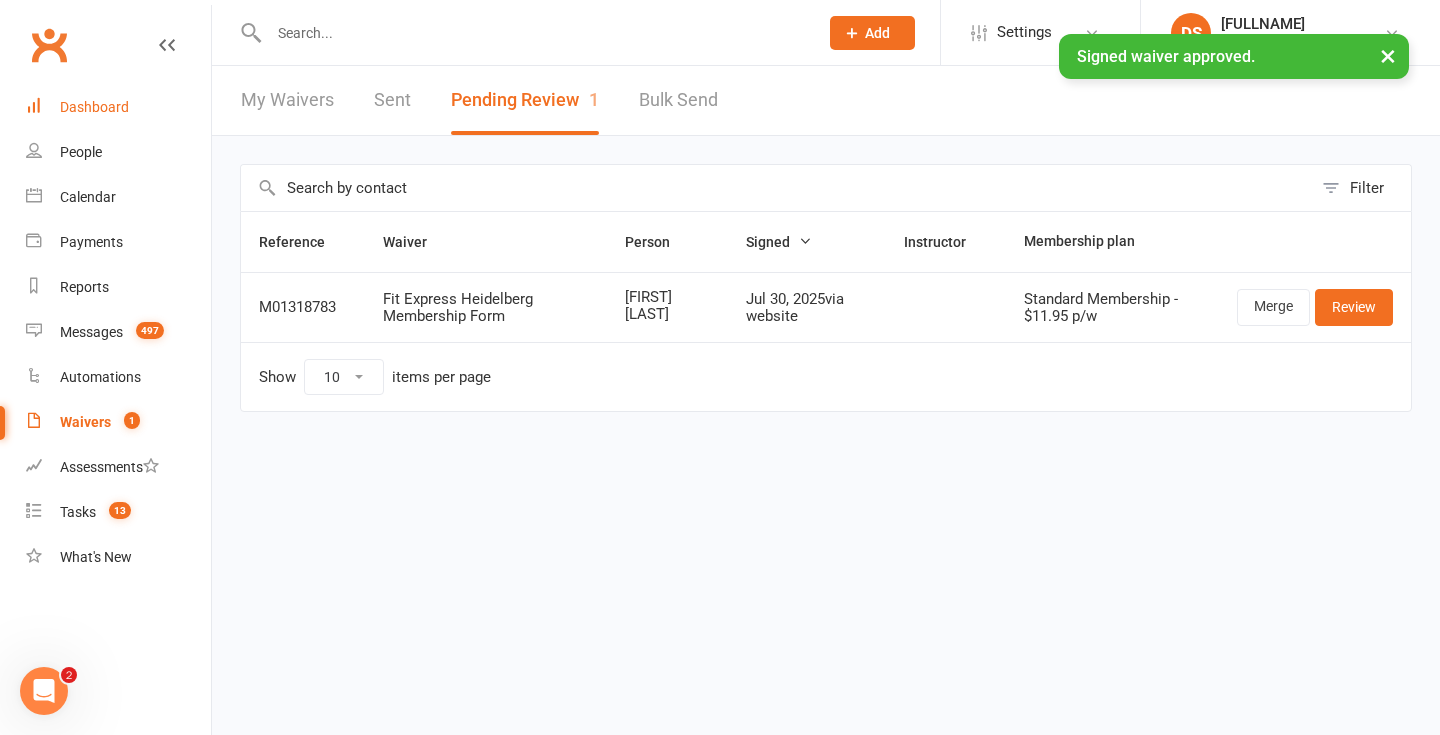 click on "Dashboard" at bounding box center (94, 107) 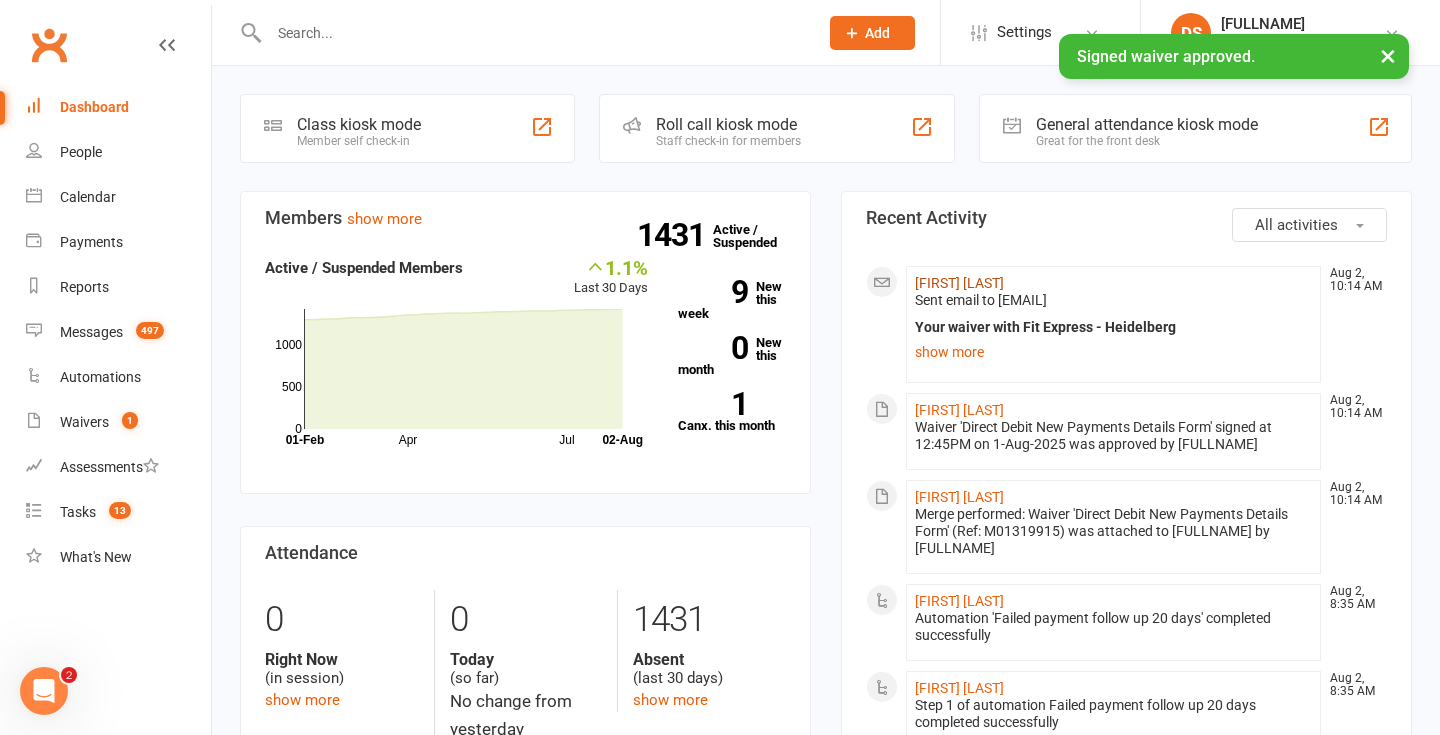 click on "Simon McGinnes" 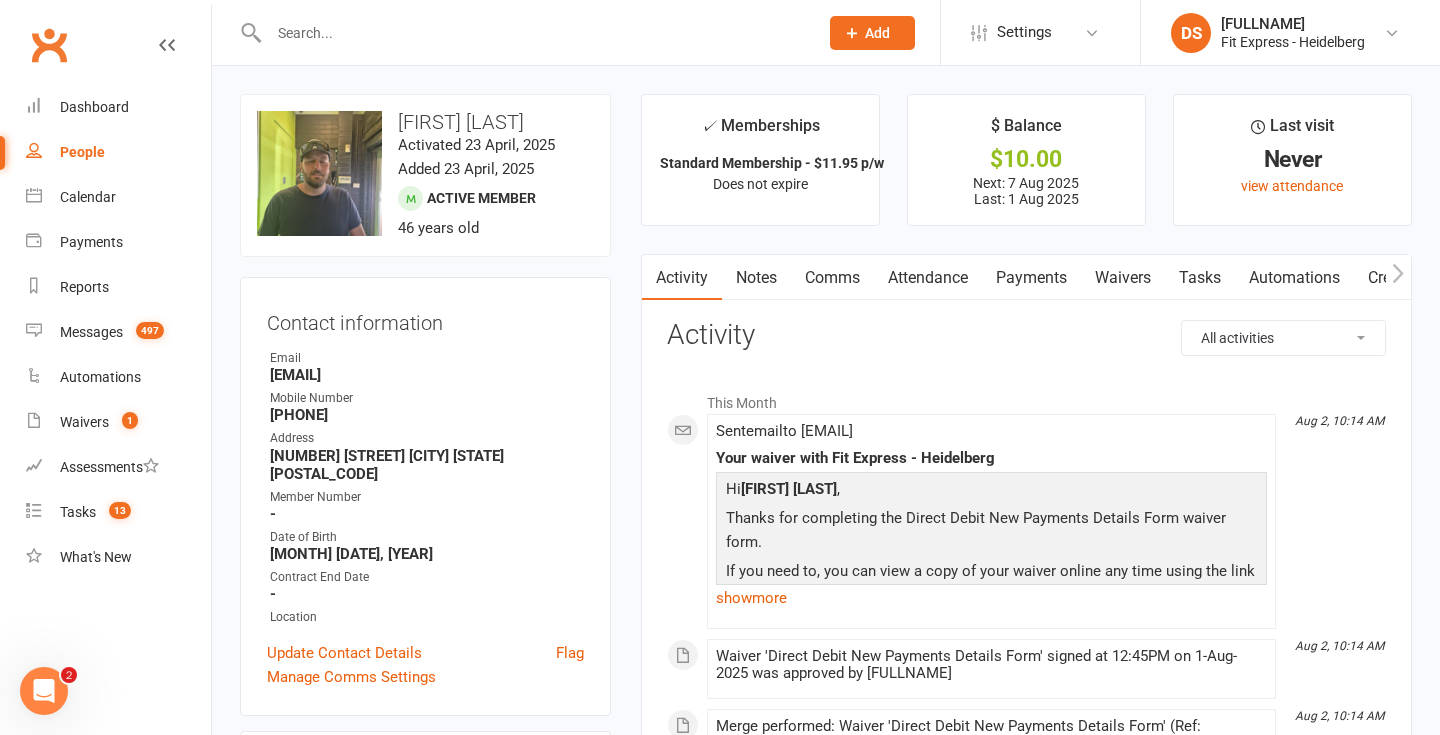 click on "Payments" at bounding box center [1031, 278] 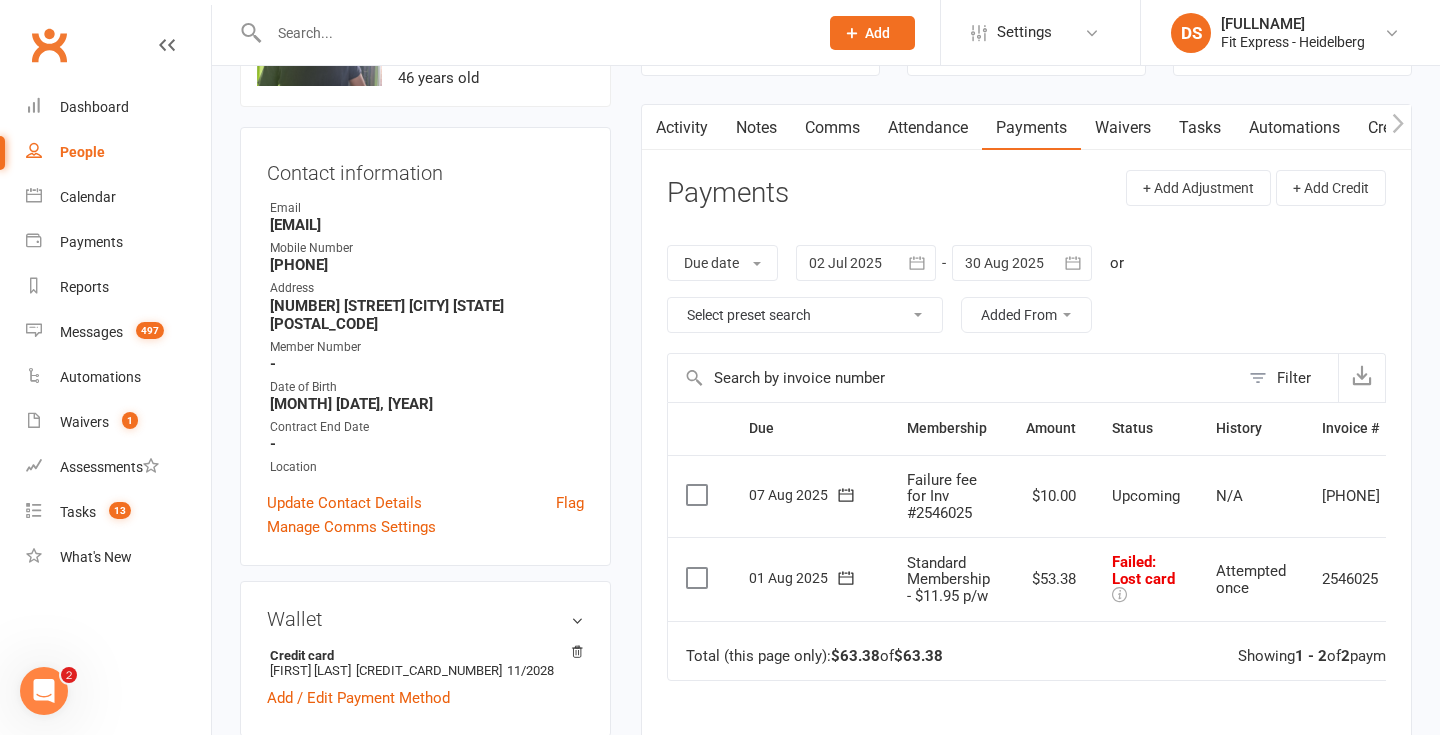scroll, scrollTop: 154, scrollLeft: 0, axis: vertical 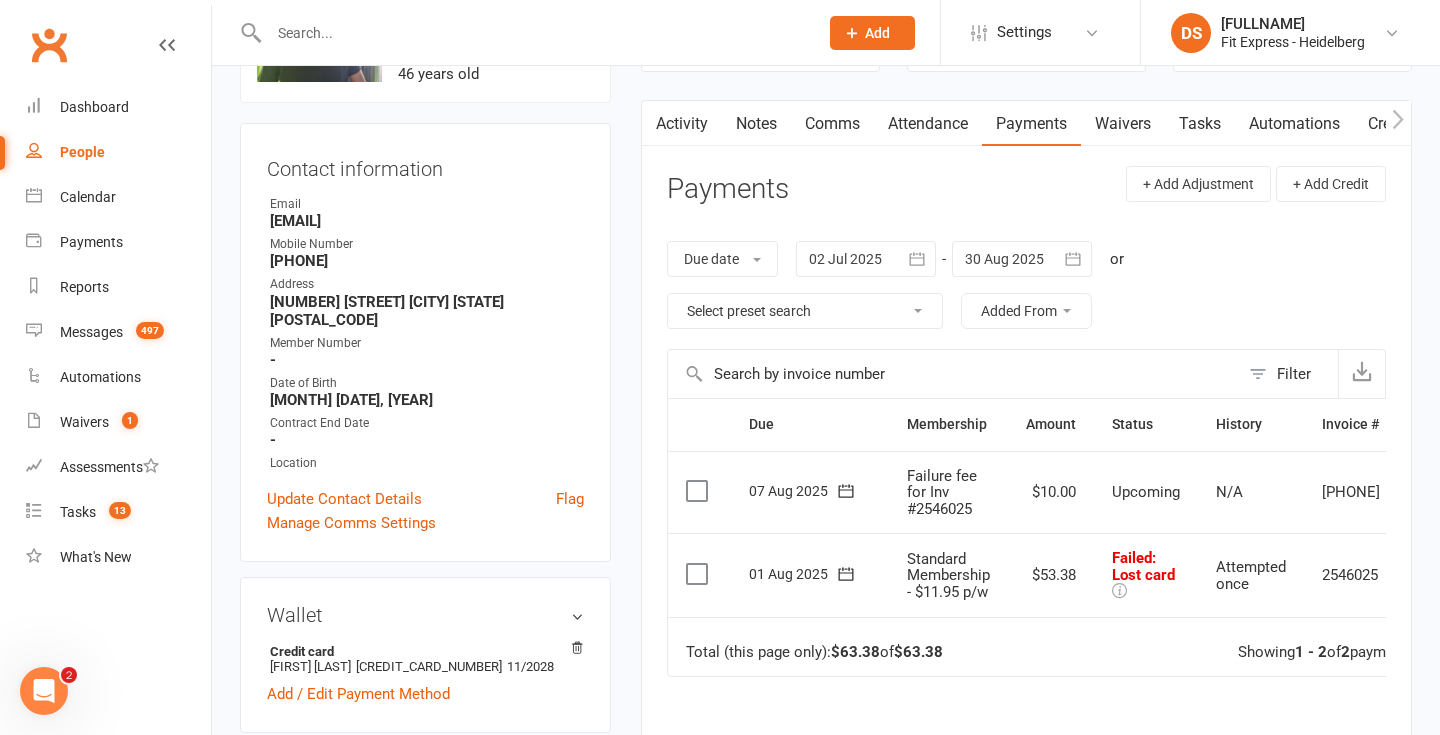 click at bounding box center [846, 573] 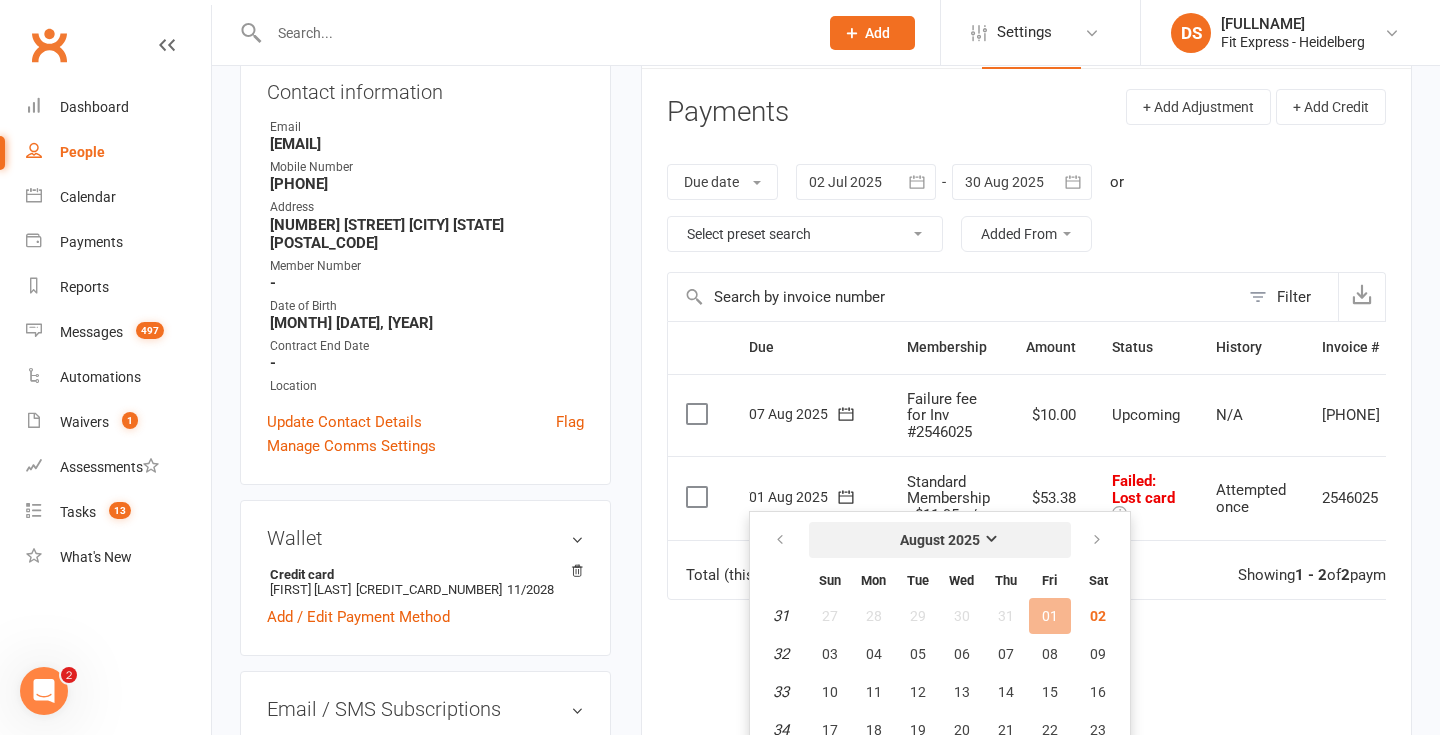 scroll, scrollTop: 234, scrollLeft: 0, axis: vertical 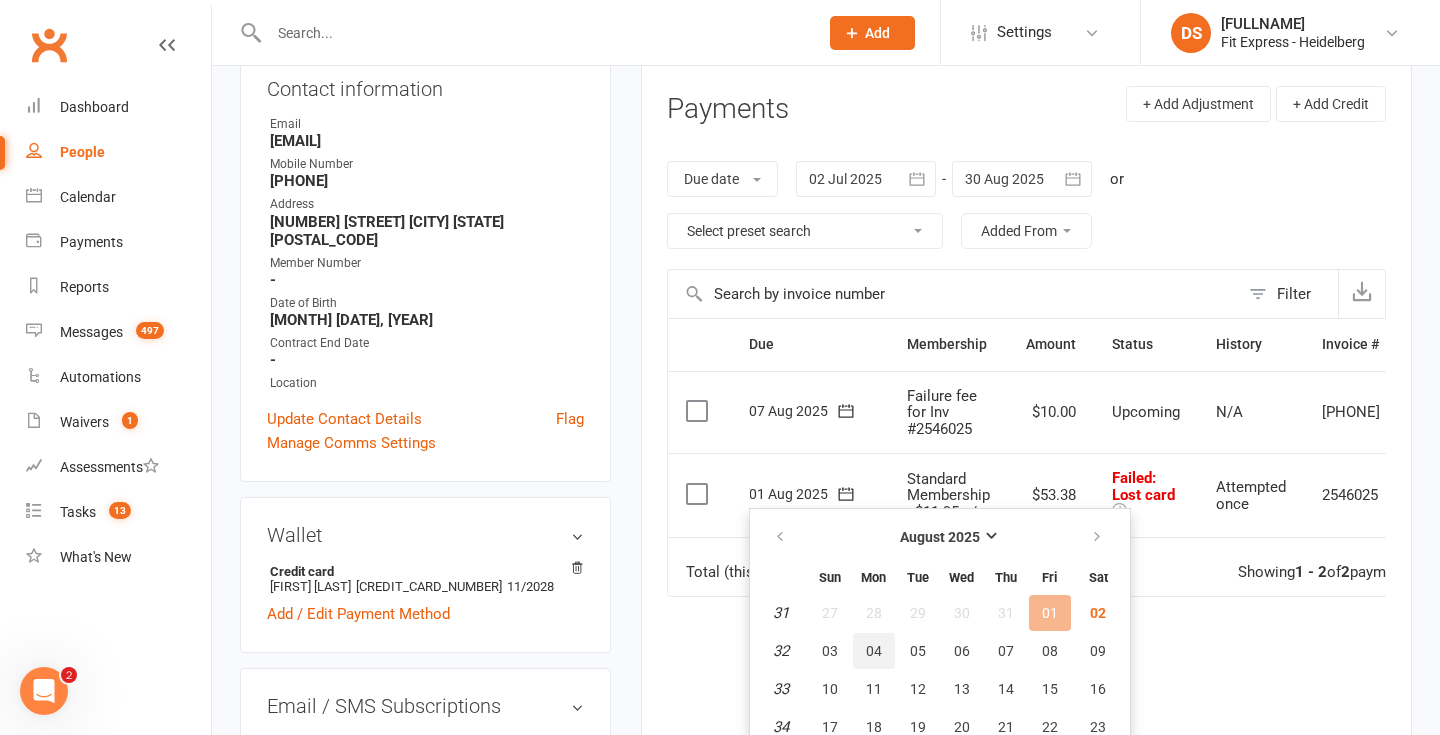 click on "04" at bounding box center (874, 651) 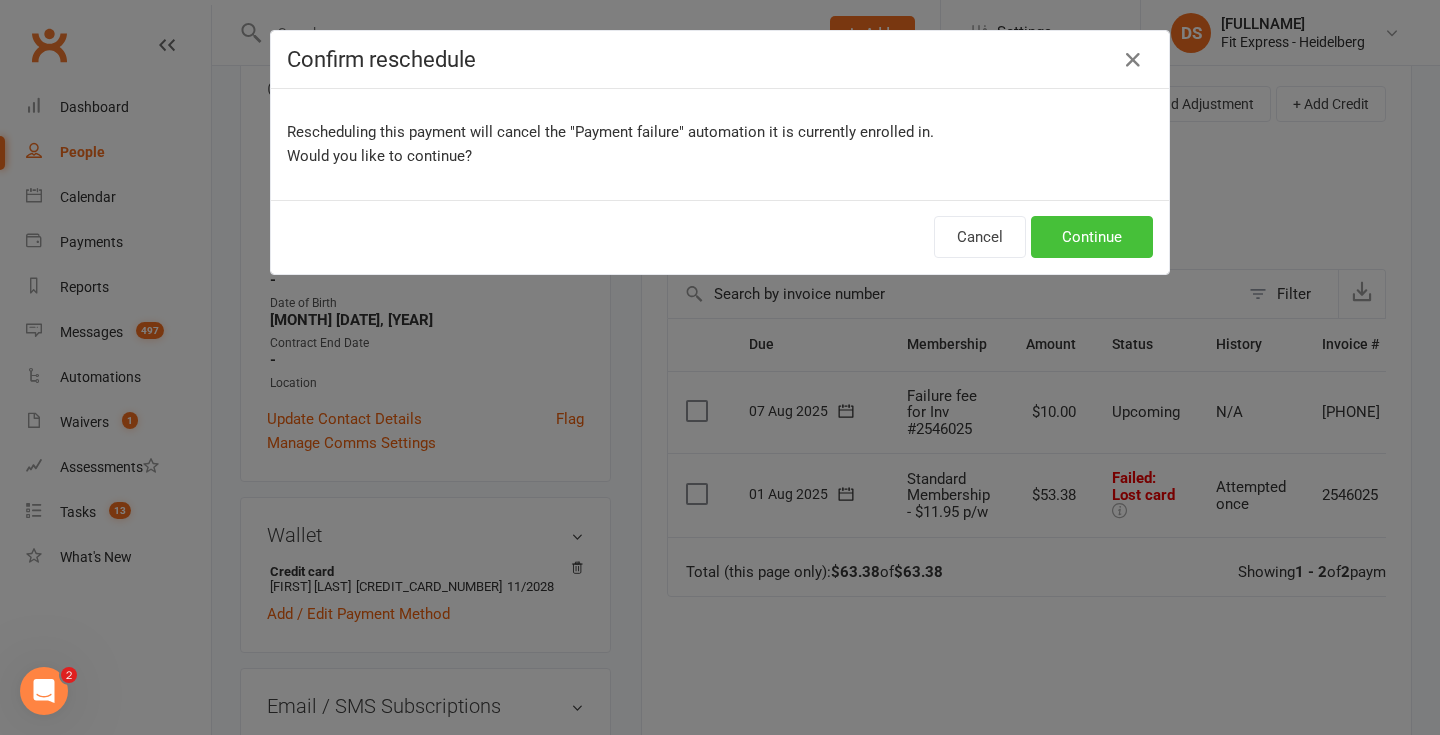 click on "Continue" at bounding box center (1092, 237) 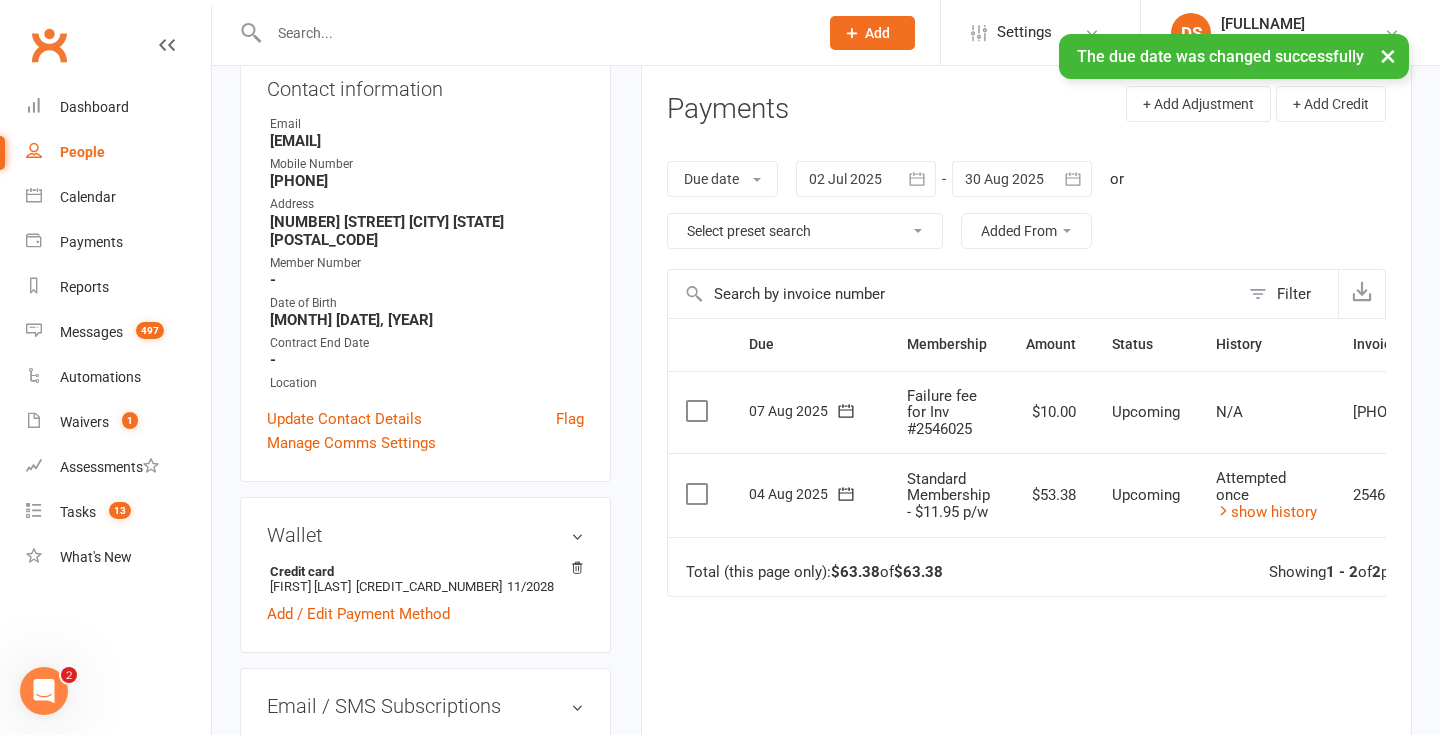 scroll, scrollTop: 0, scrollLeft: 107, axis: horizontal 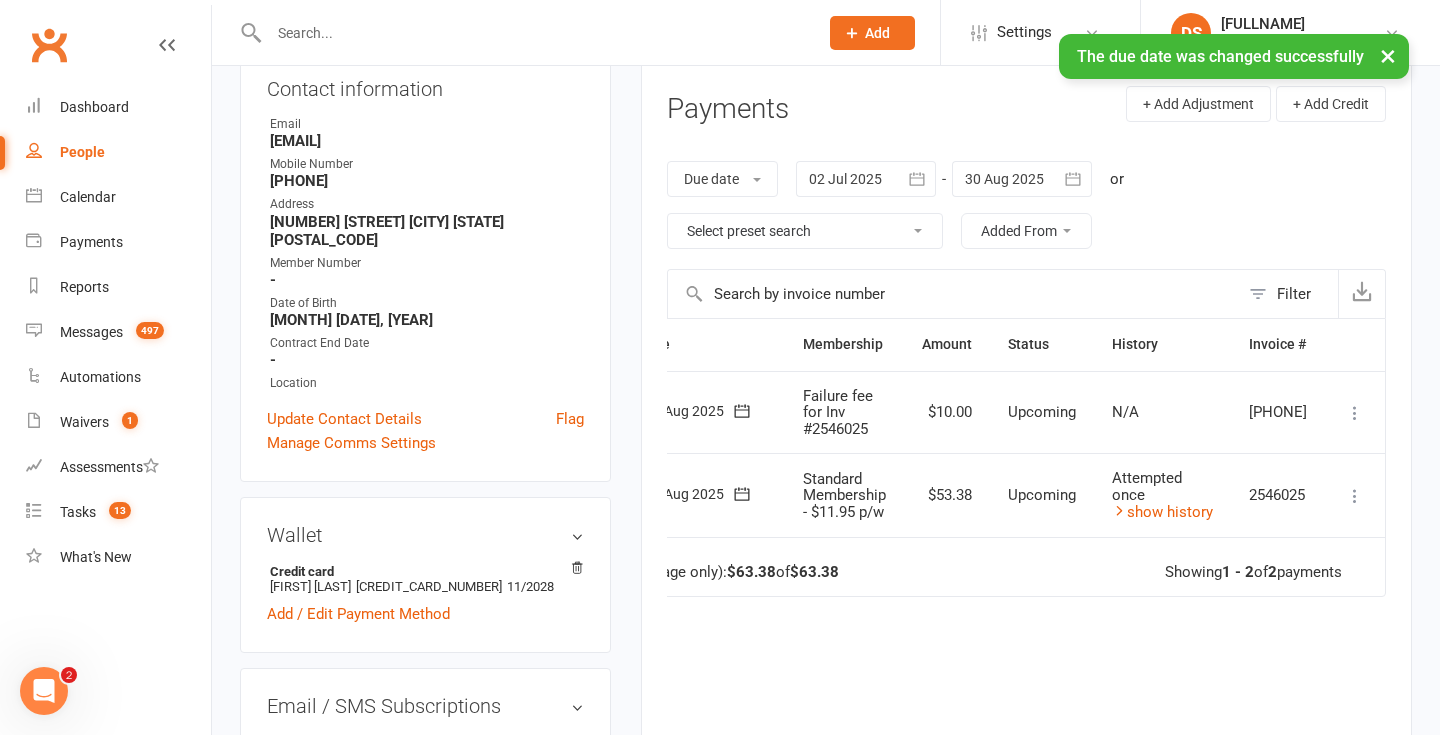 click at bounding box center [1355, 413] 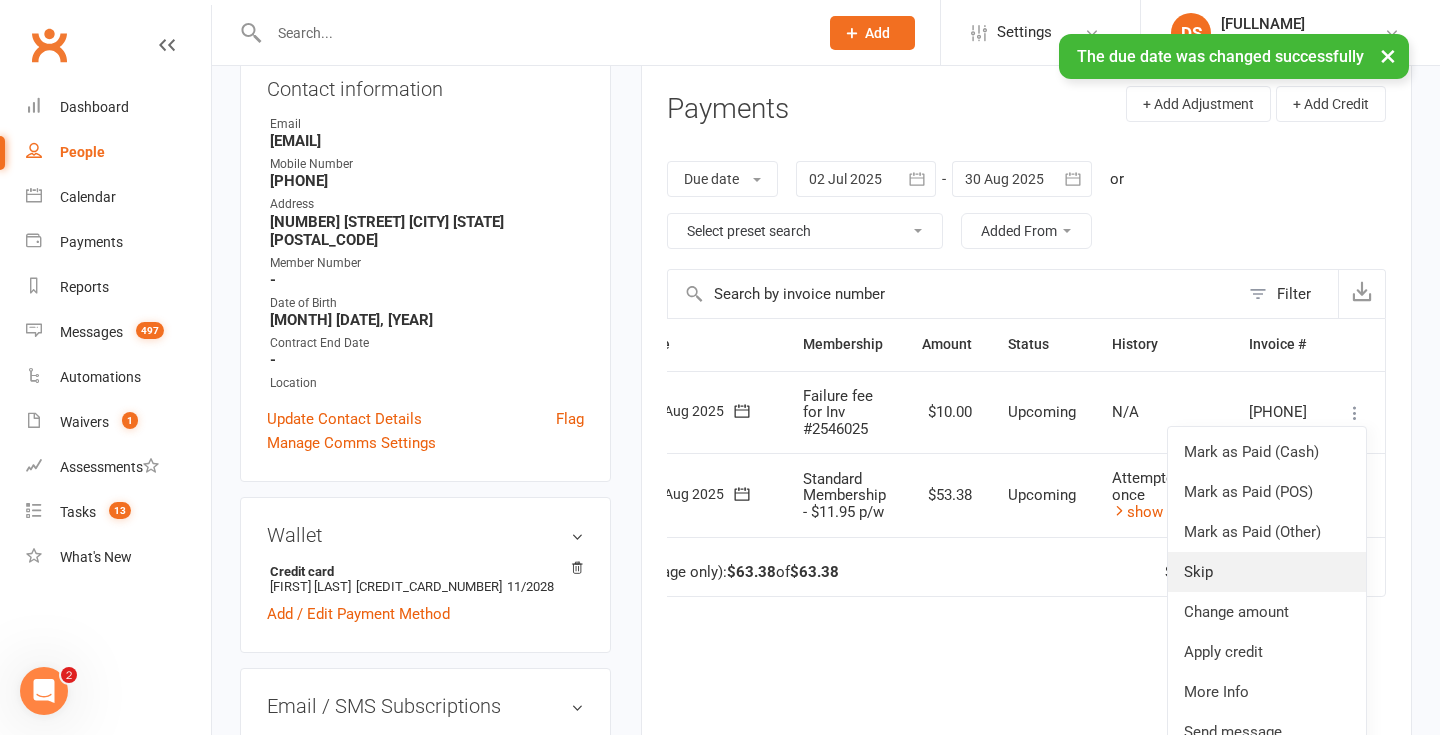 click on "Skip" at bounding box center (1267, 572) 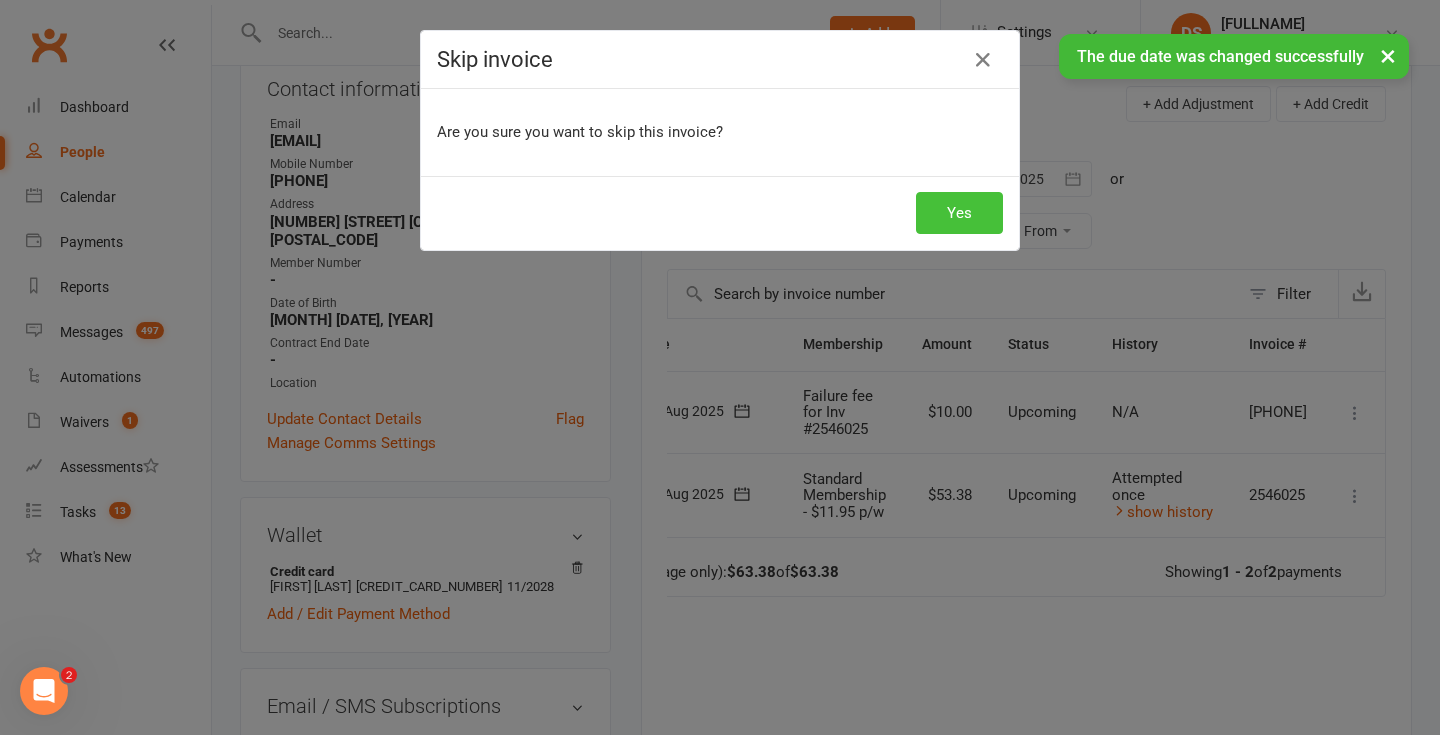 click on "Yes" at bounding box center [959, 213] 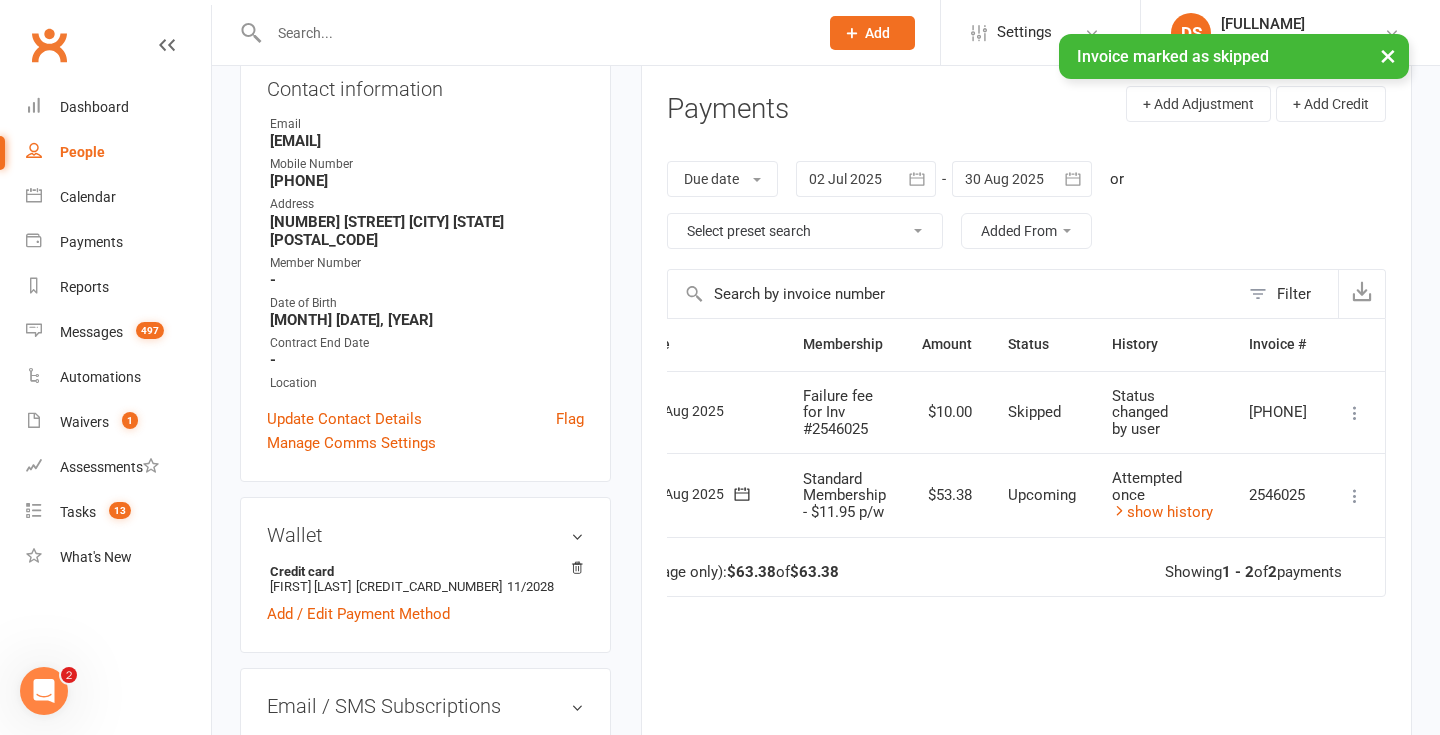 scroll, scrollTop: 0, scrollLeft: 0, axis: both 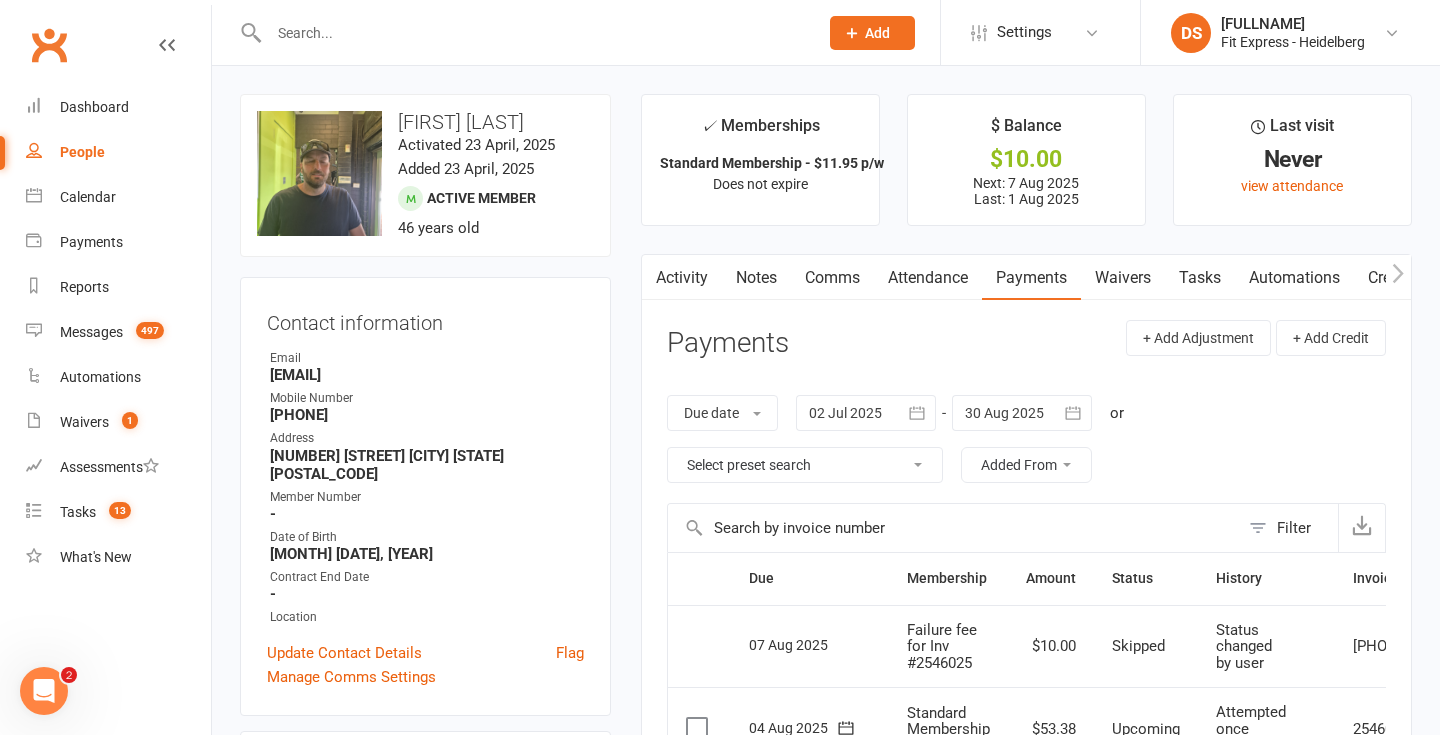 click at bounding box center (522, 32) 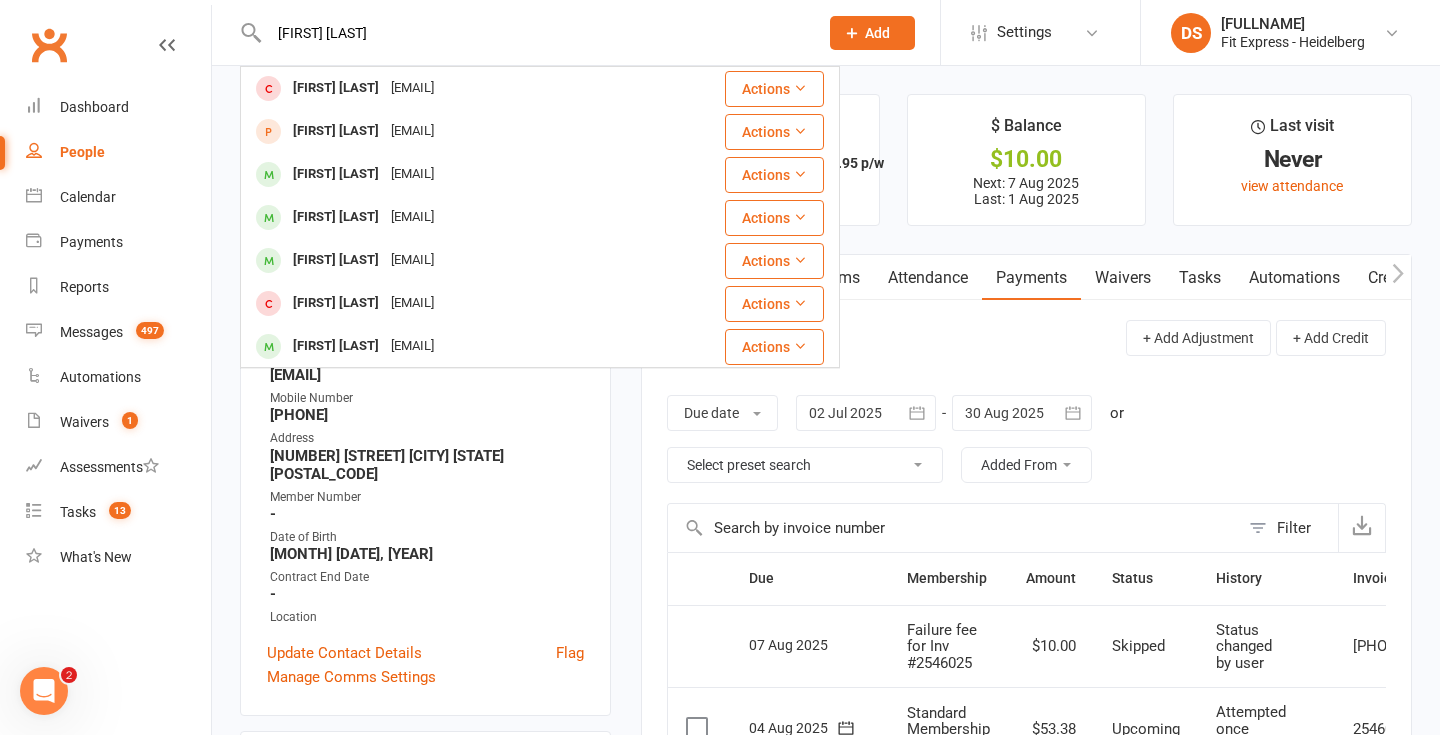 type on "jo menzies" 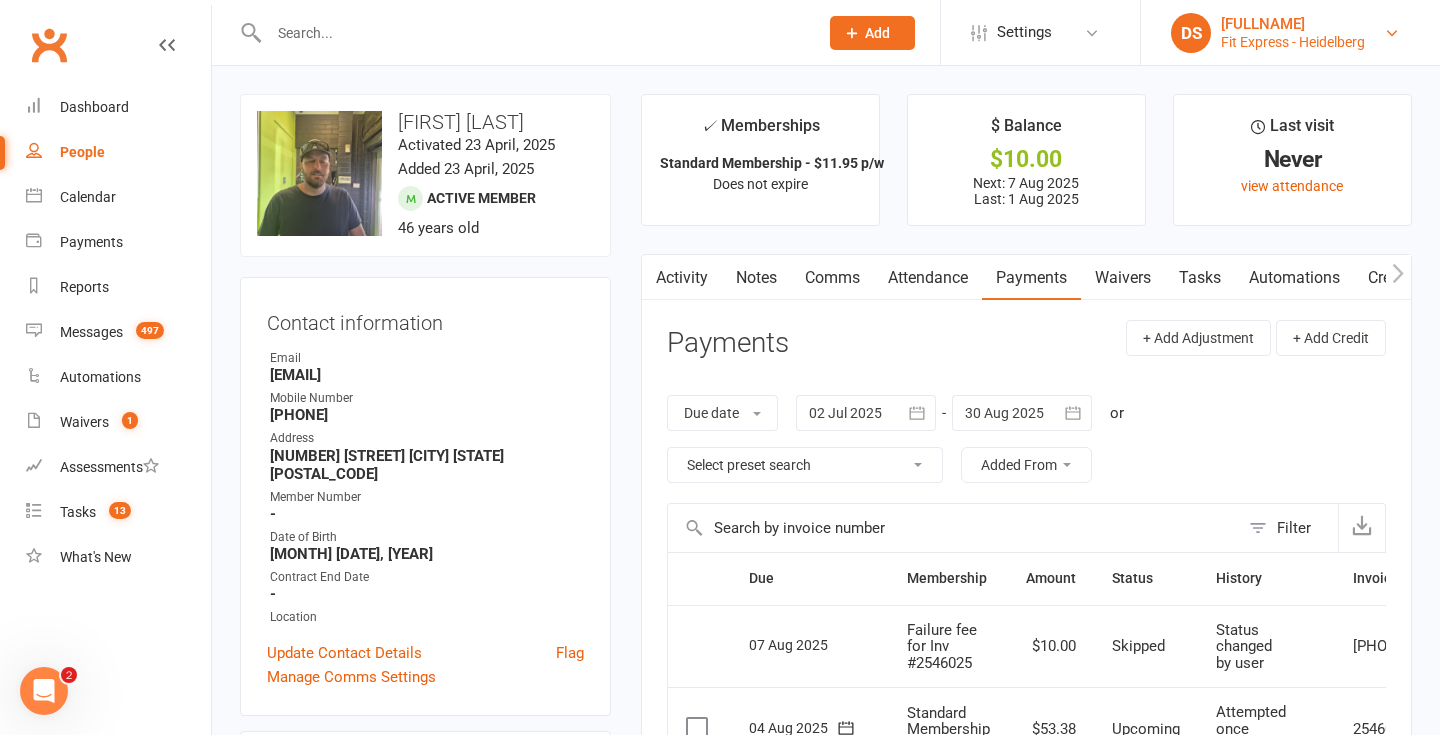 click on "Fit Express - Heidelberg" at bounding box center (1293, 42) 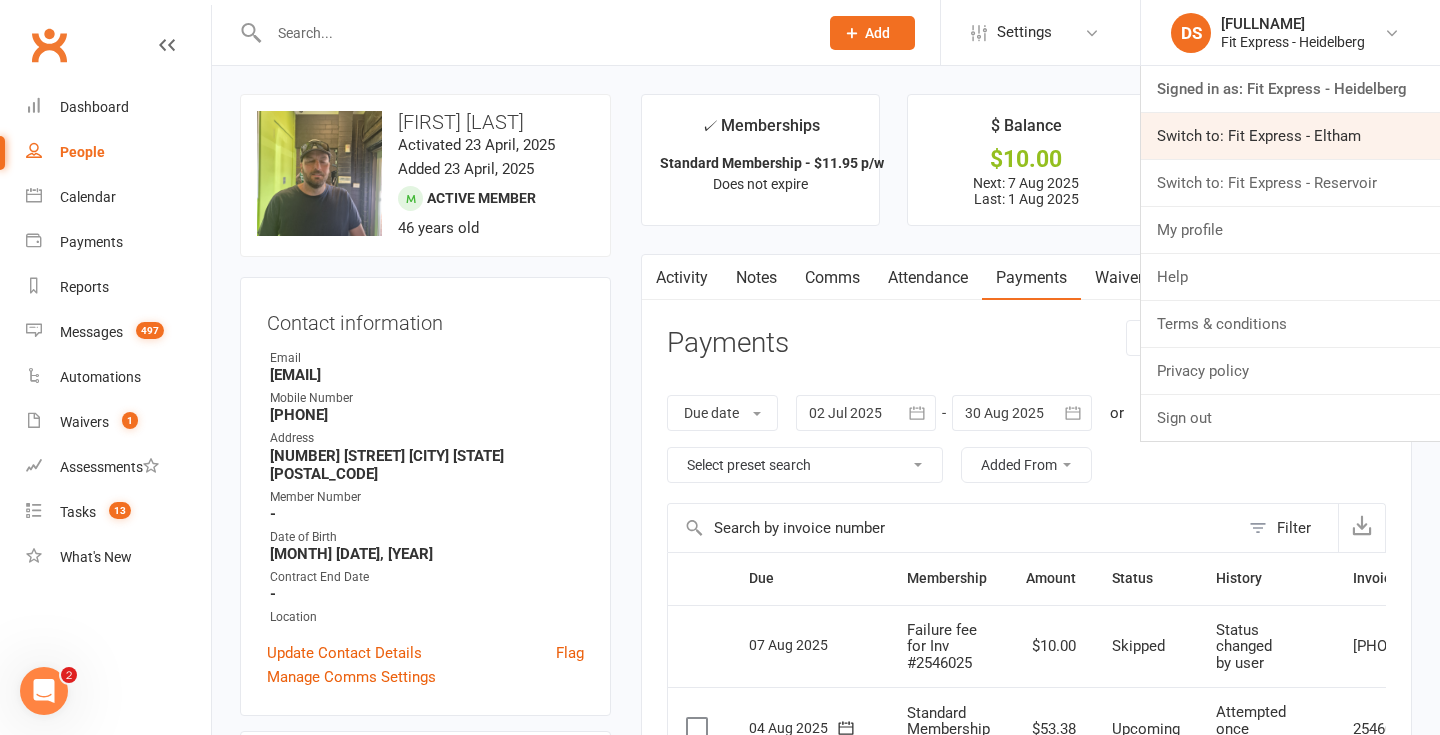 click on "Switch to: Fit Express - Eltham" at bounding box center [1290, 136] 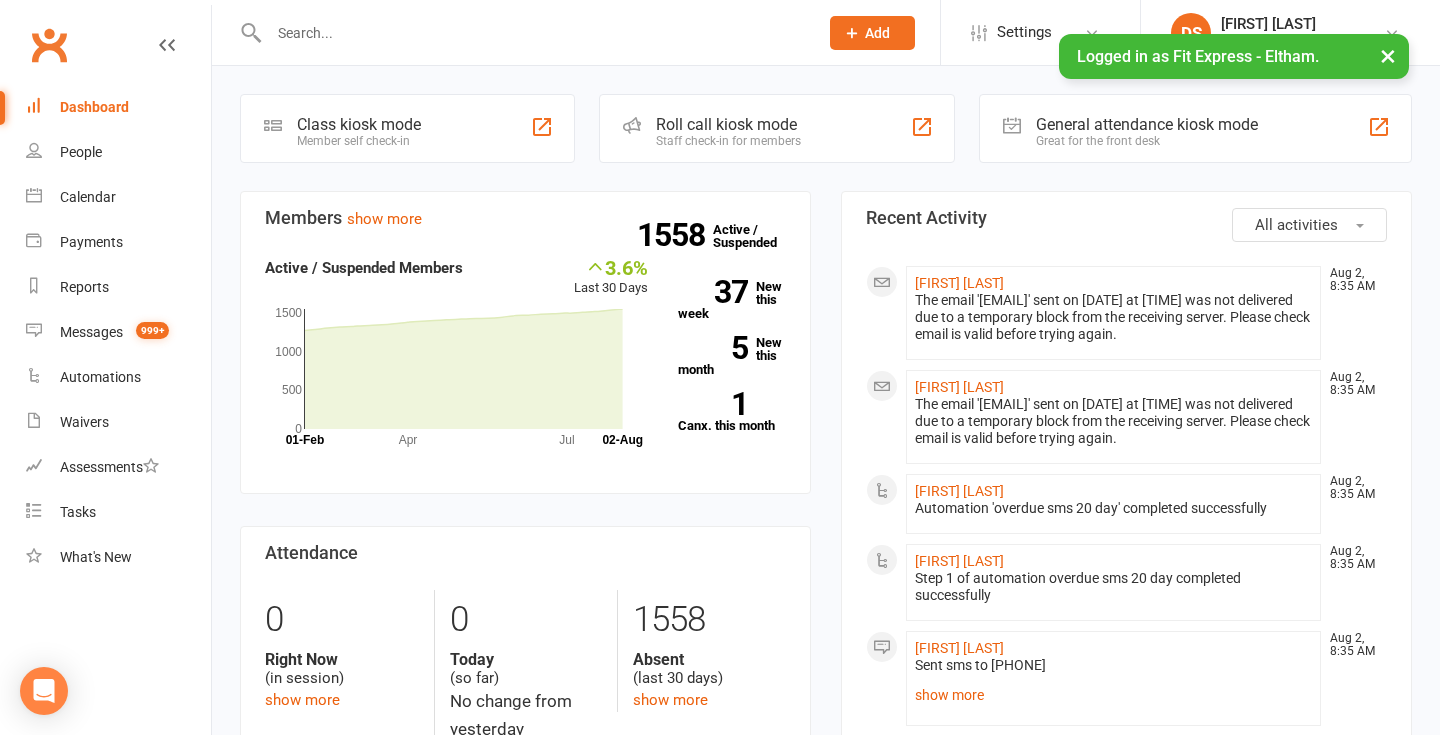 scroll, scrollTop: 0, scrollLeft: 0, axis: both 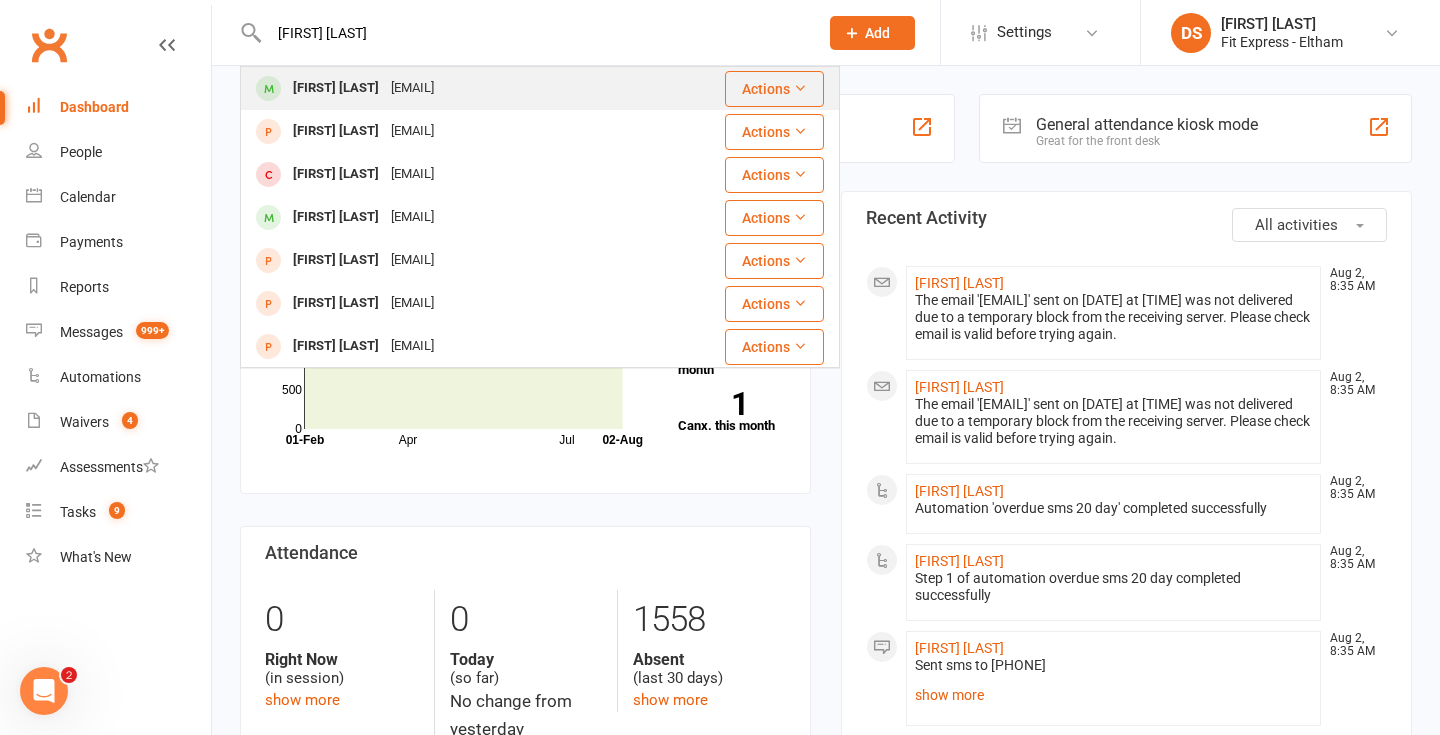 type on "[FIRST] [LAST]" 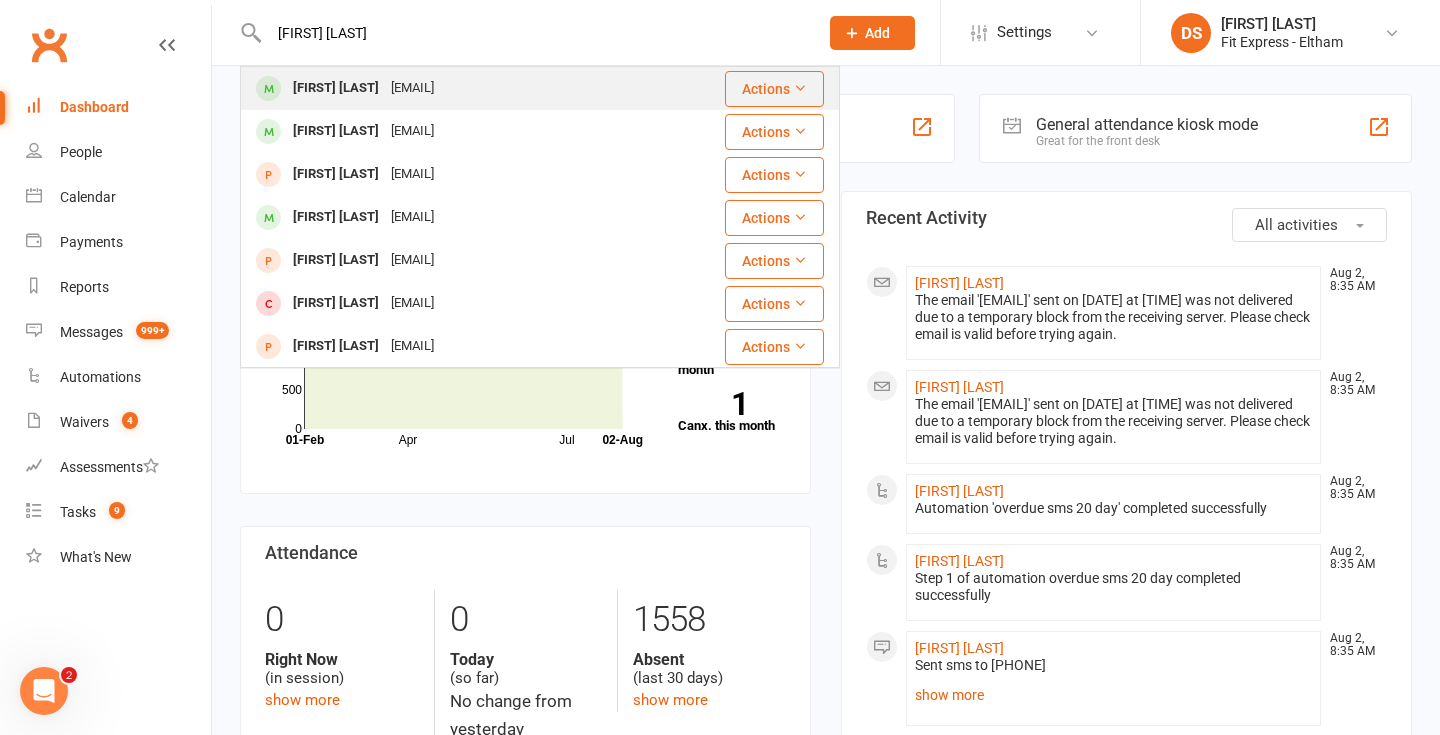 click on "[EMAIL]" at bounding box center [412, 88] 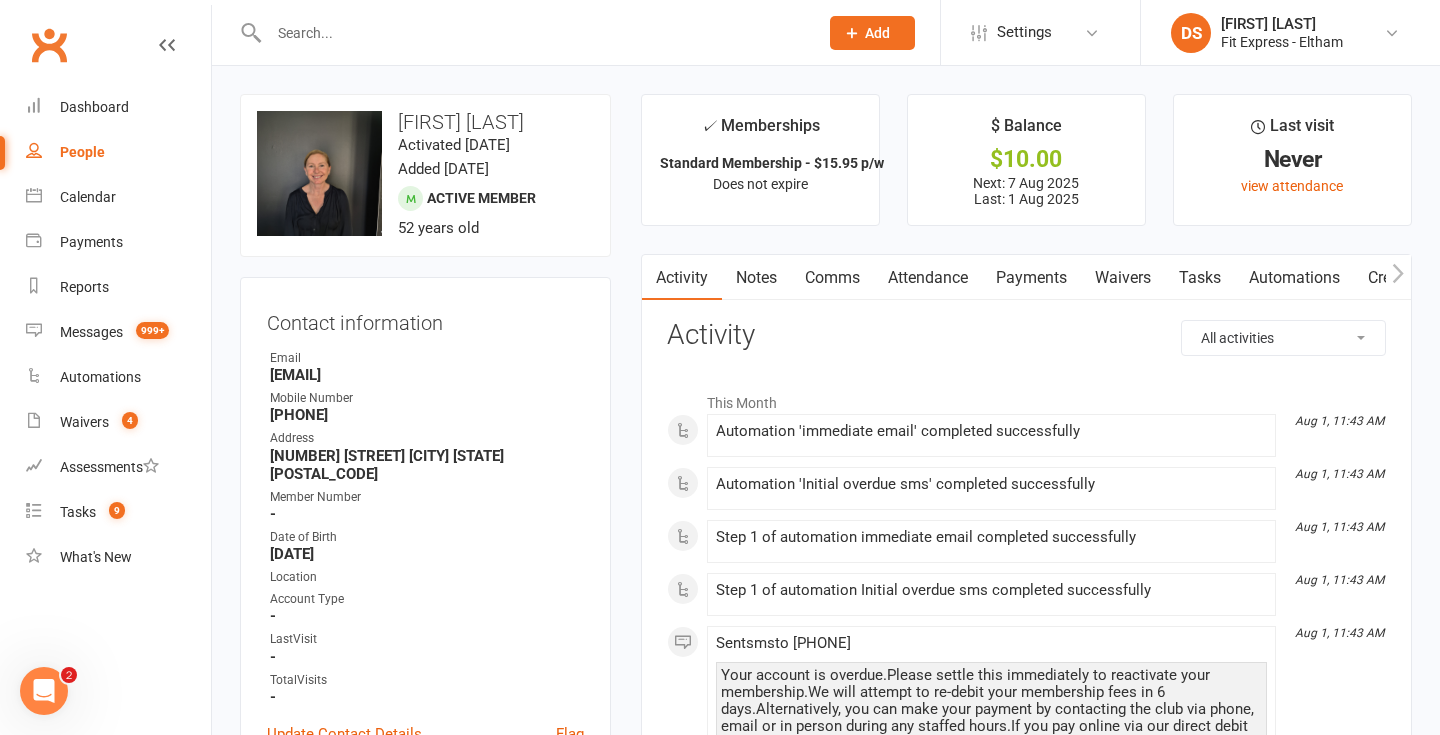 click on "Payments" at bounding box center (1031, 278) 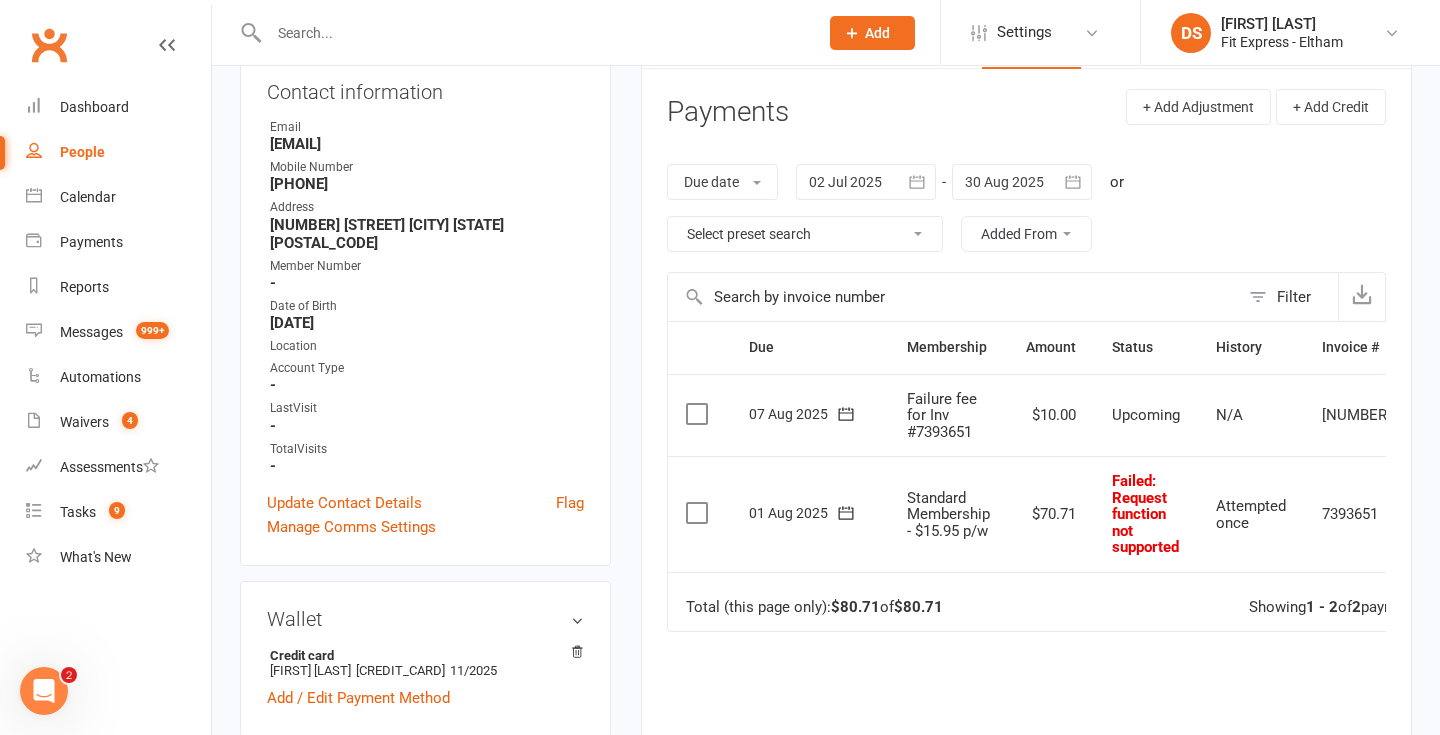 scroll, scrollTop: 256, scrollLeft: 0, axis: vertical 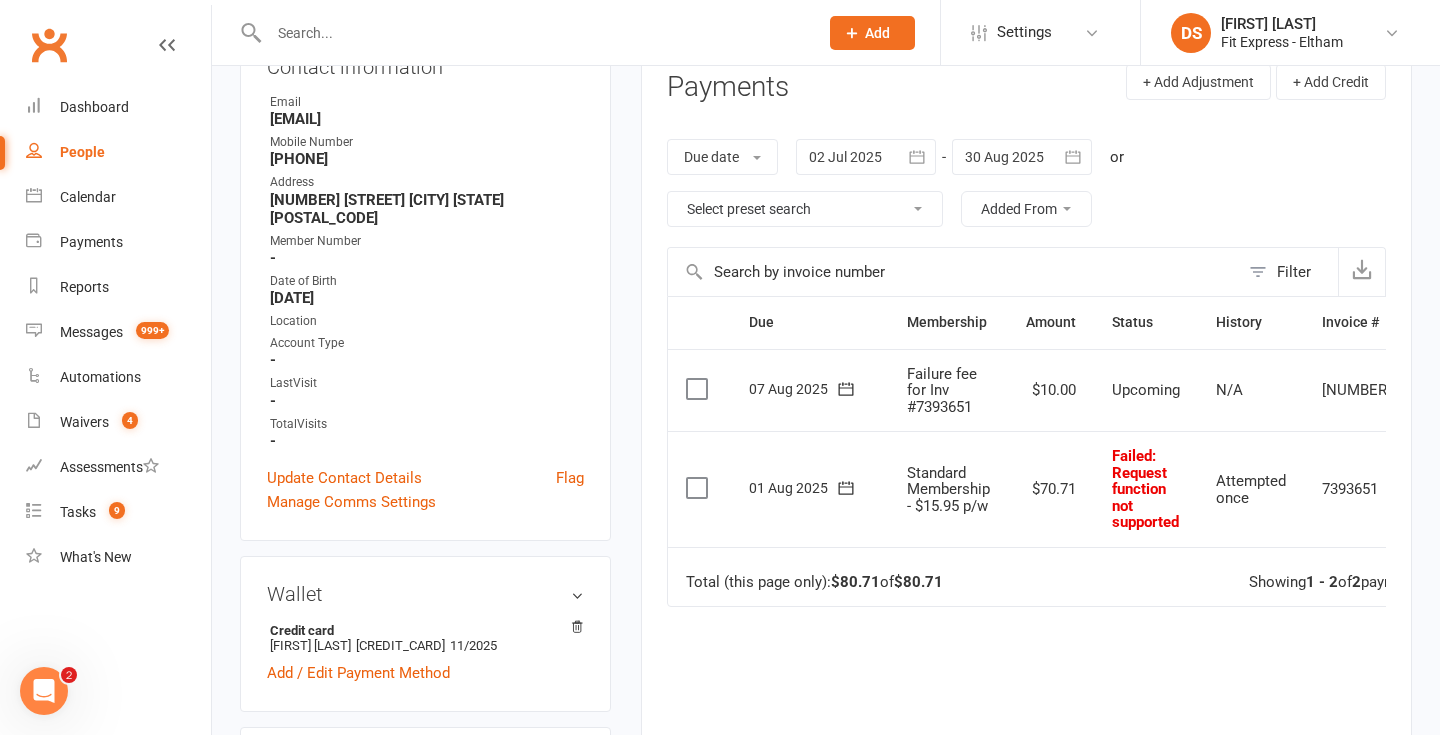 click 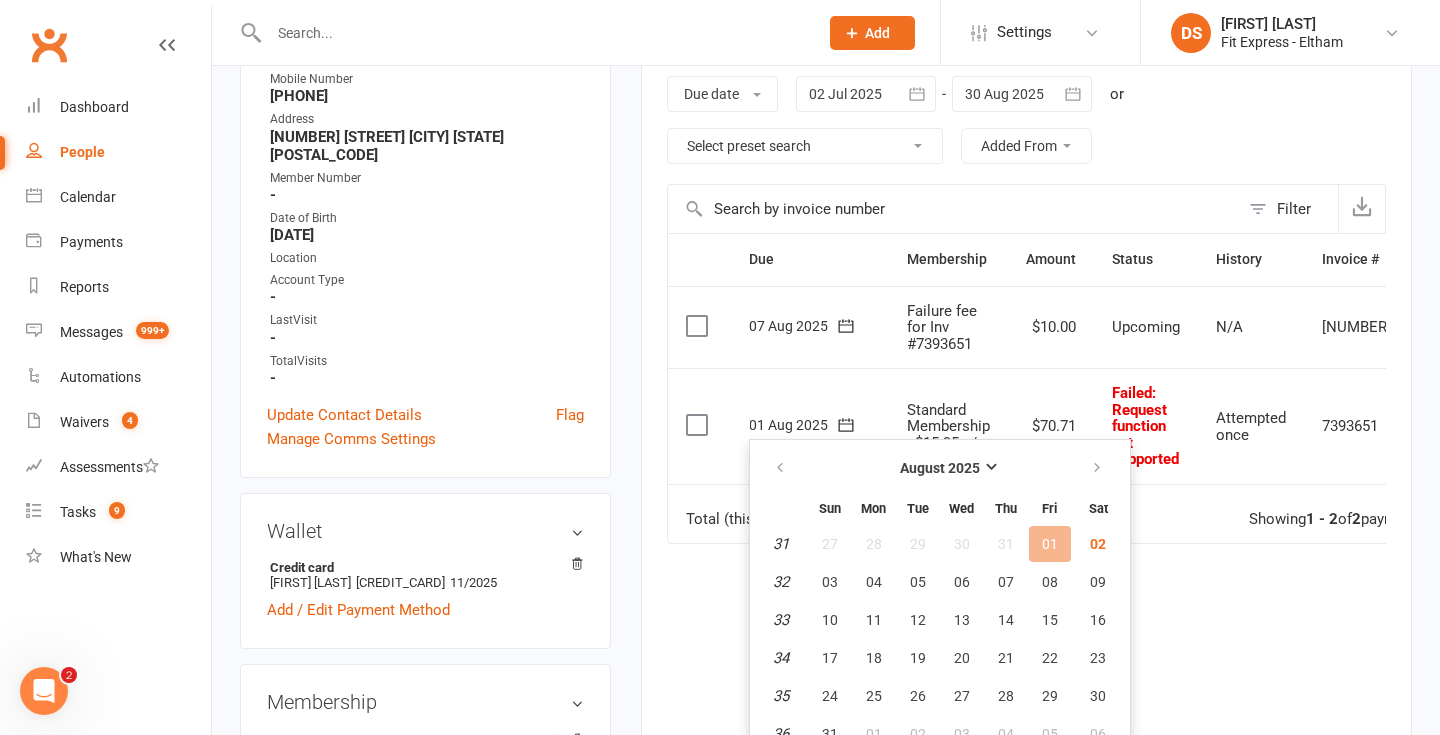 scroll, scrollTop: 323, scrollLeft: 0, axis: vertical 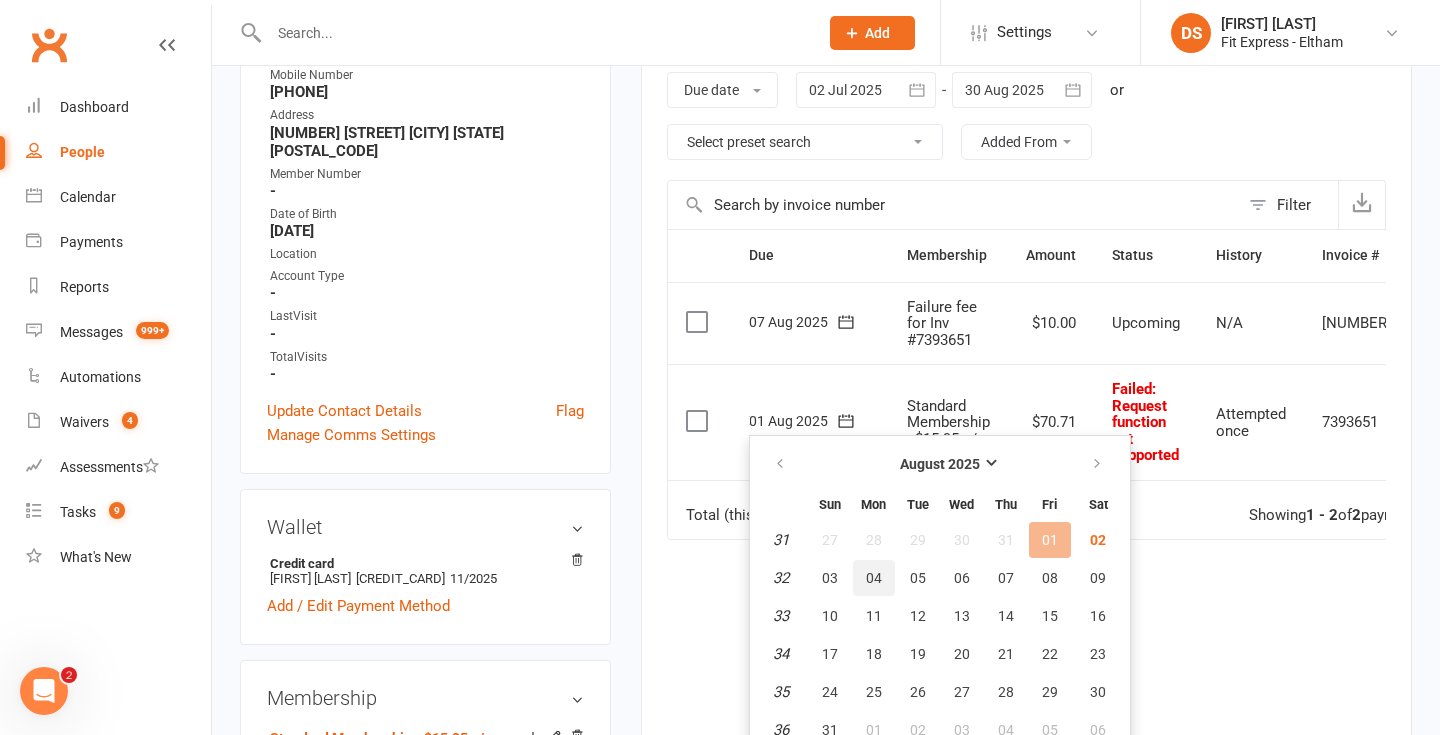click on "04" at bounding box center [874, 578] 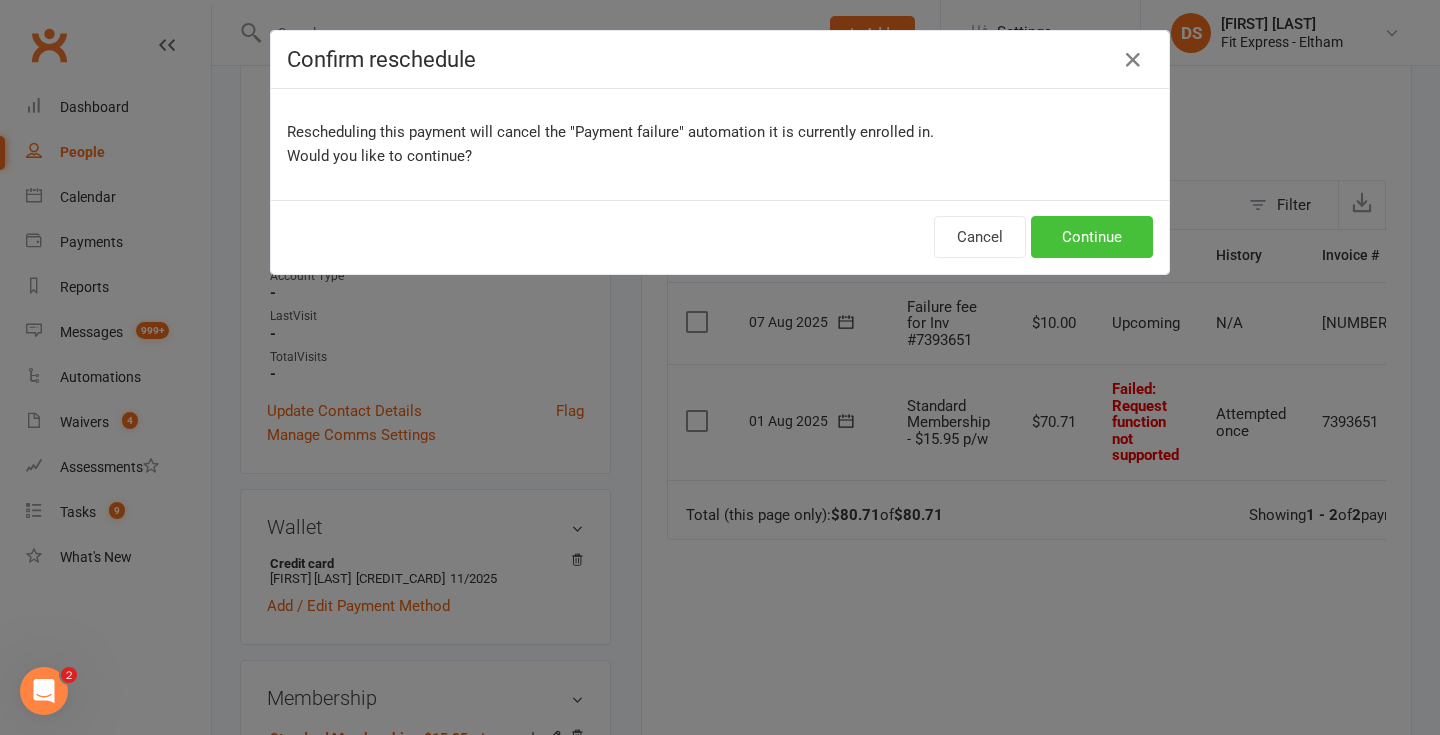click on "Continue" at bounding box center [1092, 237] 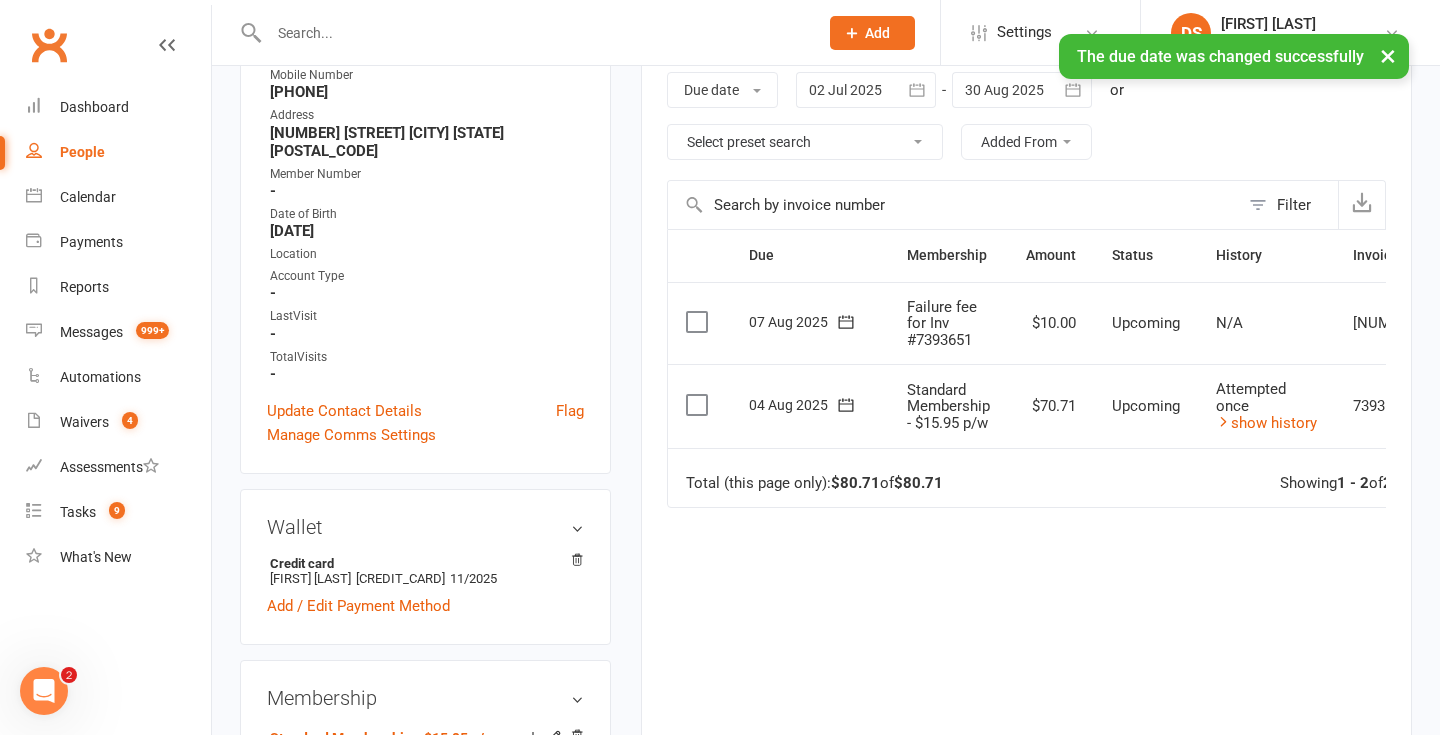 scroll, scrollTop: 0, scrollLeft: 107, axis: horizontal 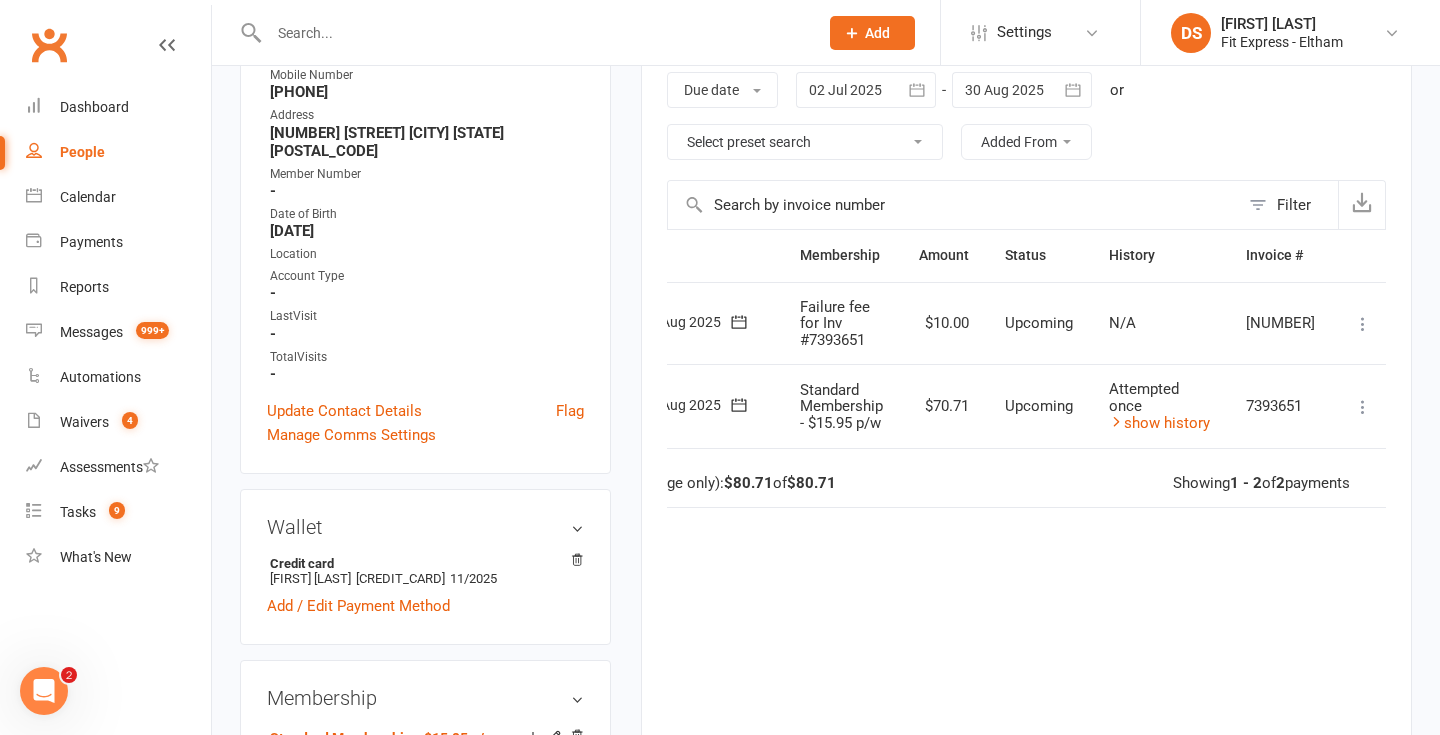 click at bounding box center (1363, 324) 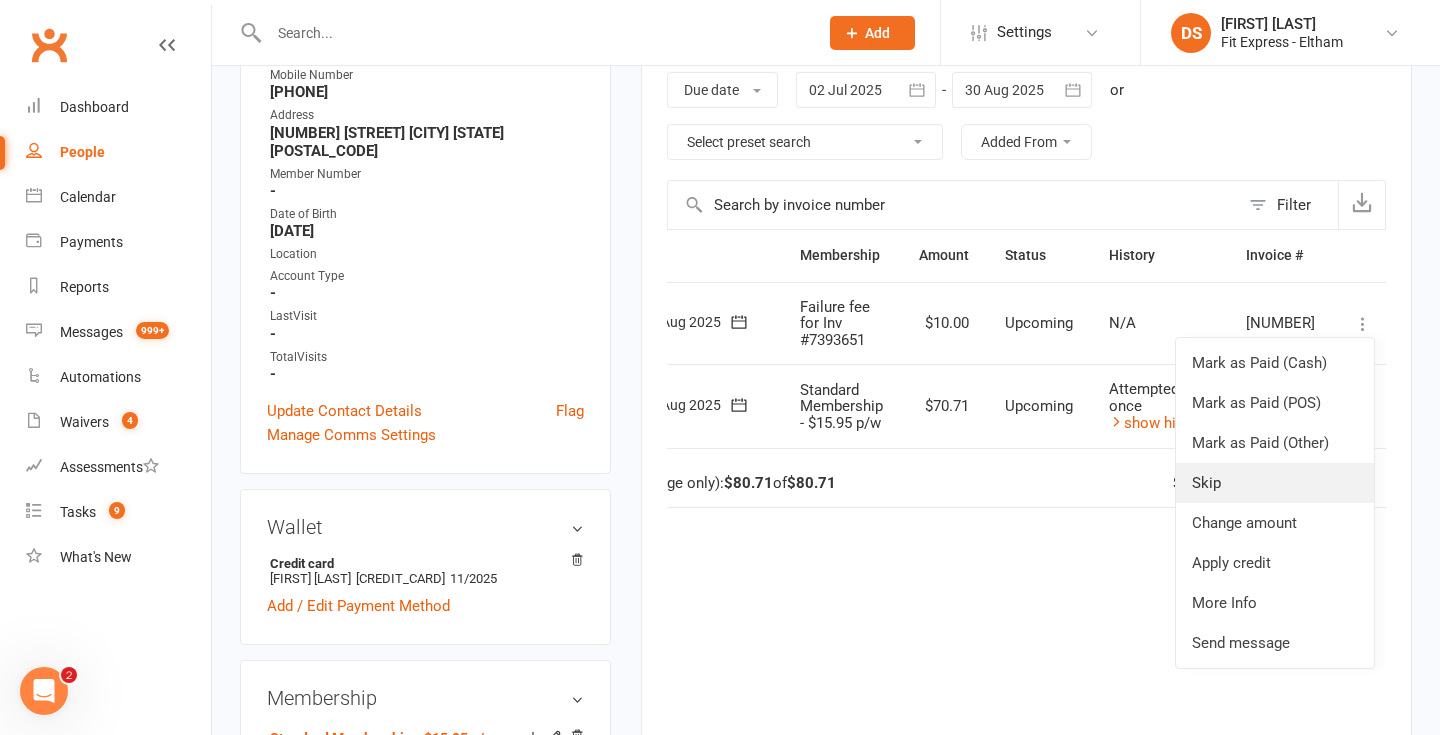 click on "Skip" at bounding box center (1275, 483) 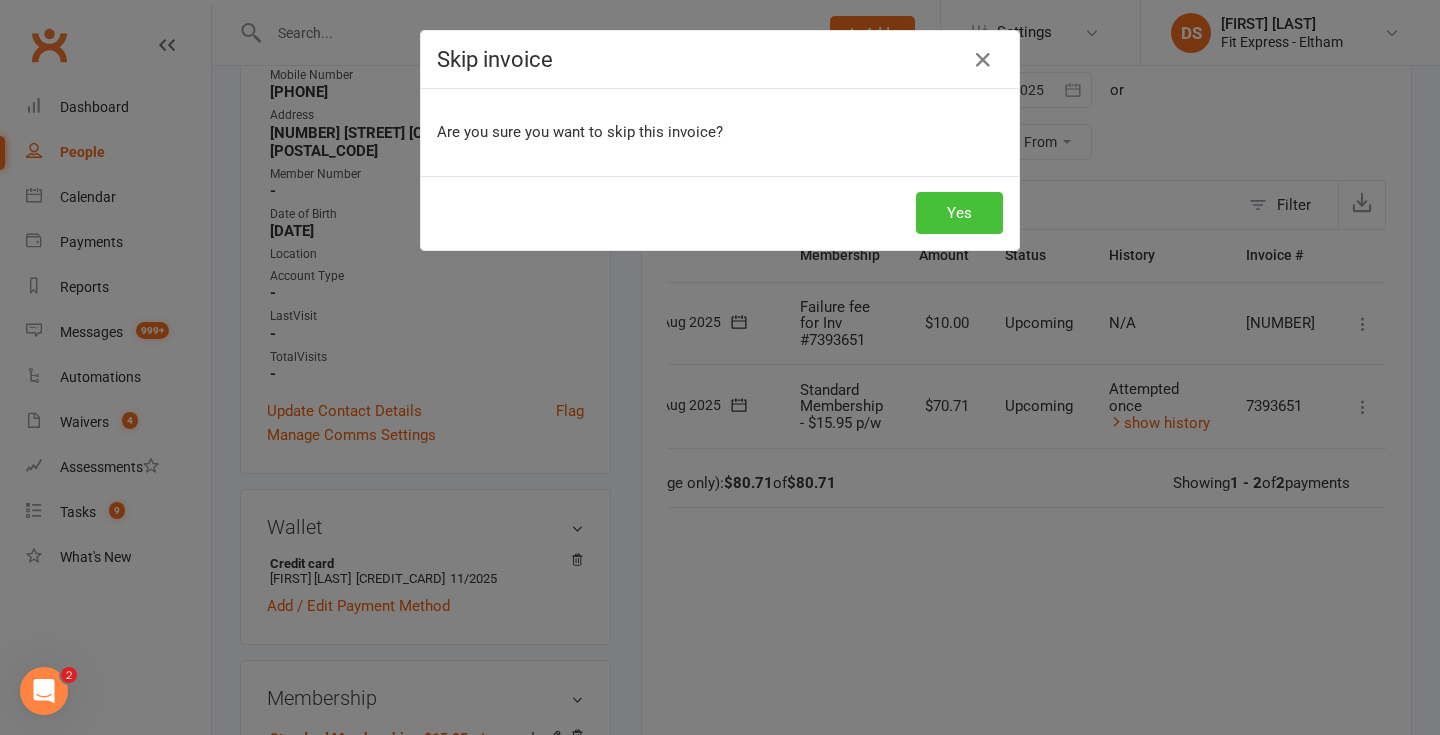click on "Yes" at bounding box center [959, 213] 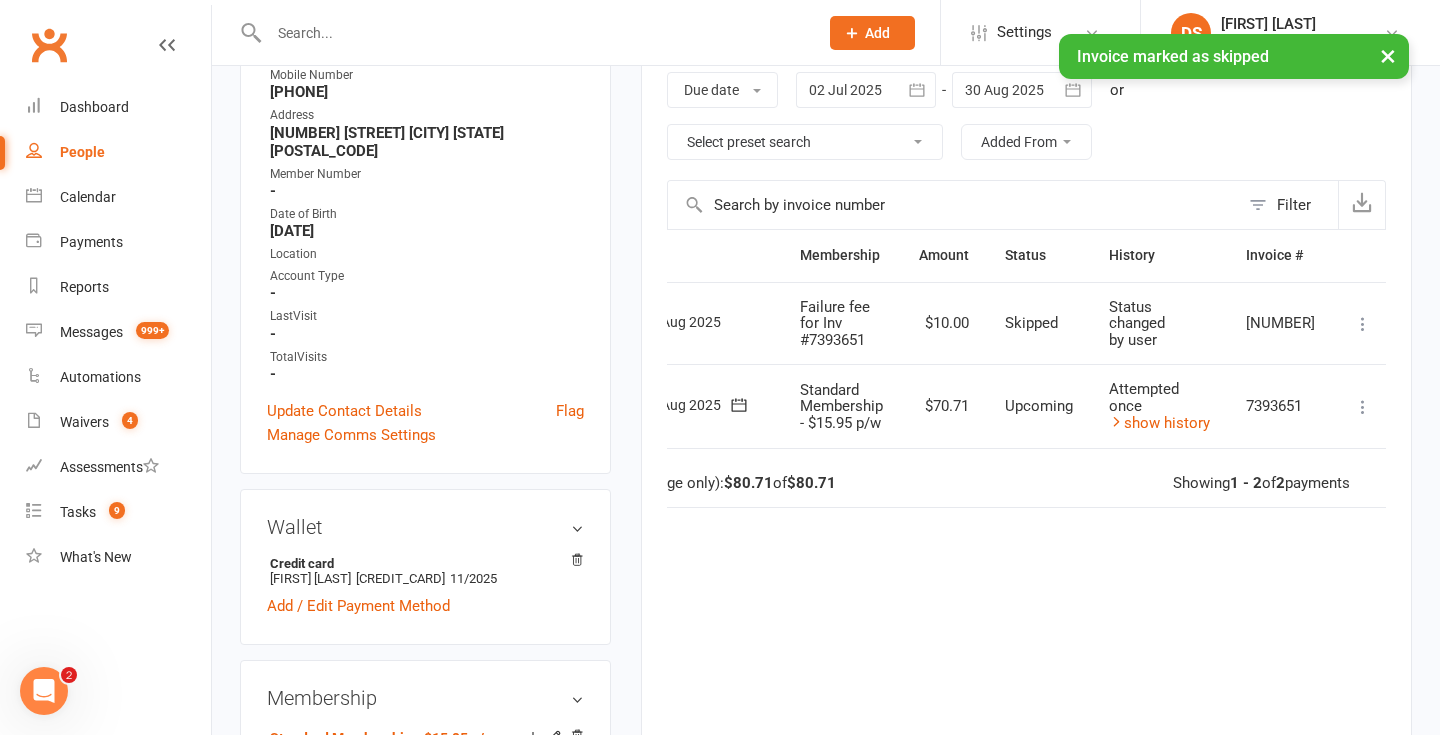 scroll, scrollTop: 0, scrollLeft: 0, axis: both 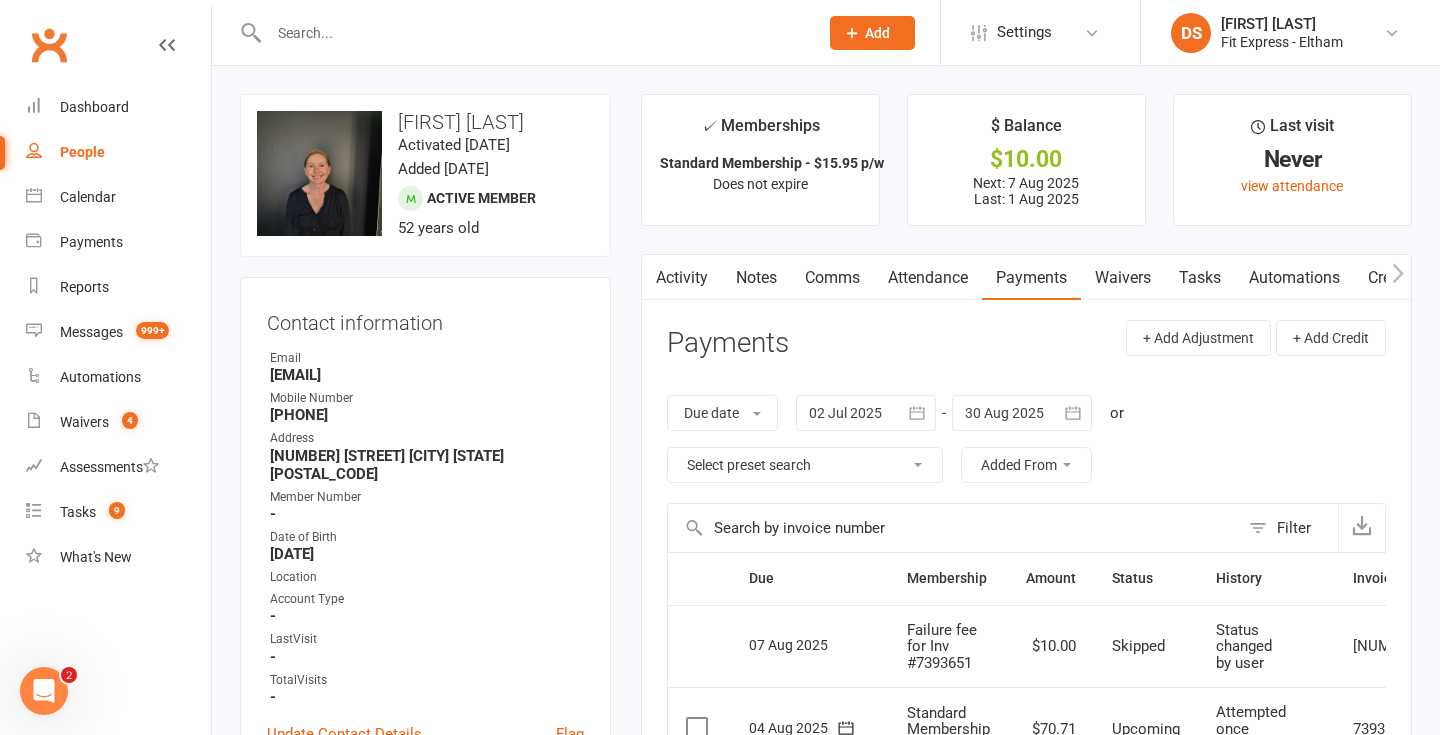 click on "Clubworx" at bounding box center (49, 45) 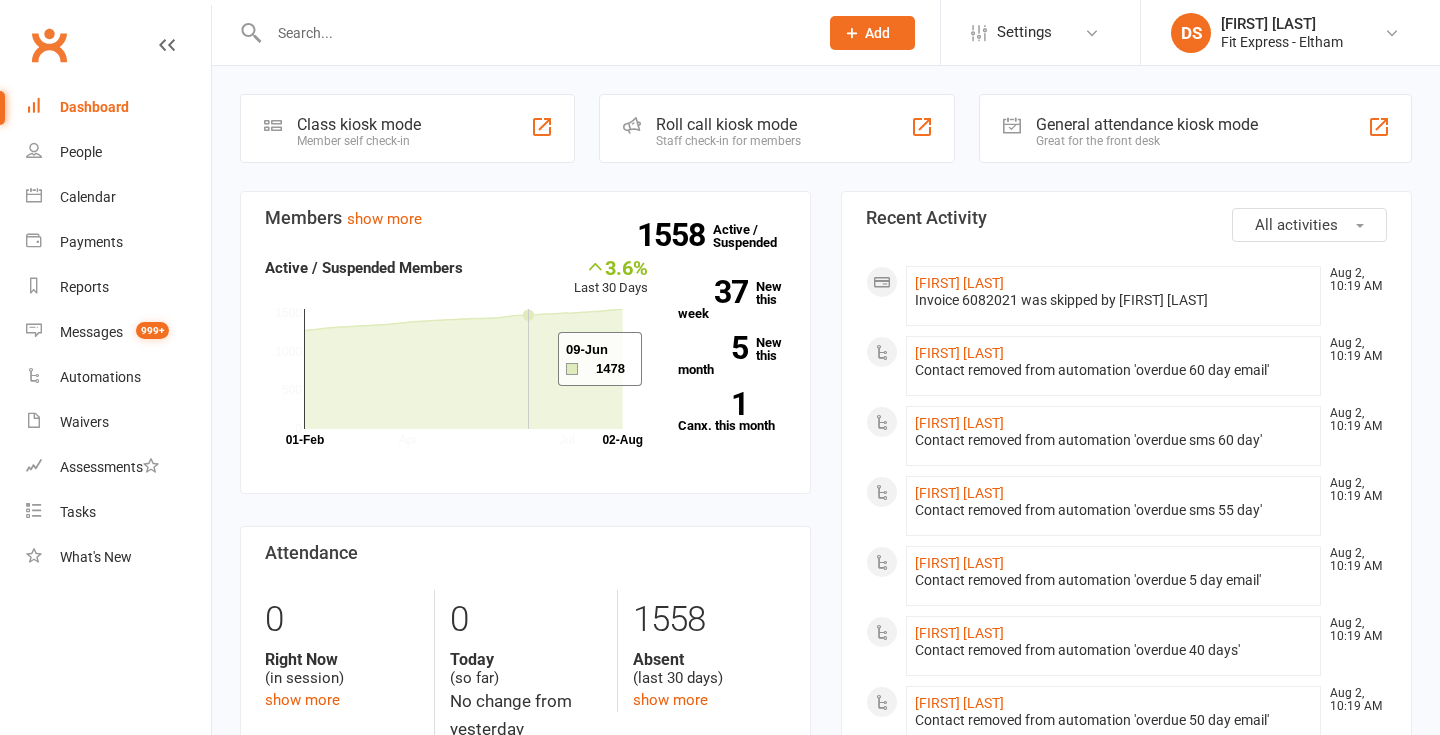 scroll, scrollTop: 0, scrollLeft: 0, axis: both 